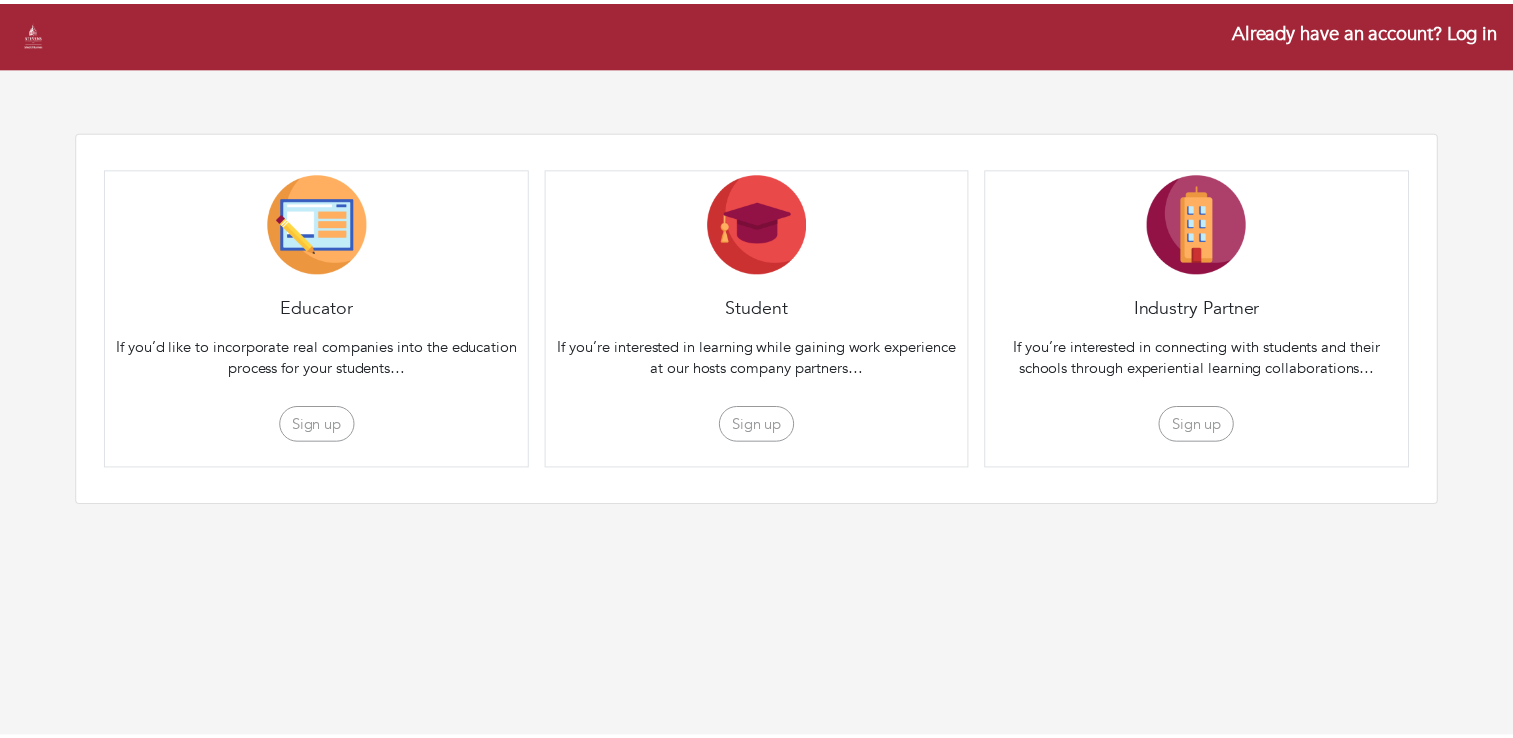 scroll, scrollTop: 0, scrollLeft: 0, axis: both 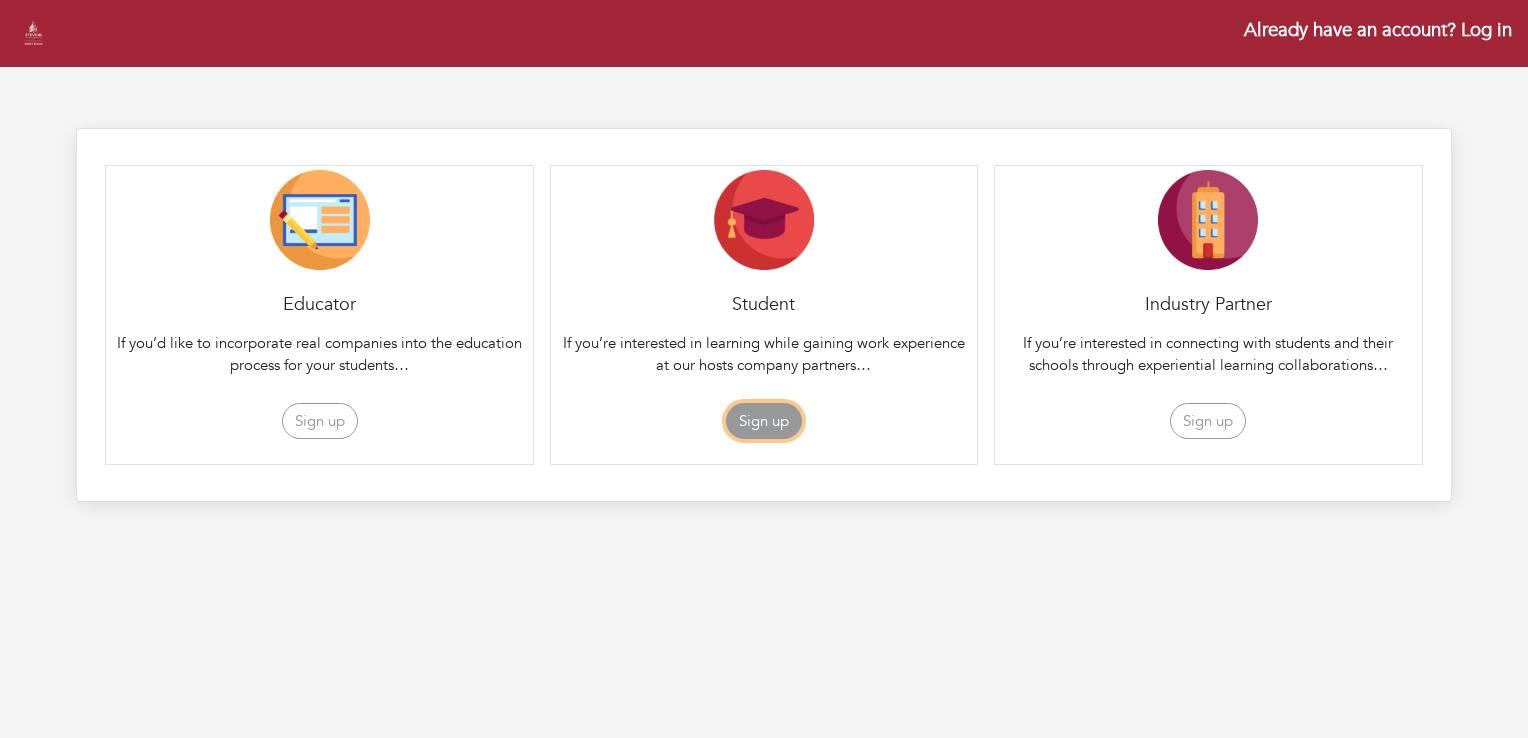 click on "Sign up" at bounding box center (764, 421) 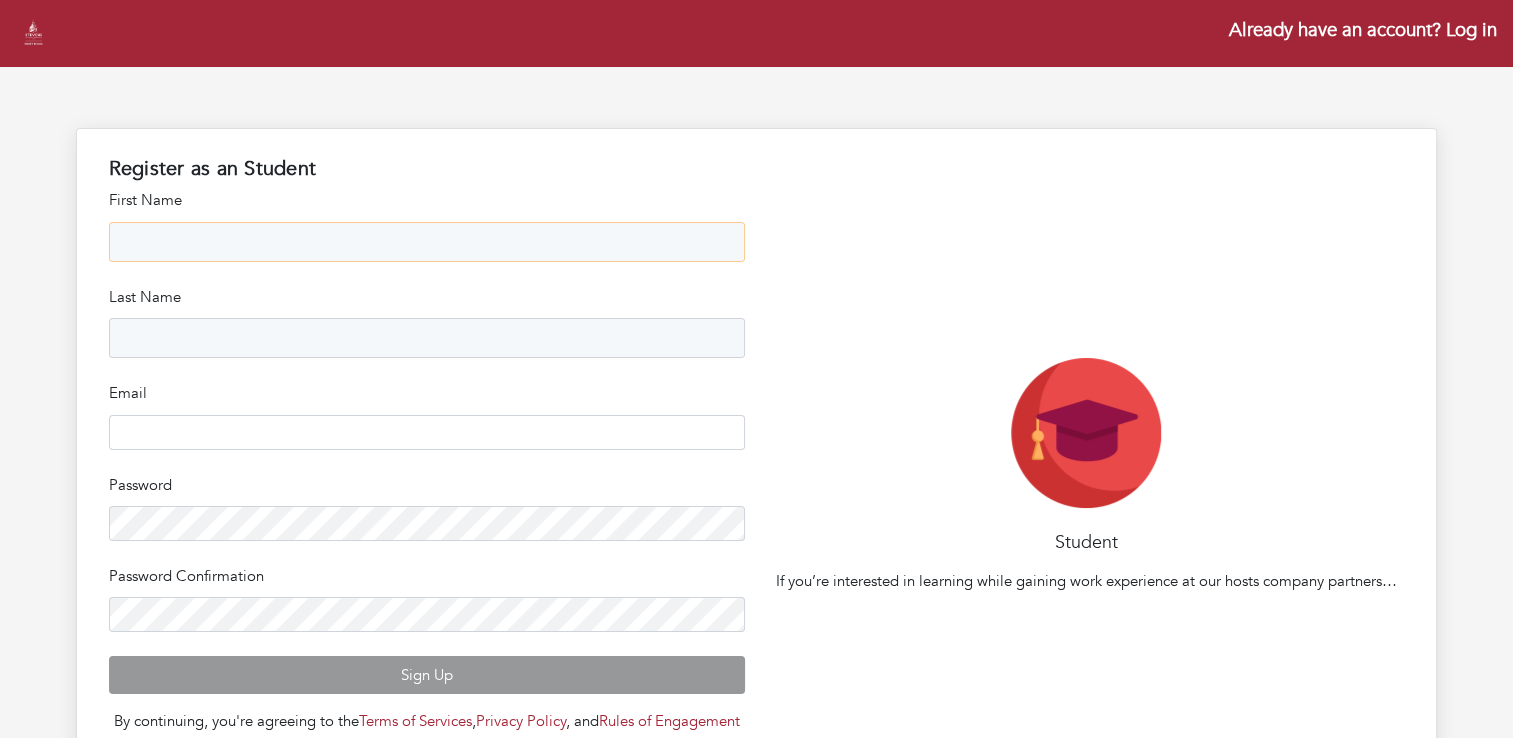 click at bounding box center [427, 242] 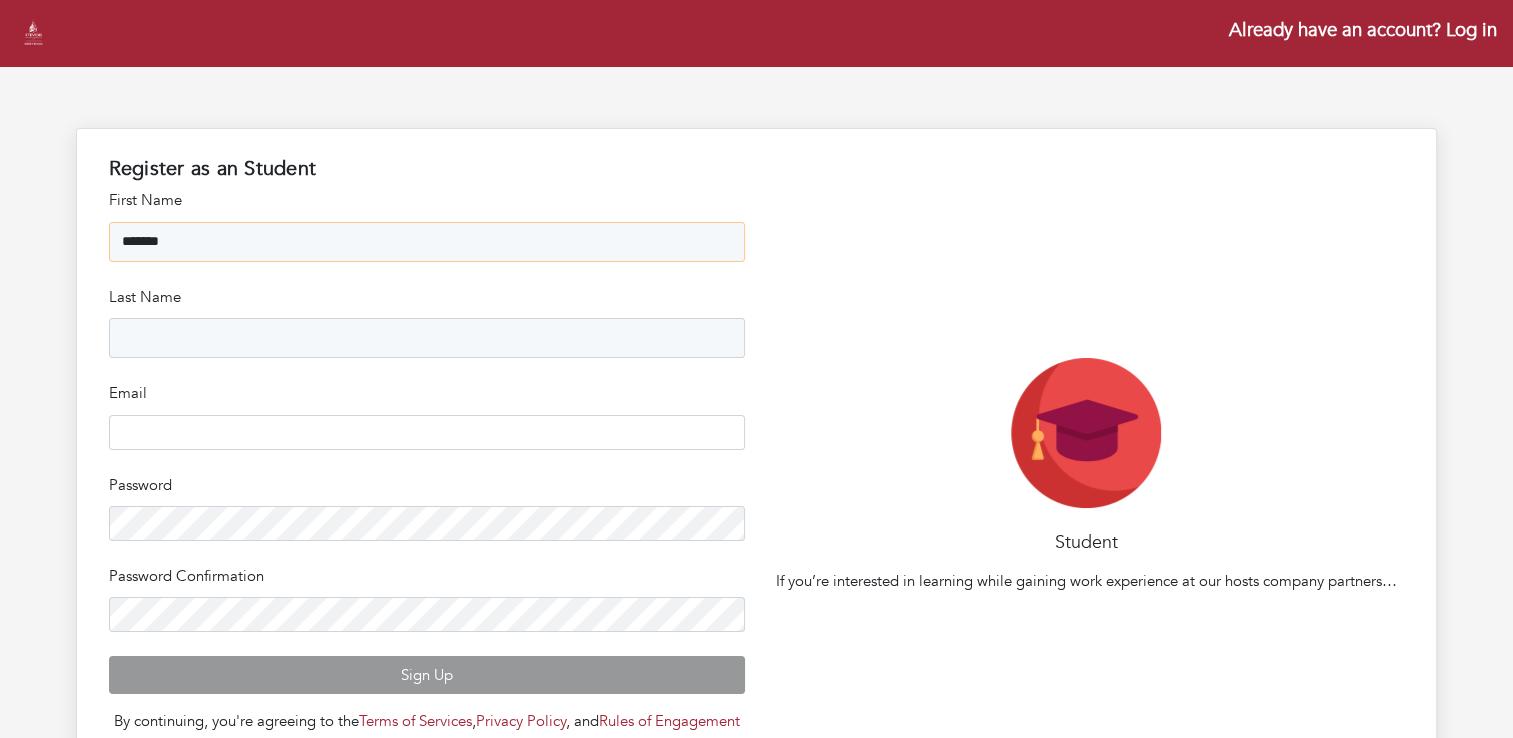 type on "*******" 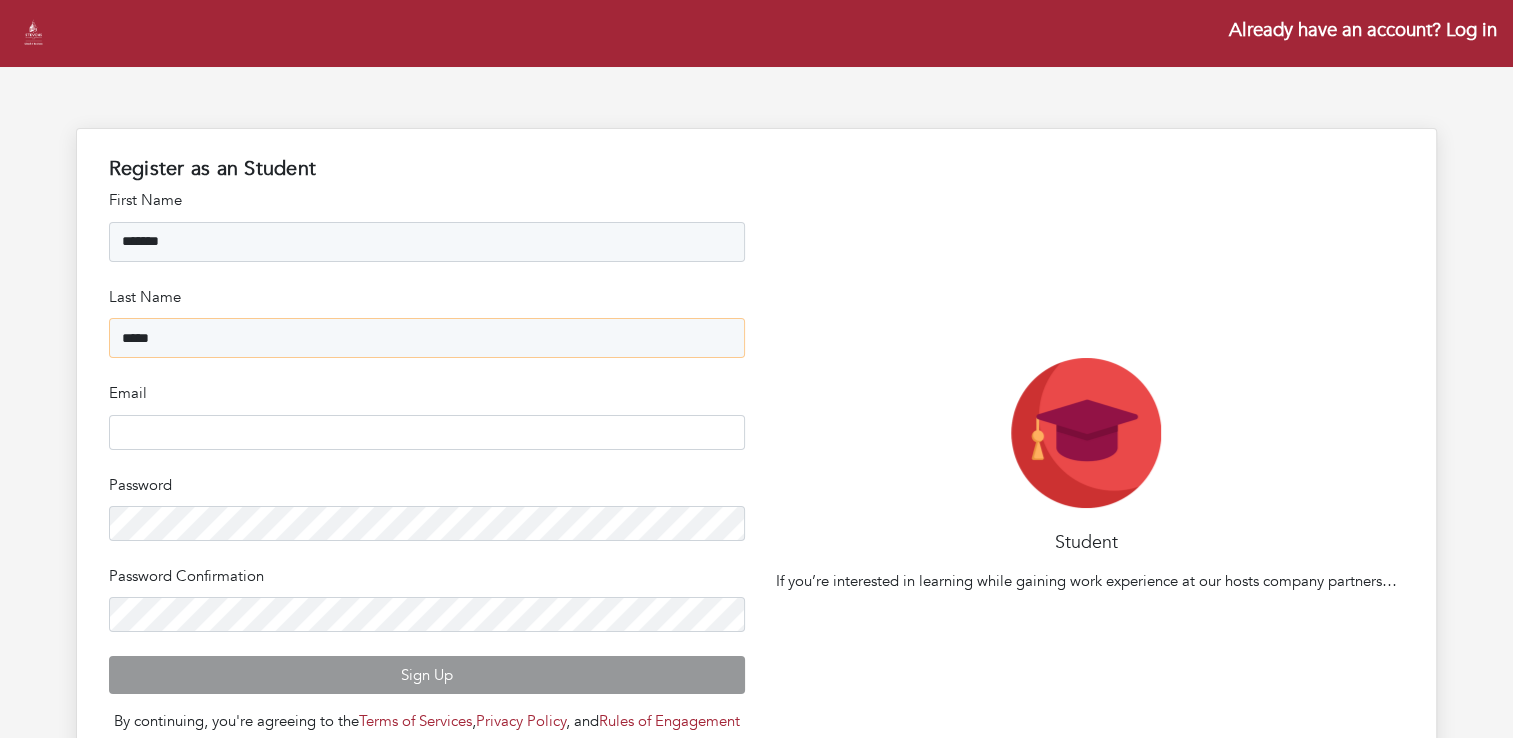 type on "*****" 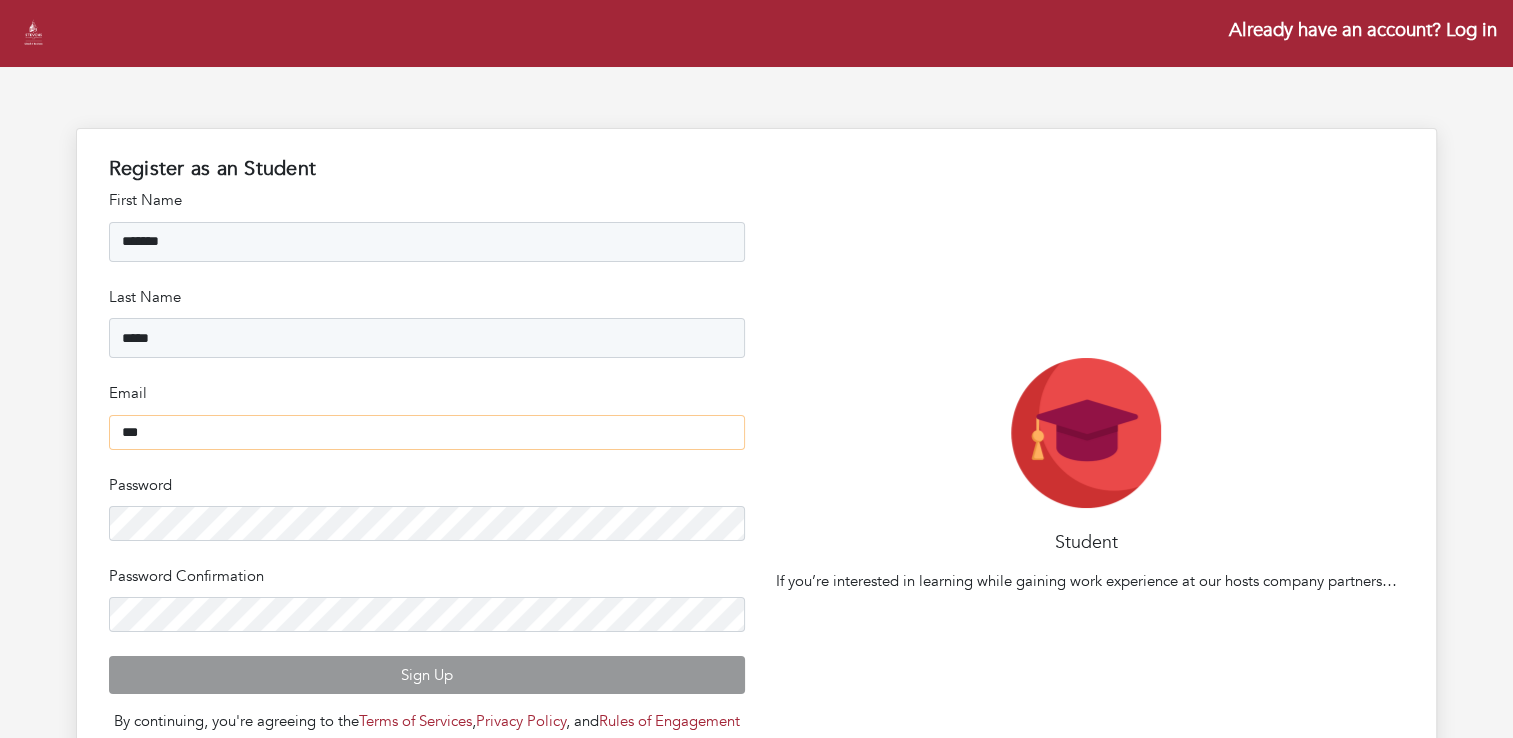 type on "**********" 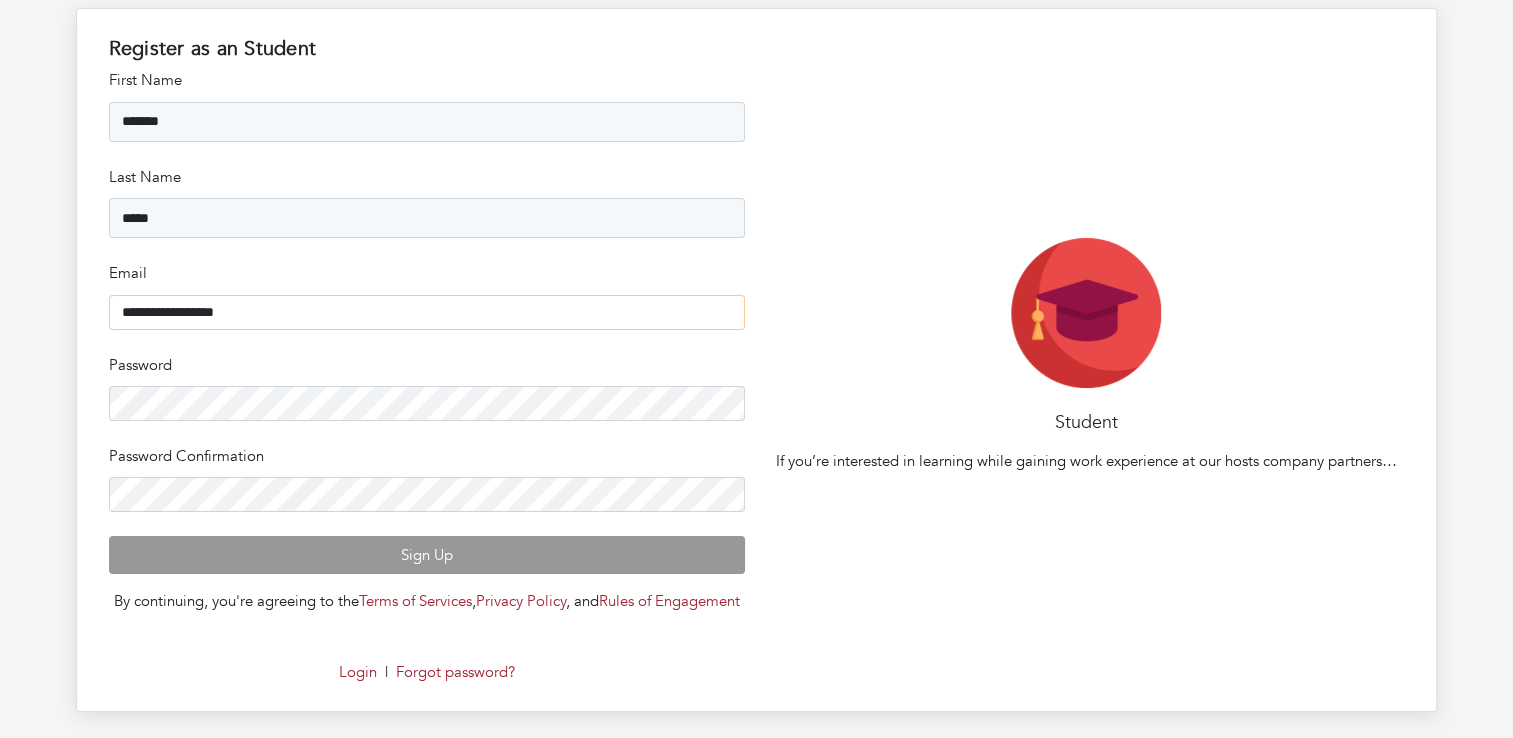 scroll, scrollTop: 122, scrollLeft: 0, axis: vertical 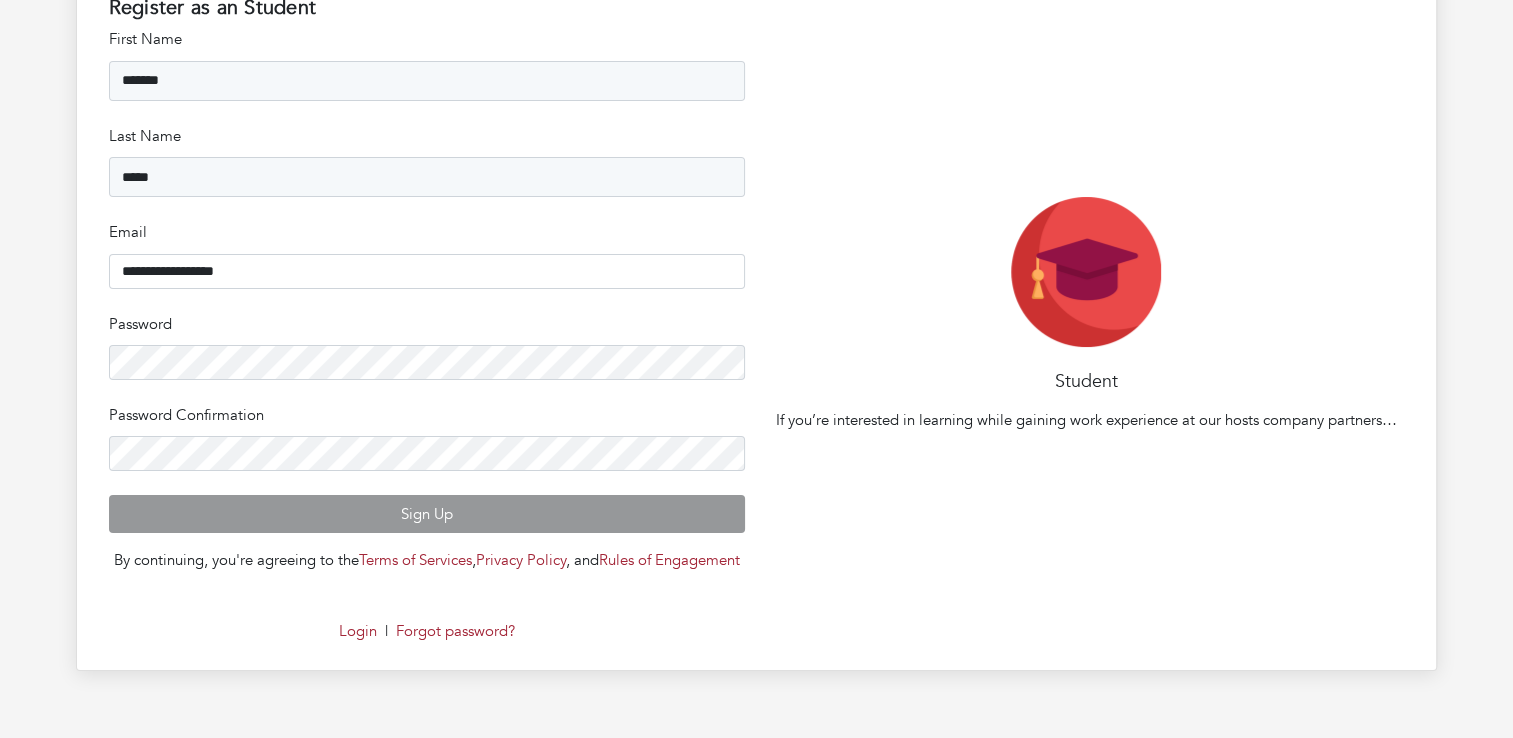 click on "By continuing, you're agreeing to the
Terms of Services ,
Privacy Policy ,
and
Rules of Engagement" at bounding box center (427, 560) 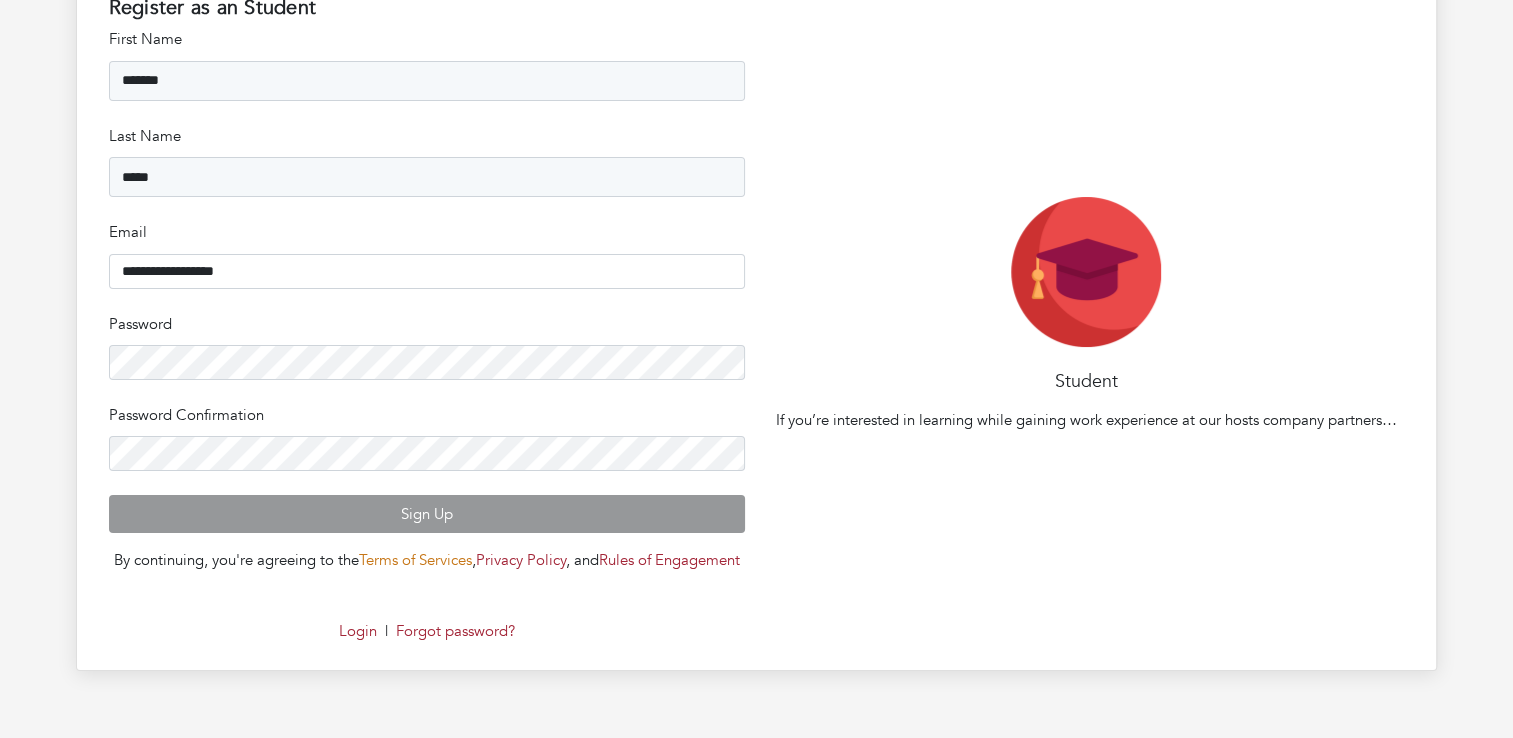 scroll, scrollTop: 149, scrollLeft: 0, axis: vertical 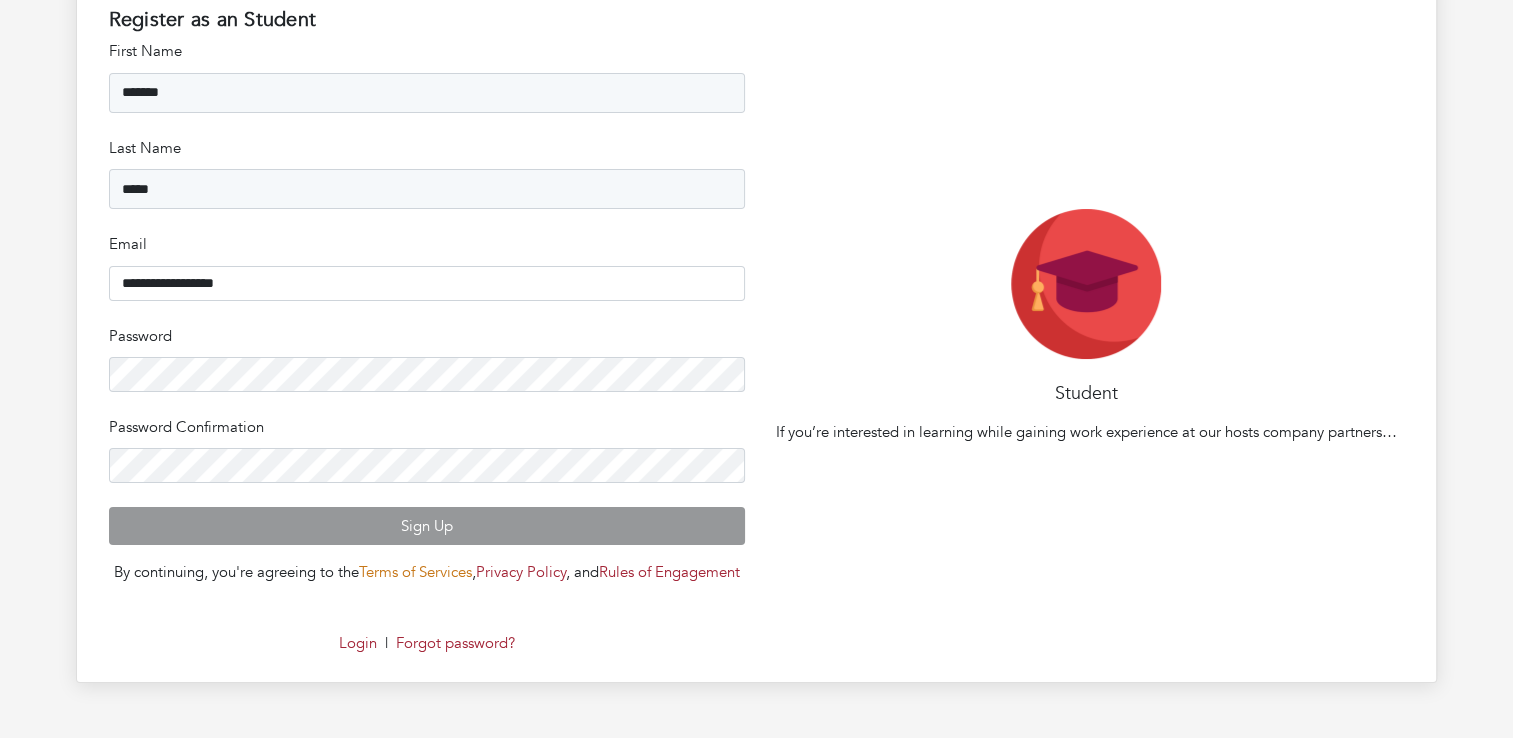 click on "Terms of Services" at bounding box center [415, 572] 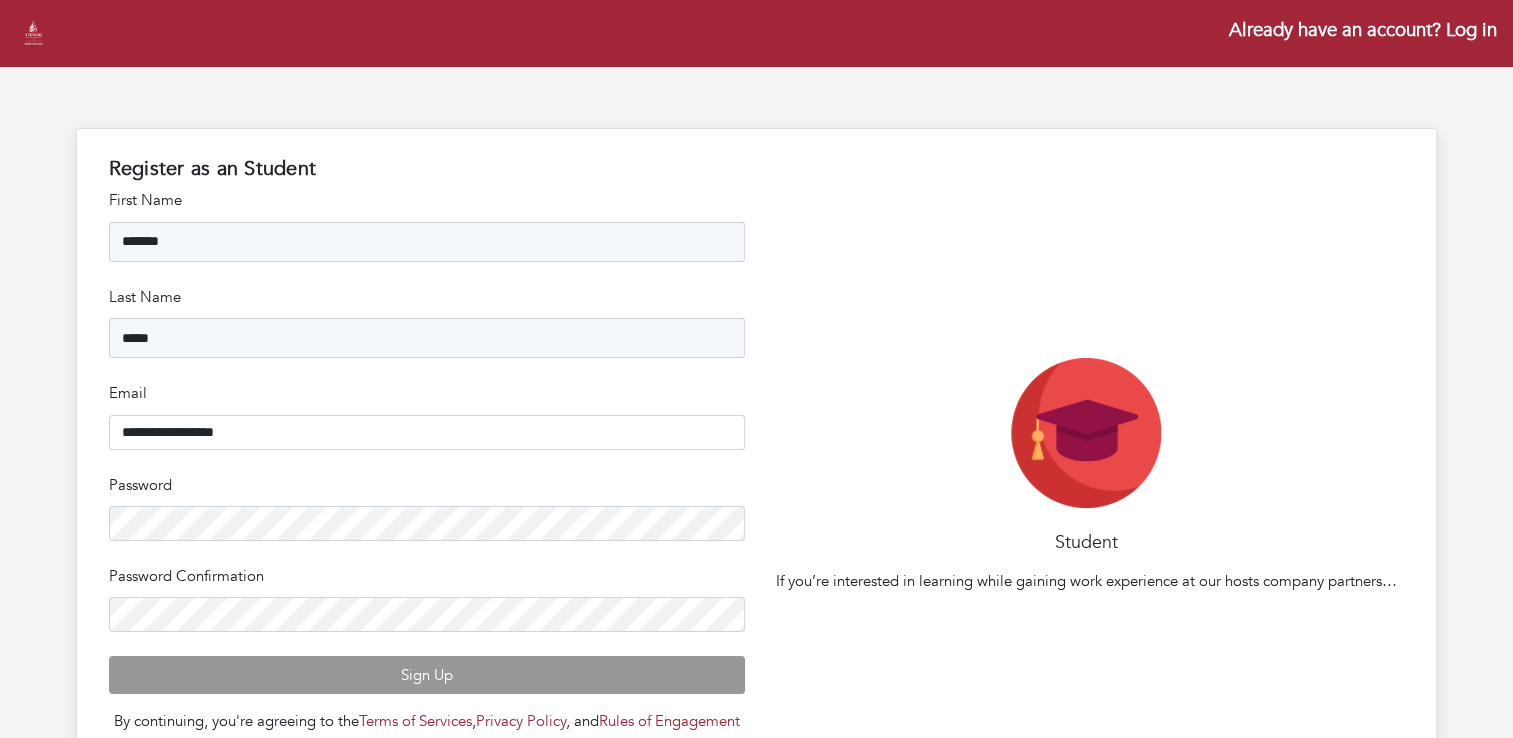 scroll, scrollTop: 182, scrollLeft: 0, axis: vertical 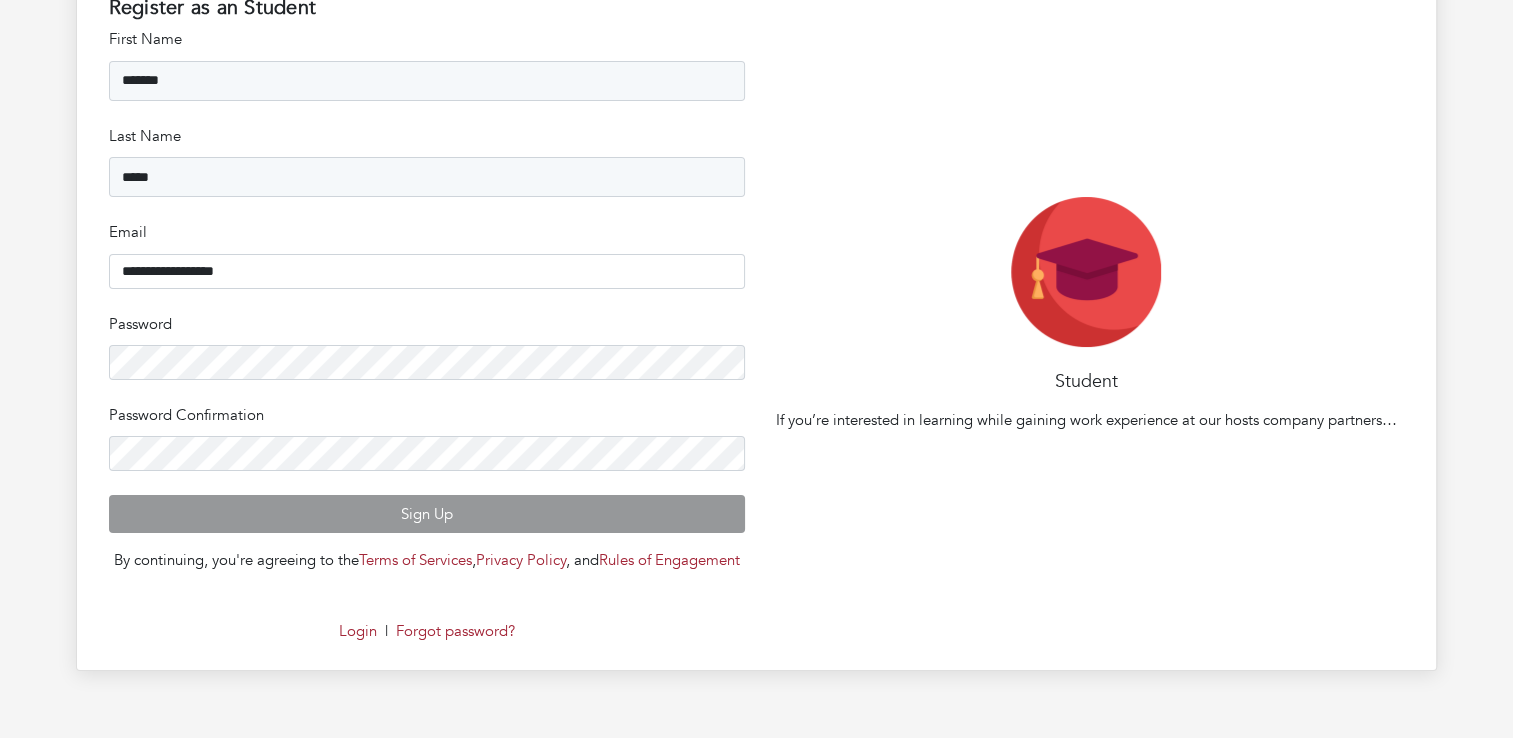 click on "By continuing, you're agreeing to the
Terms of Services ,
Privacy Policy ,
and
Rules of Engagement" at bounding box center (427, 560) 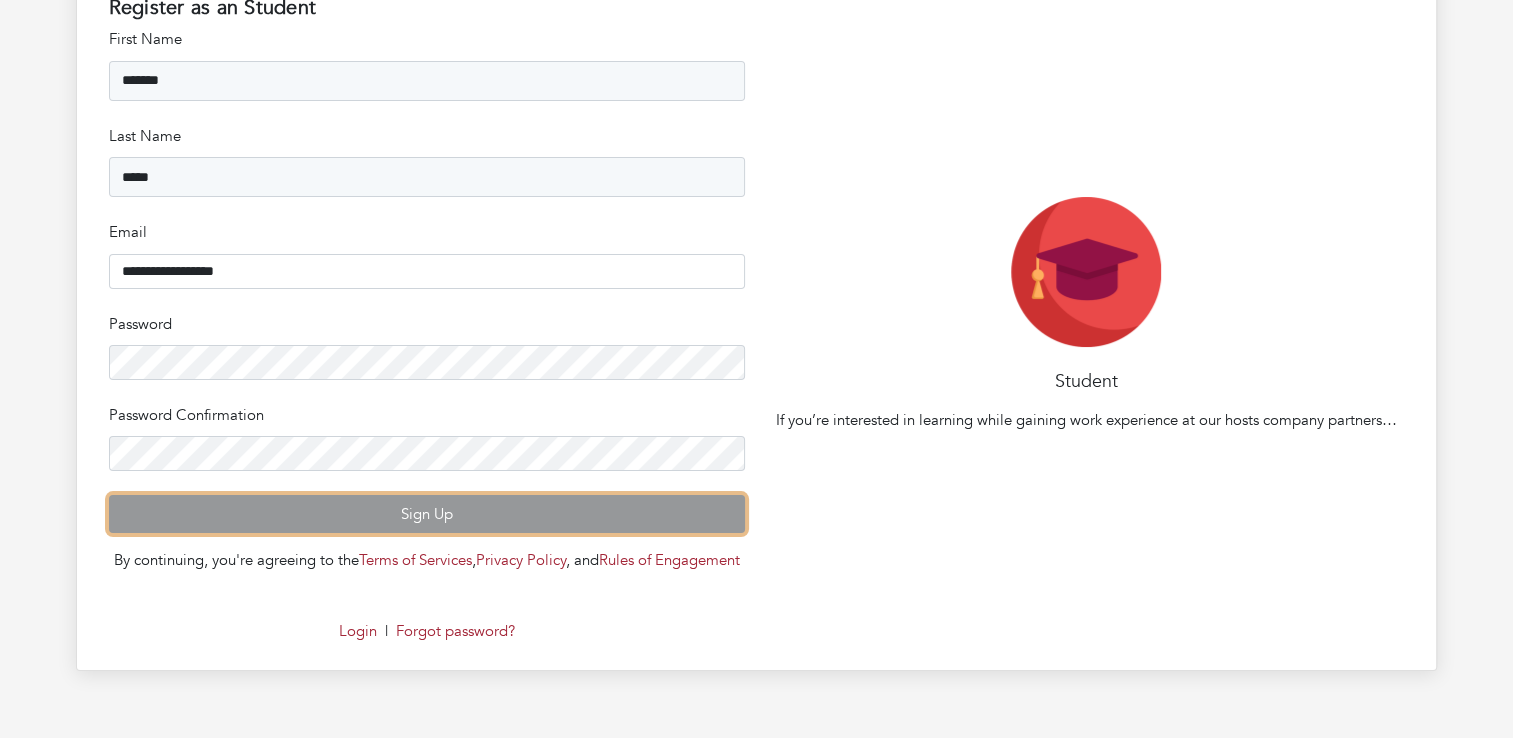 click on "Sign Up" at bounding box center (427, 514) 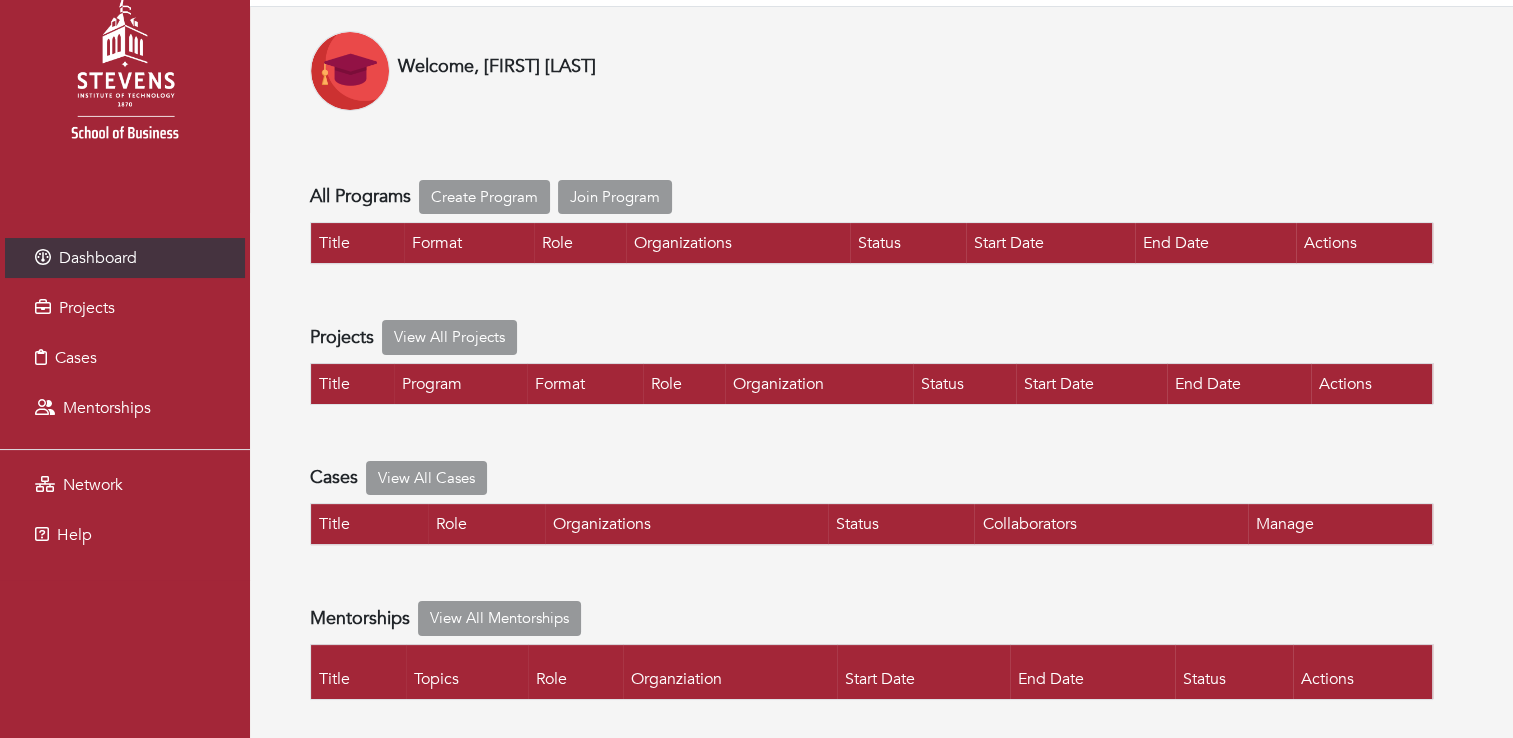 scroll, scrollTop: 84, scrollLeft: 0, axis: vertical 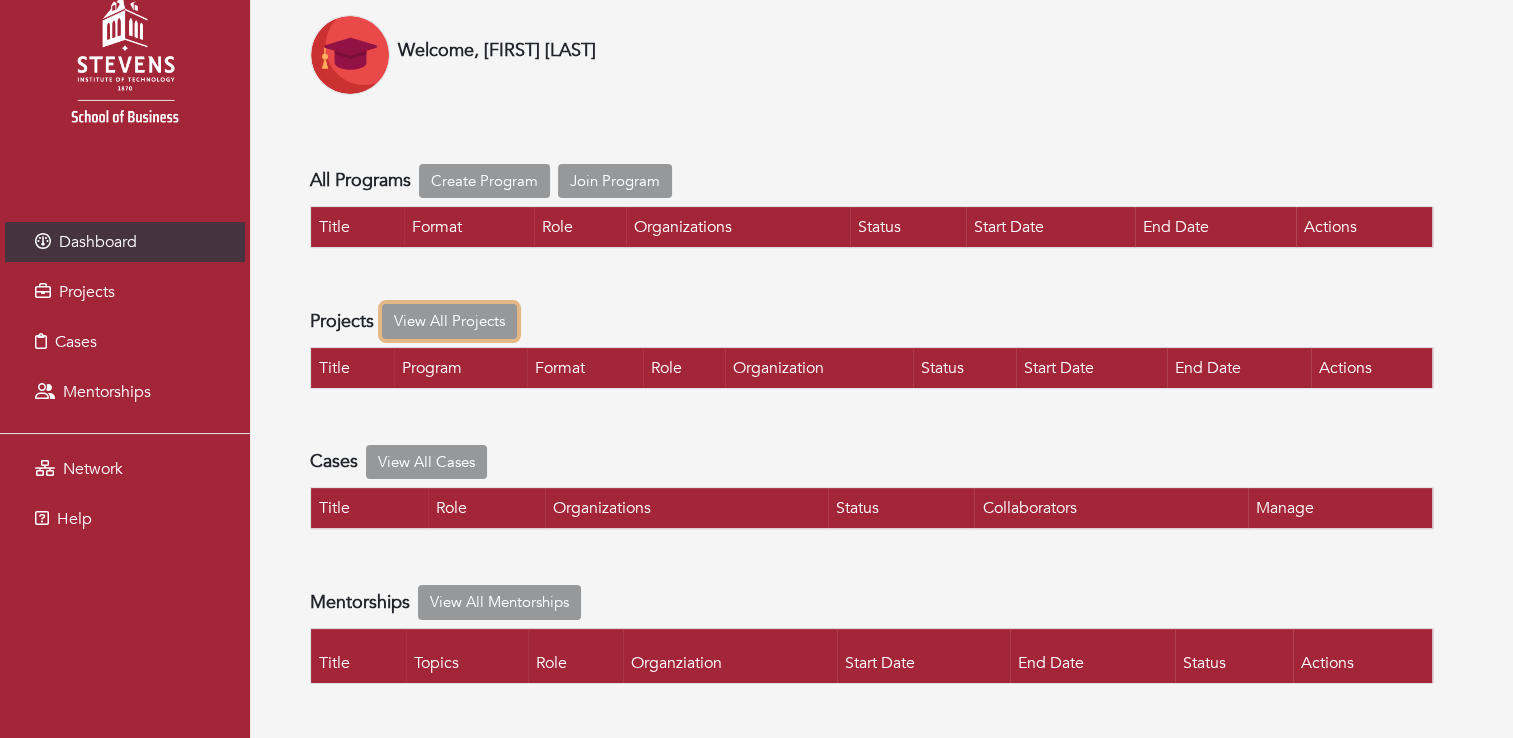 click on "View All Projects" at bounding box center (449, 321) 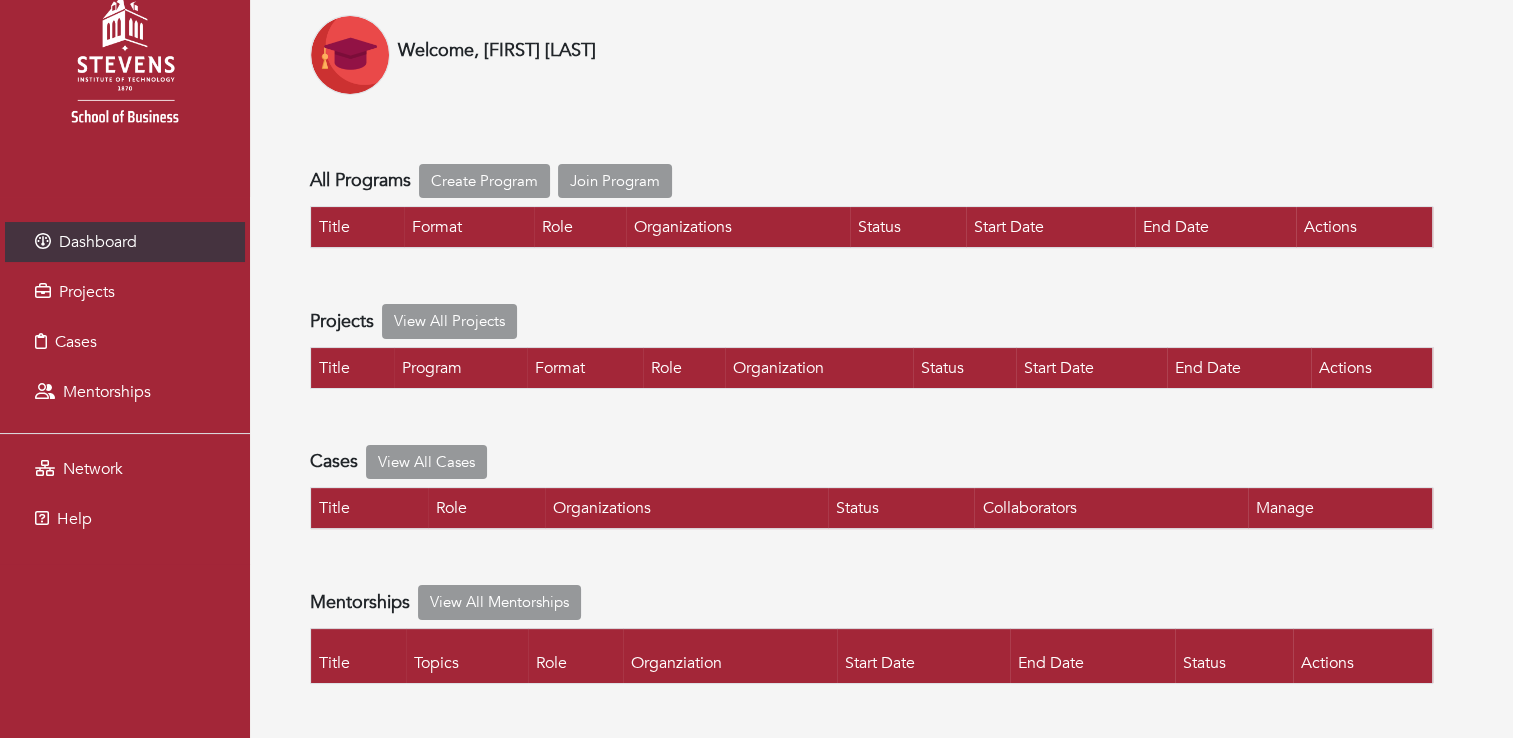 scroll, scrollTop: 0, scrollLeft: 0, axis: both 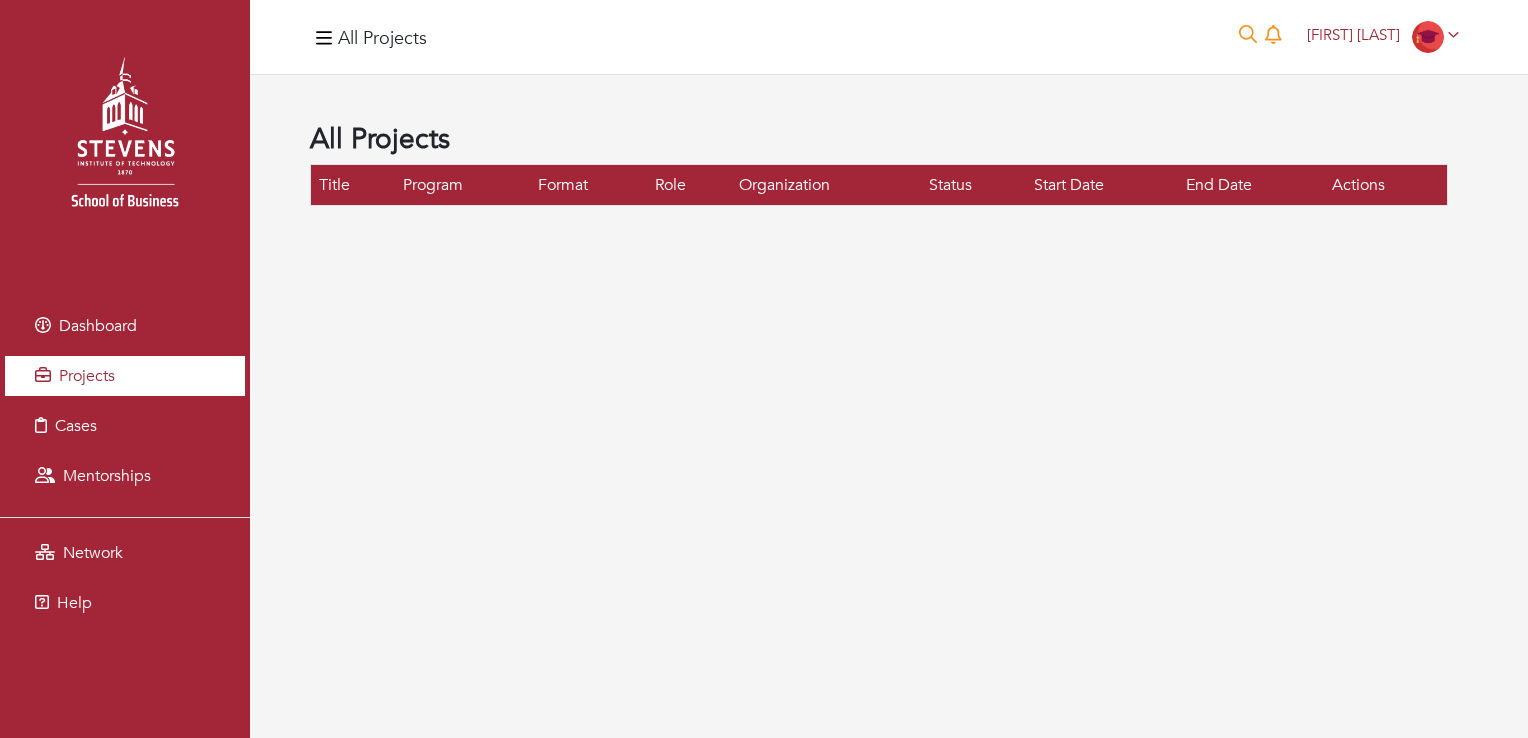 click on "Projects" at bounding box center [125, 376] 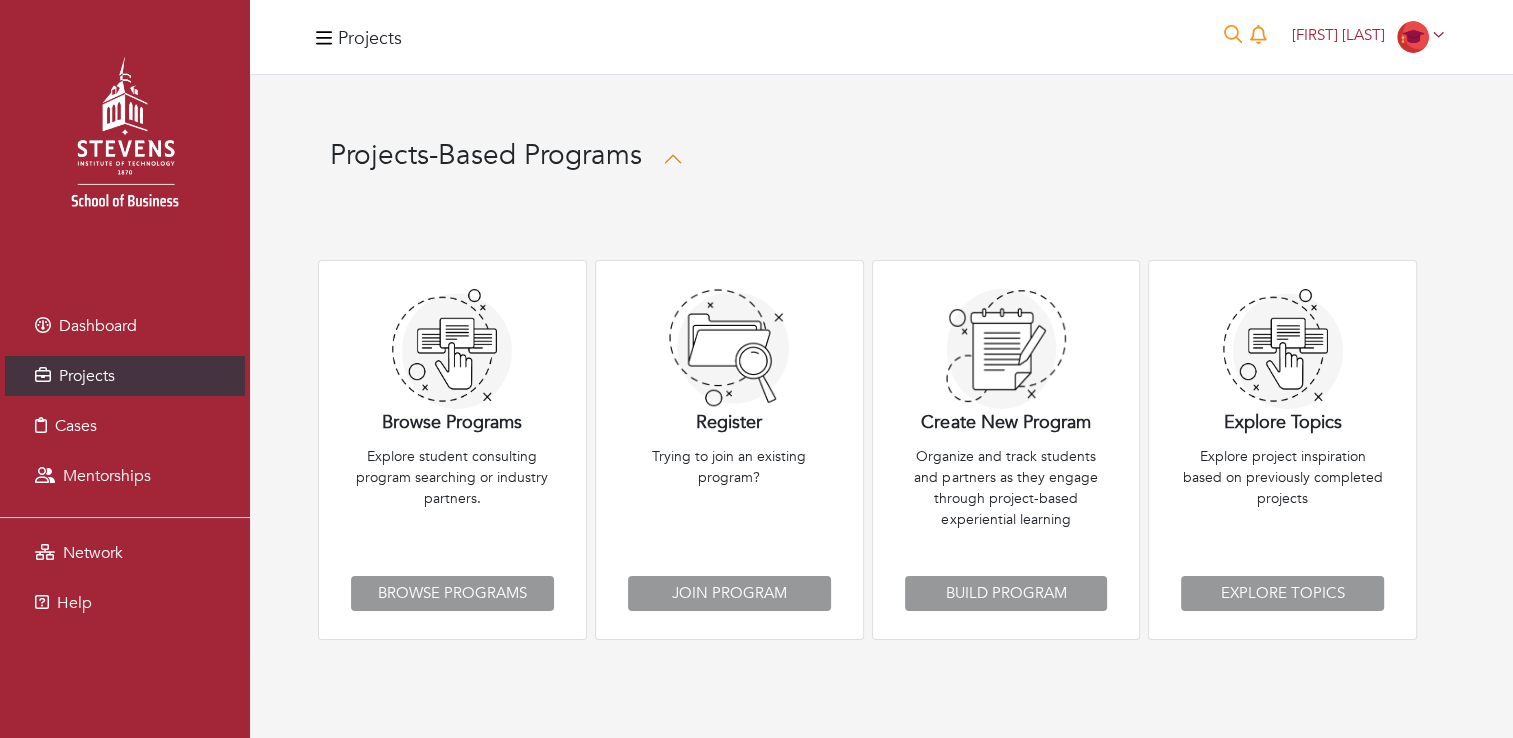 click on "Projects-Based Programs
Browse Programs
Explore student consulting program searching or industry partners.
Browse Programs
Register
Trying to join an existing program?
Join Program
Create New Program
Organize and track students and partners as they engage through project-based experiential learning
Build Program
Explore Topics
Explore project inspiration based on previously completed projects
Explore Topics" at bounding box center (881, 414) 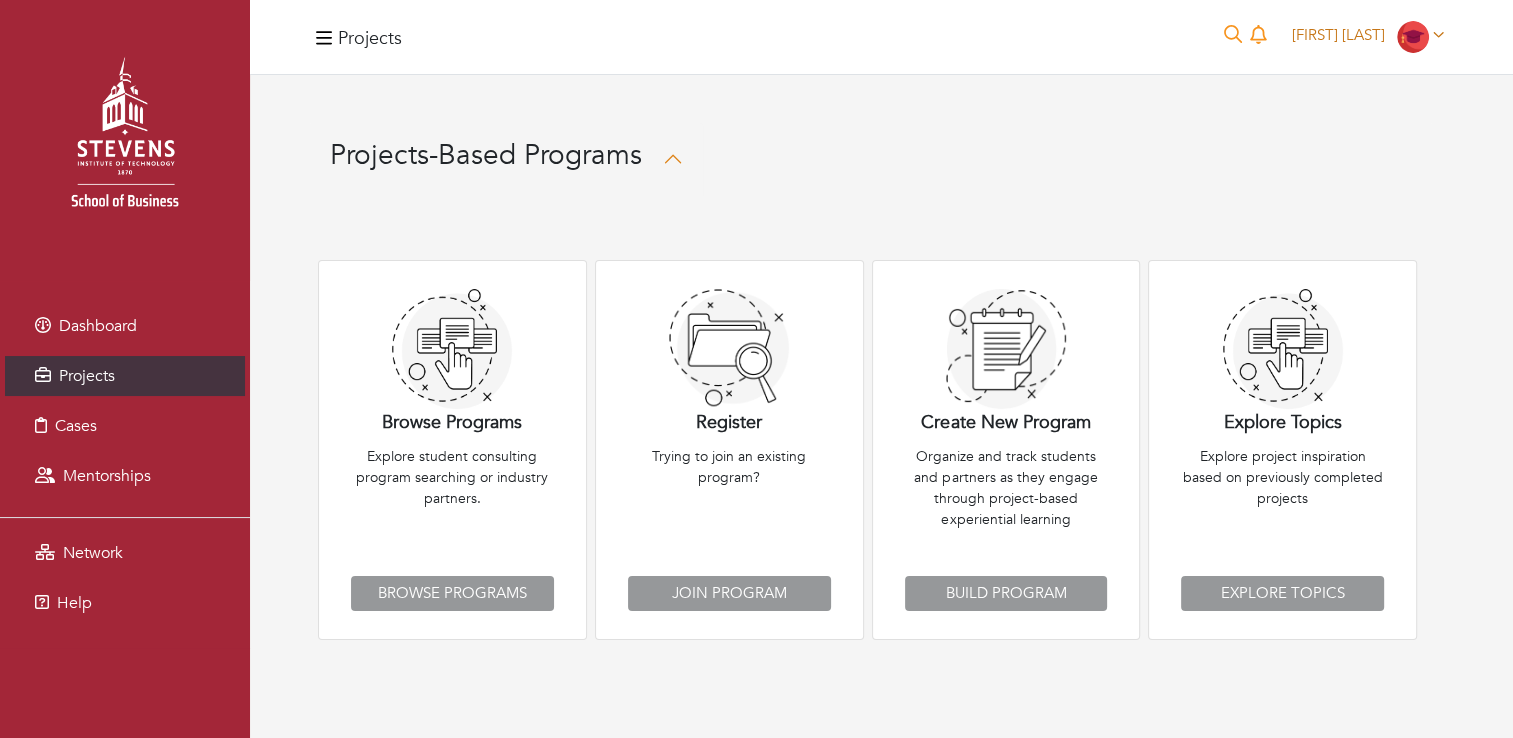 click on "[FIRST] [LAST]" at bounding box center [1338, 35] 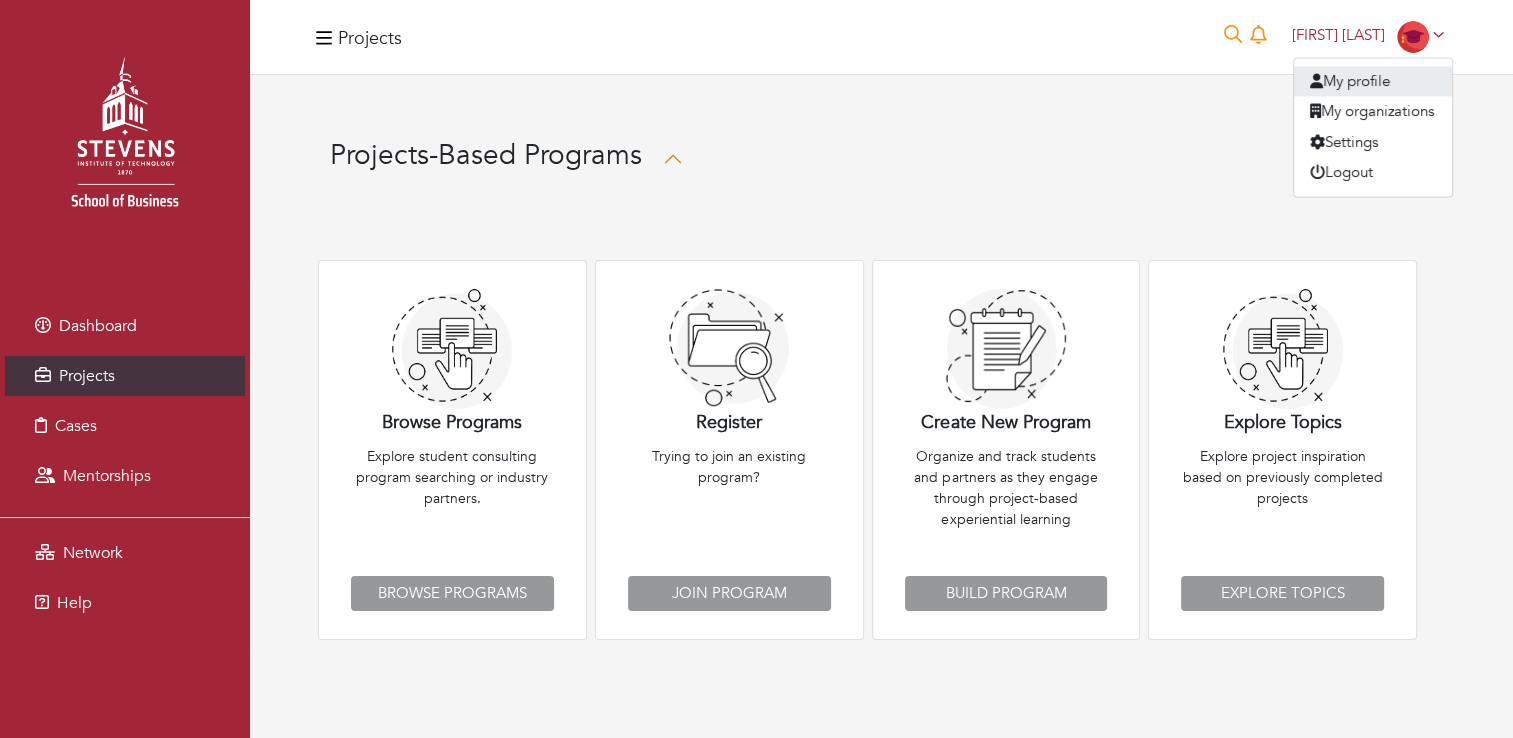 click on "My profile" at bounding box center (1373, 81) 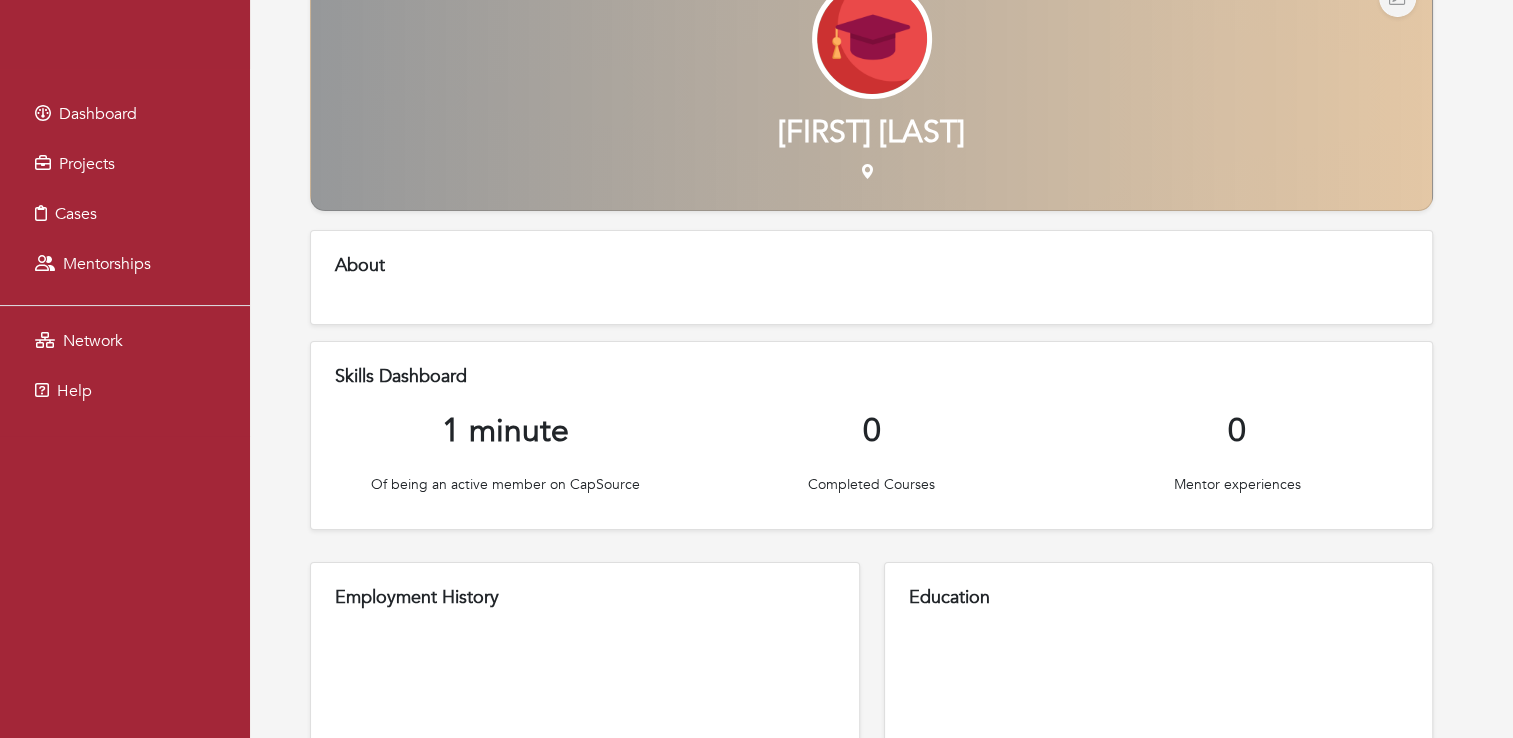 scroll, scrollTop: 0, scrollLeft: 0, axis: both 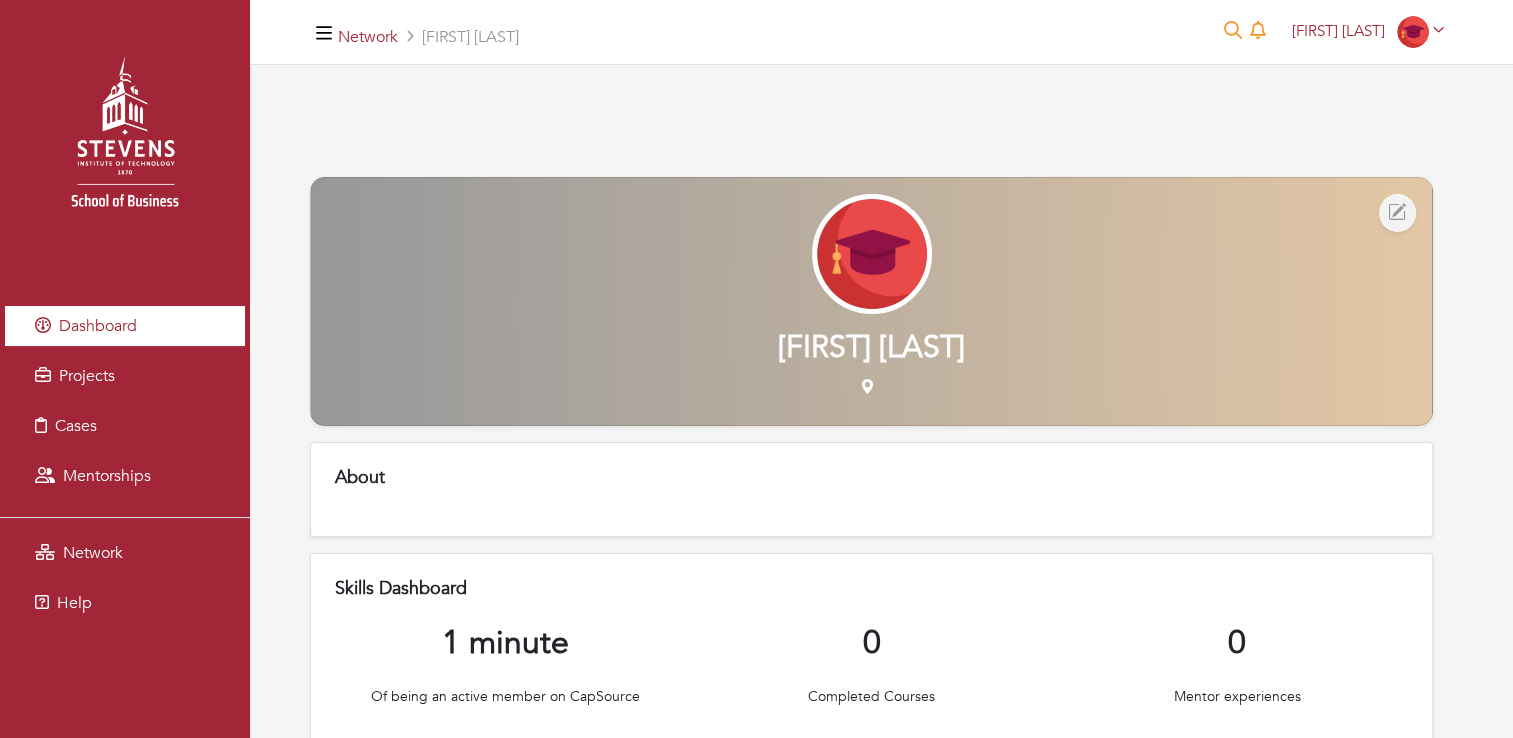 click on "Dashboard" at bounding box center (98, 326) 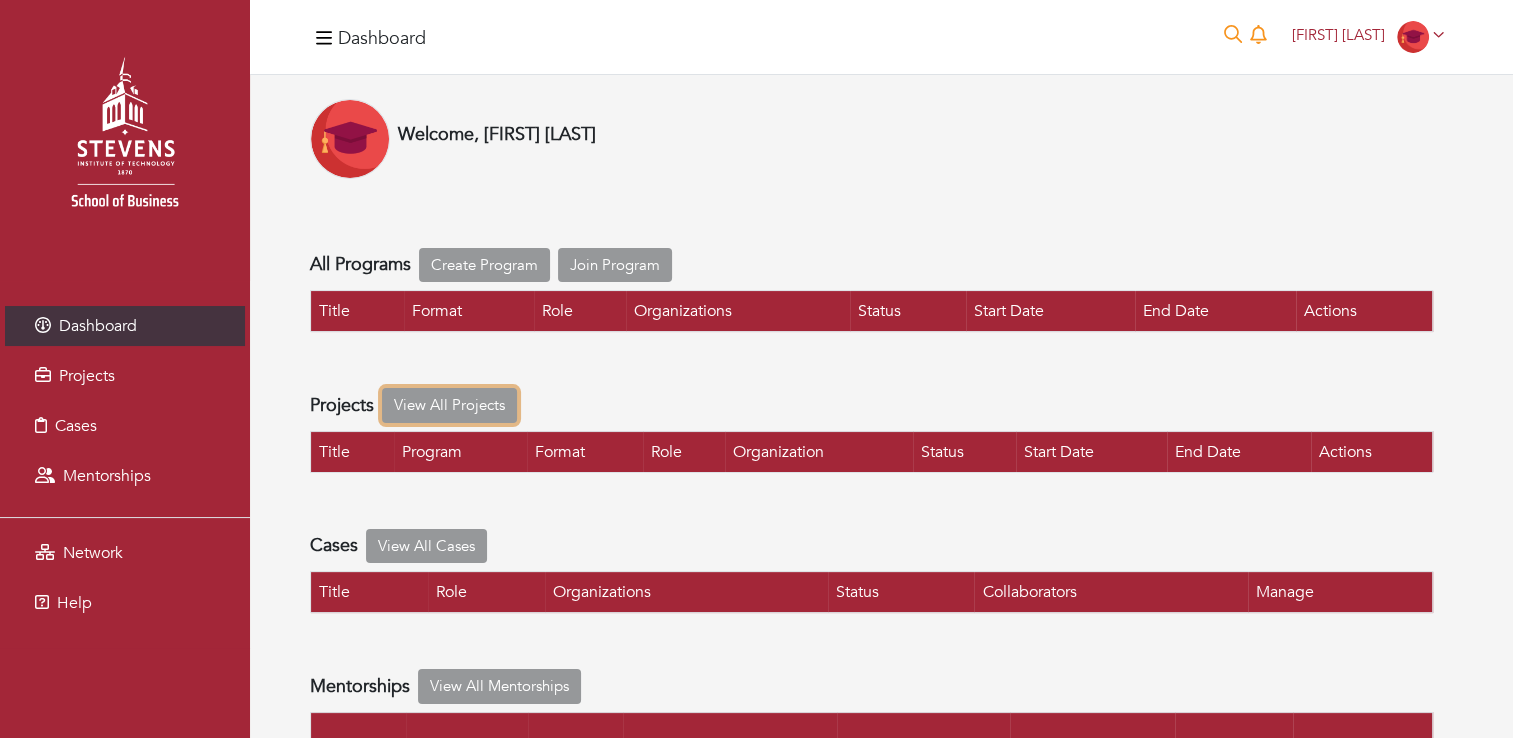 click on "View All Projects" at bounding box center (449, 405) 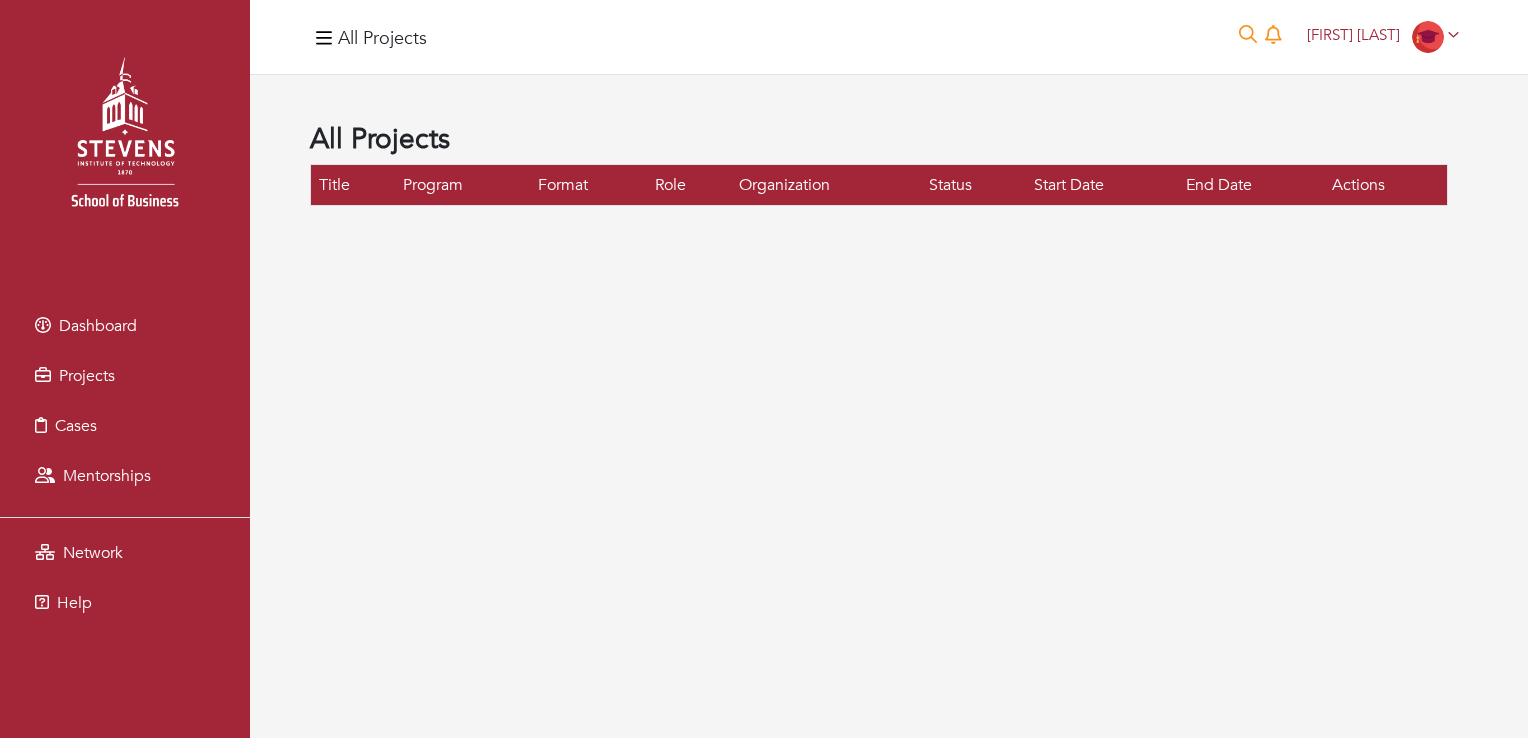 click on "Program" at bounding box center [462, 185] 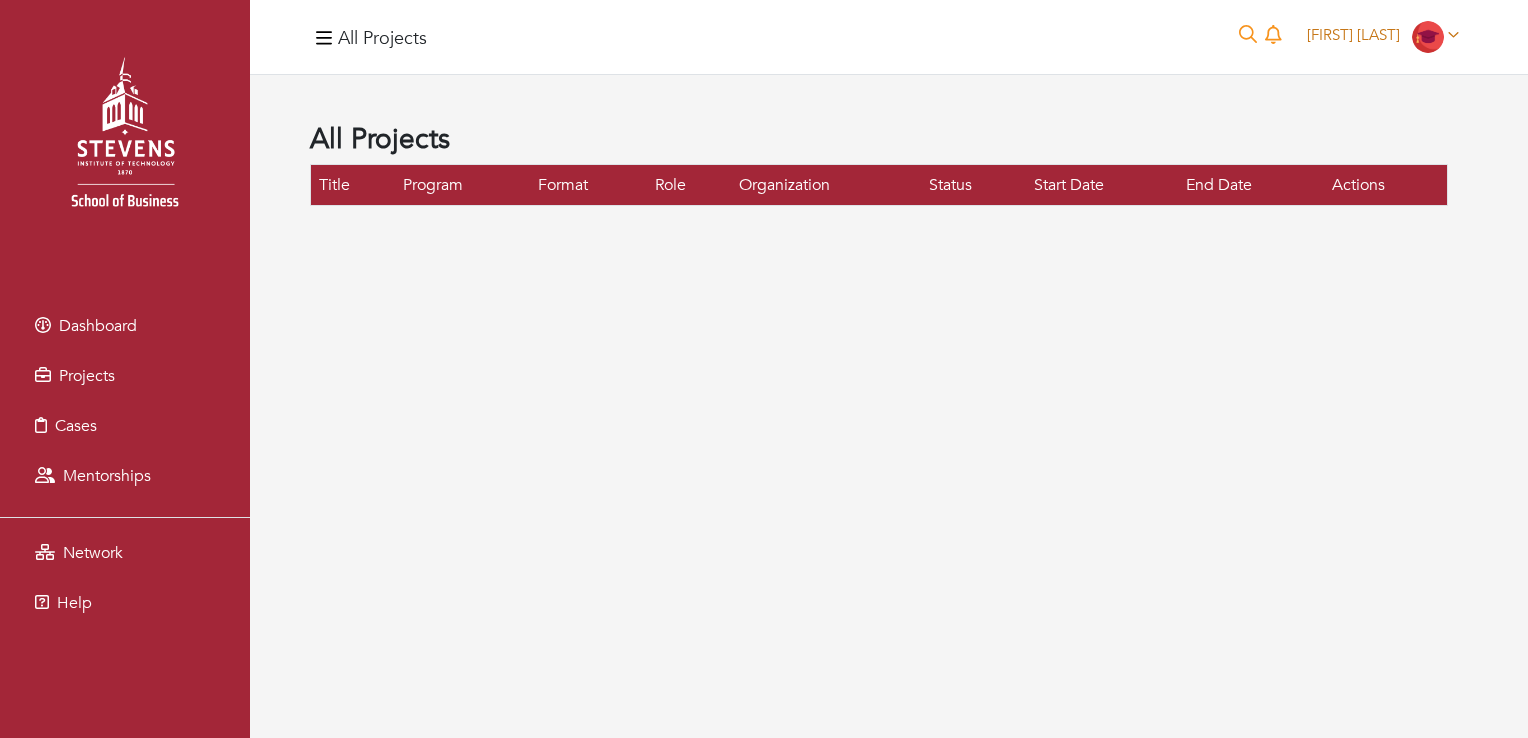 click 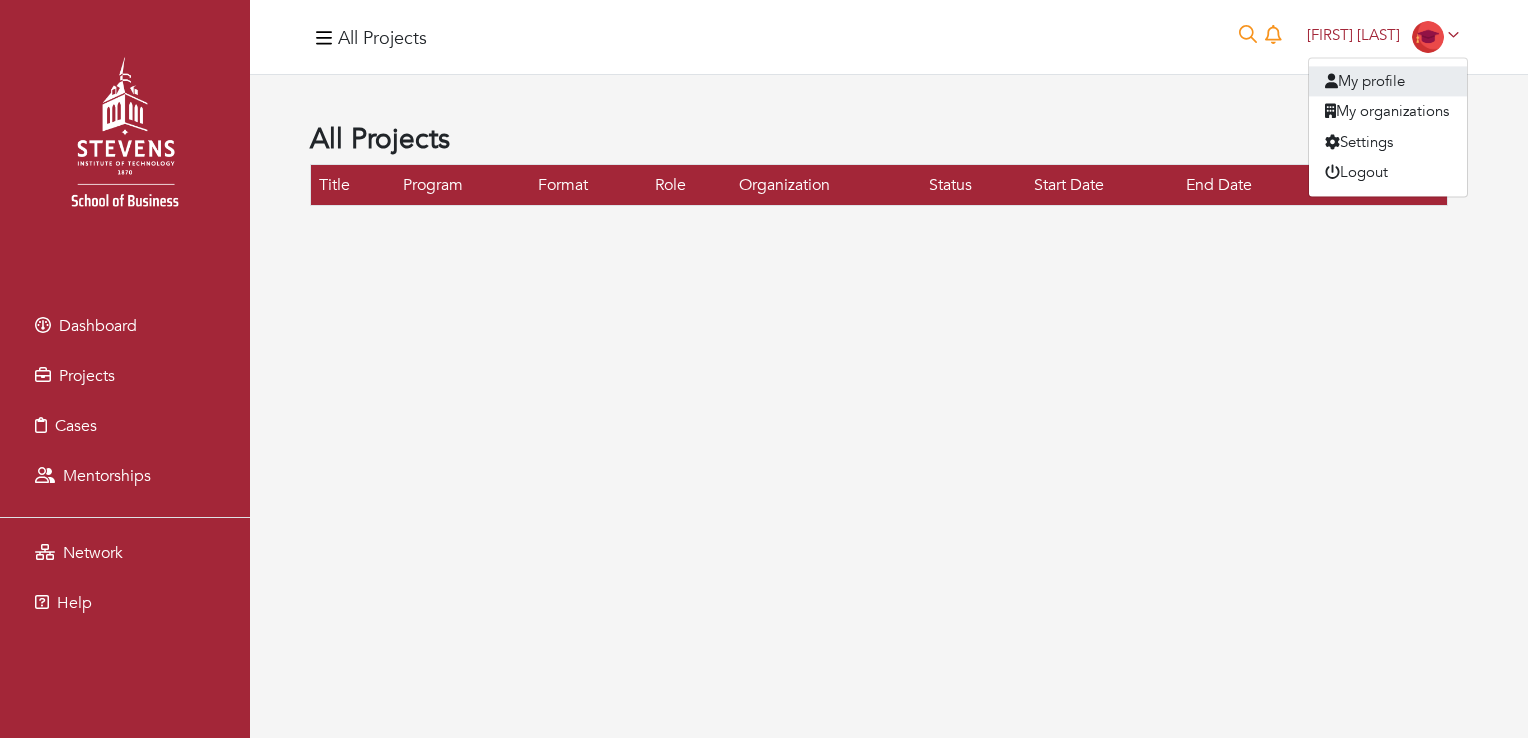 click on "My profile" at bounding box center [1388, 81] 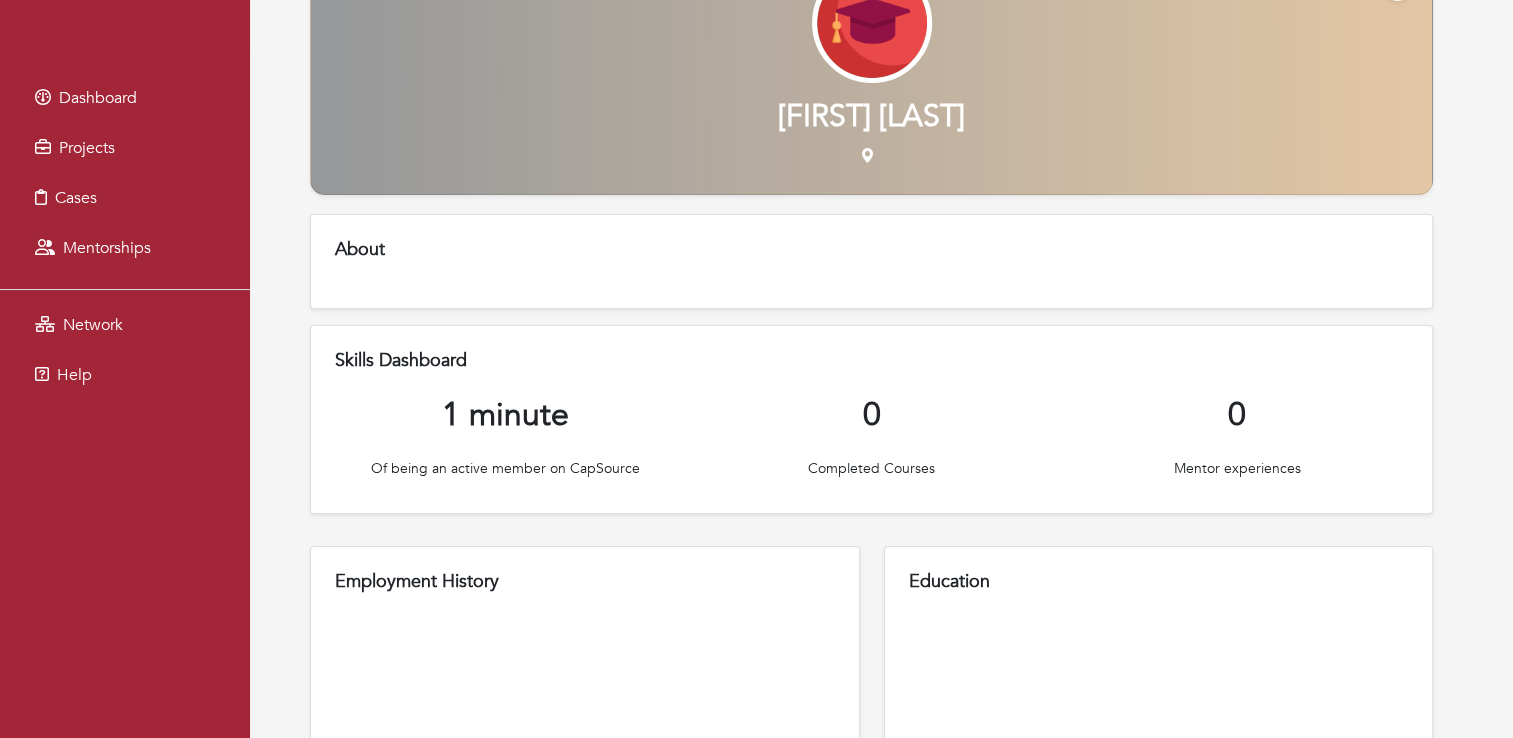 scroll, scrollTop: 232, scrollLeft: 0, axis: vertical 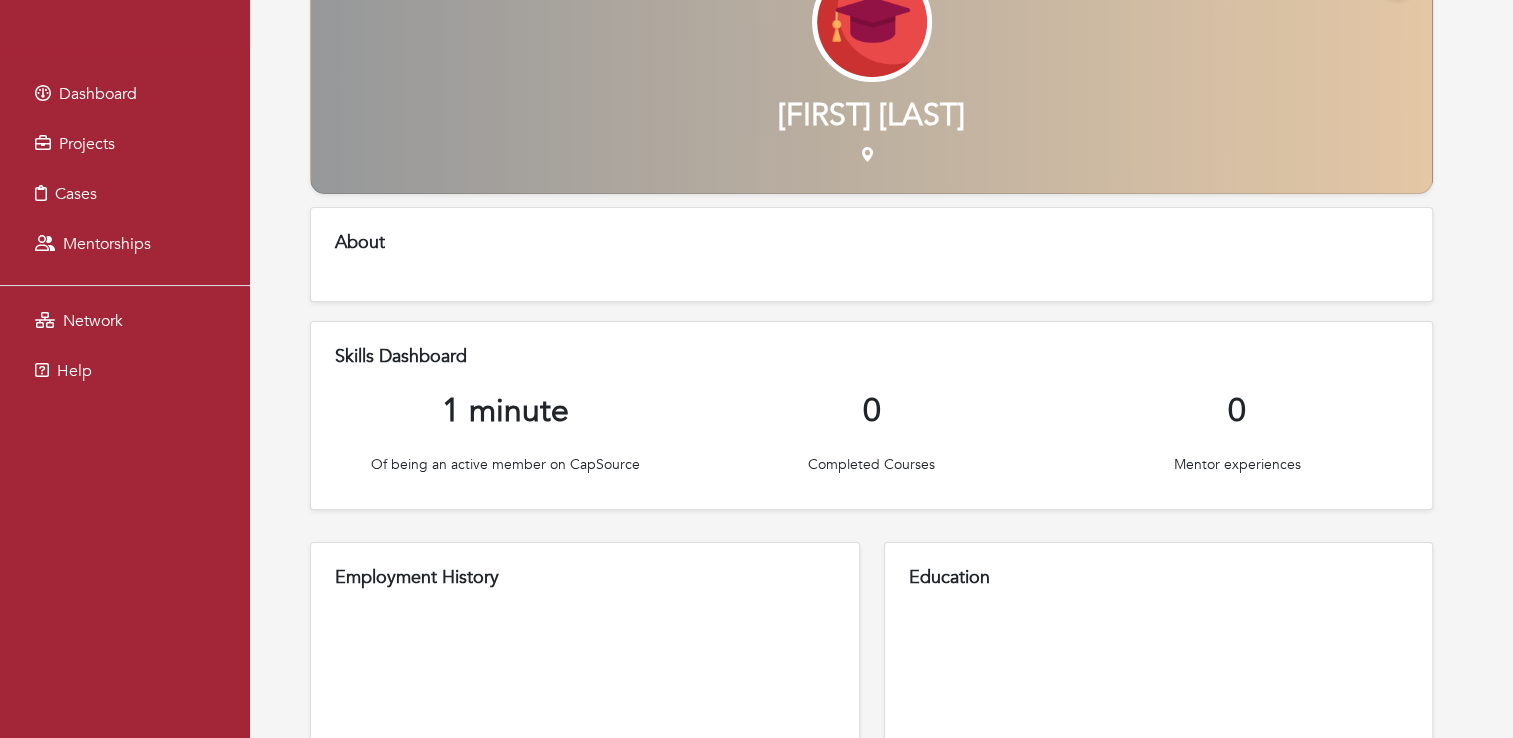 click on "About" at bounding box center (871, 255) 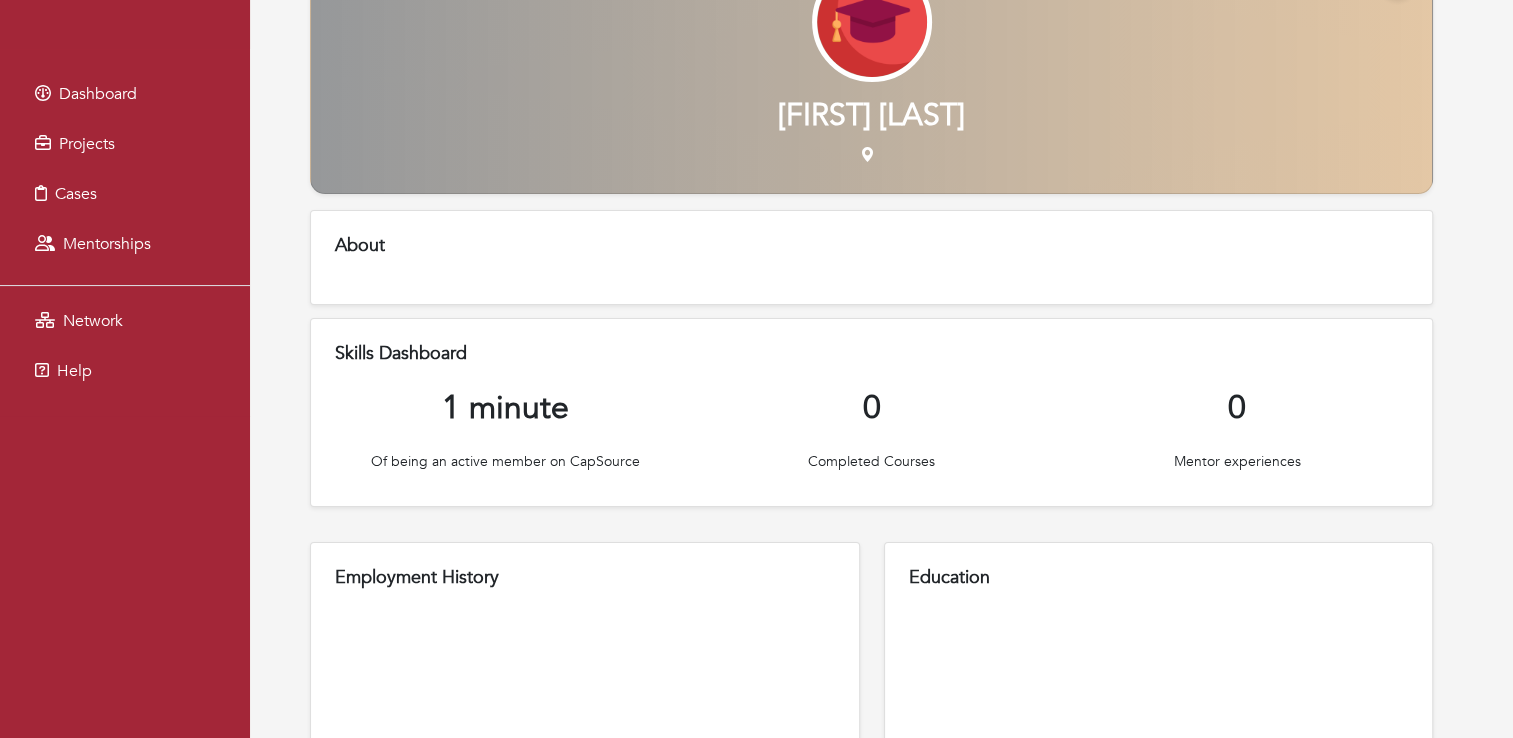 scroll, scrollTop: 592, scrollLeft: 0, axis: vertical 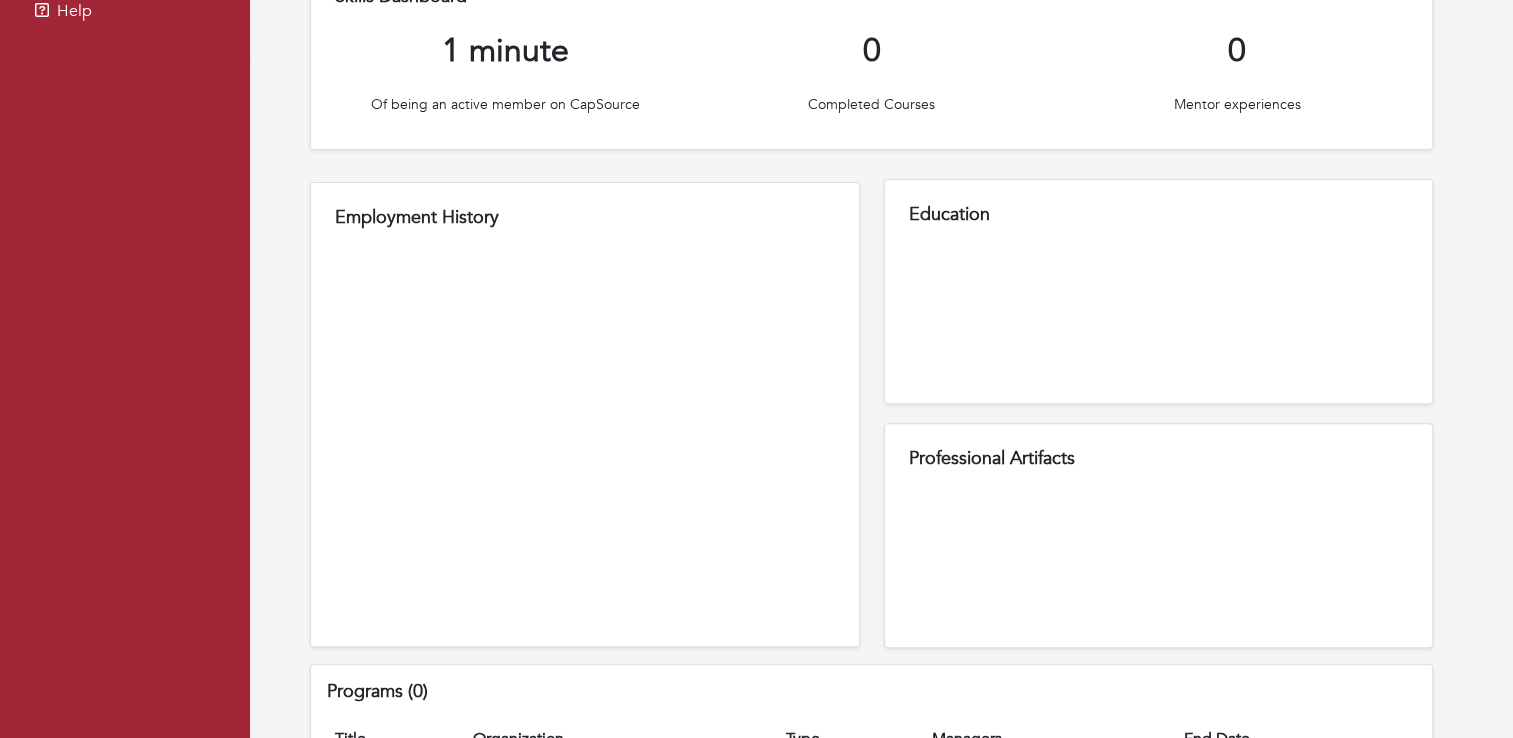 click on "Education" at bounding box center (1159, 291) 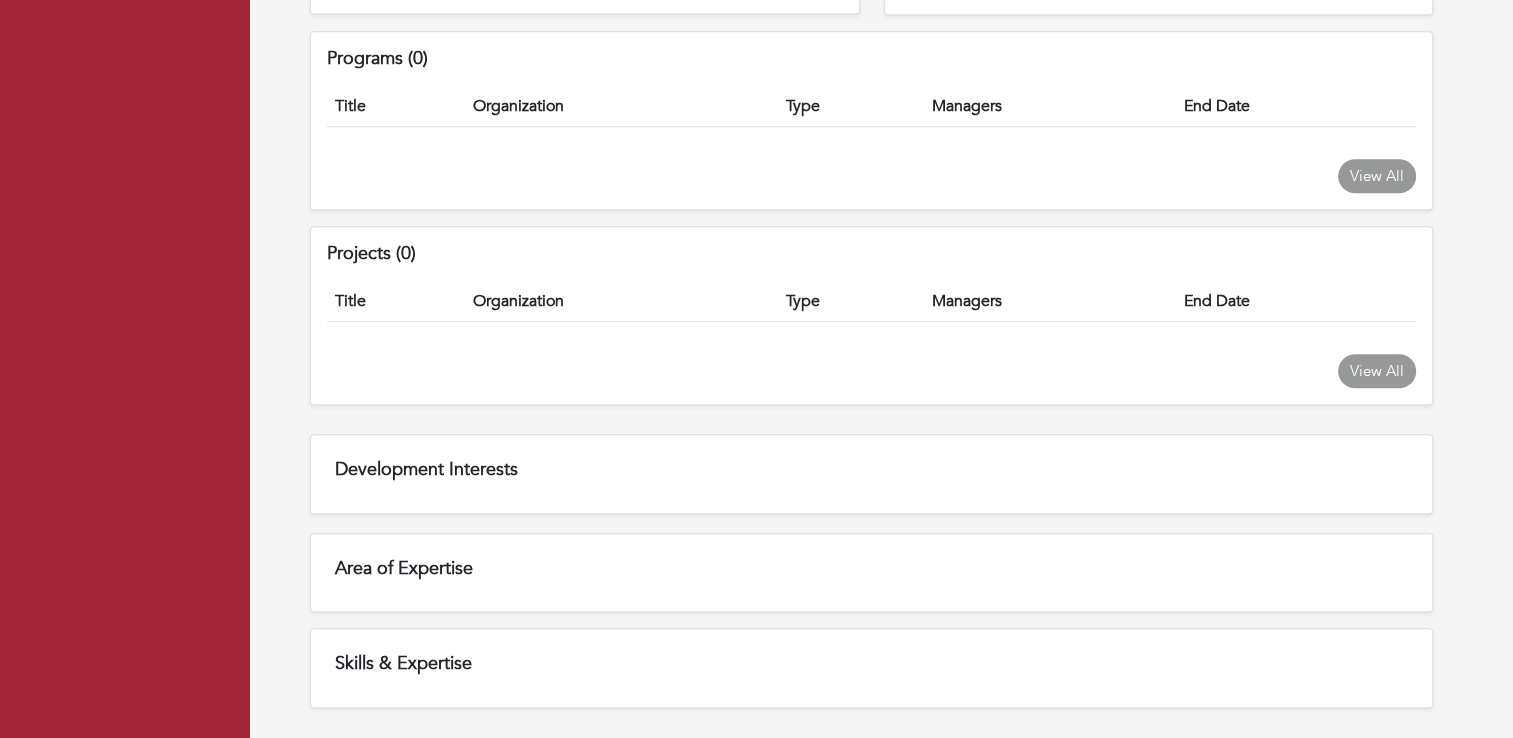 click on "Development Interests" at bounding box center [871, 474] 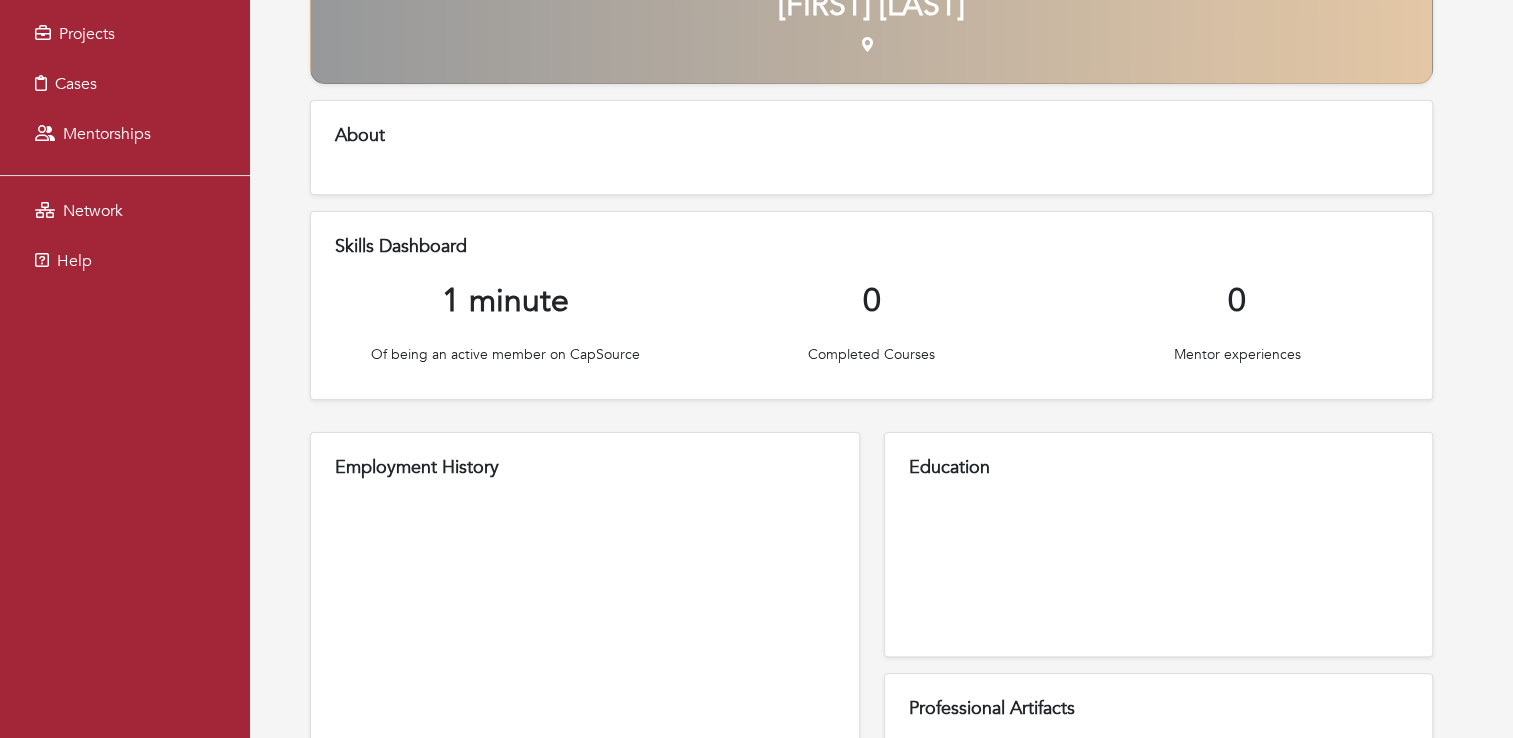 scroll, scrollTop: 0, scrollLeft: 0, axis: both 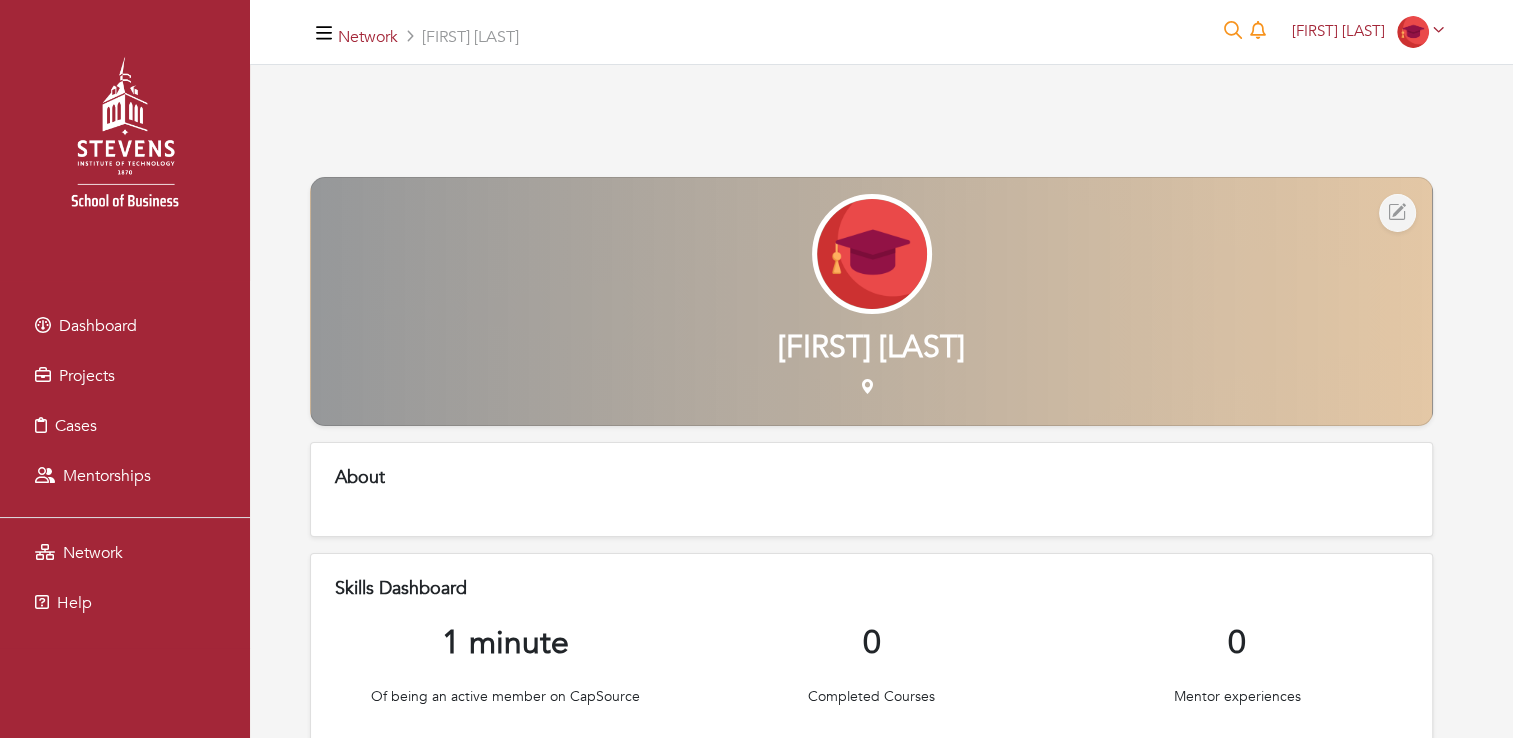 click 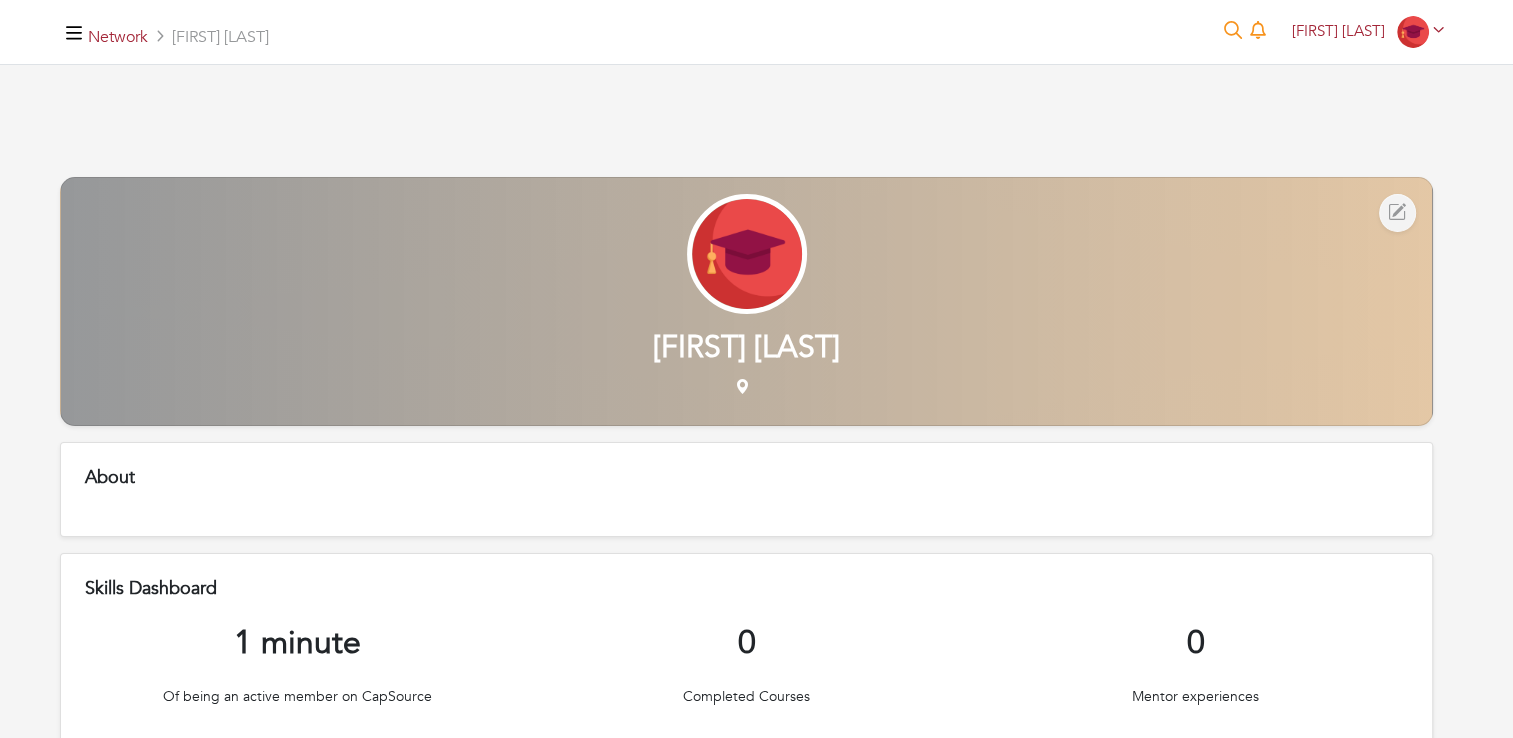 click at bounding box center (74, 32) 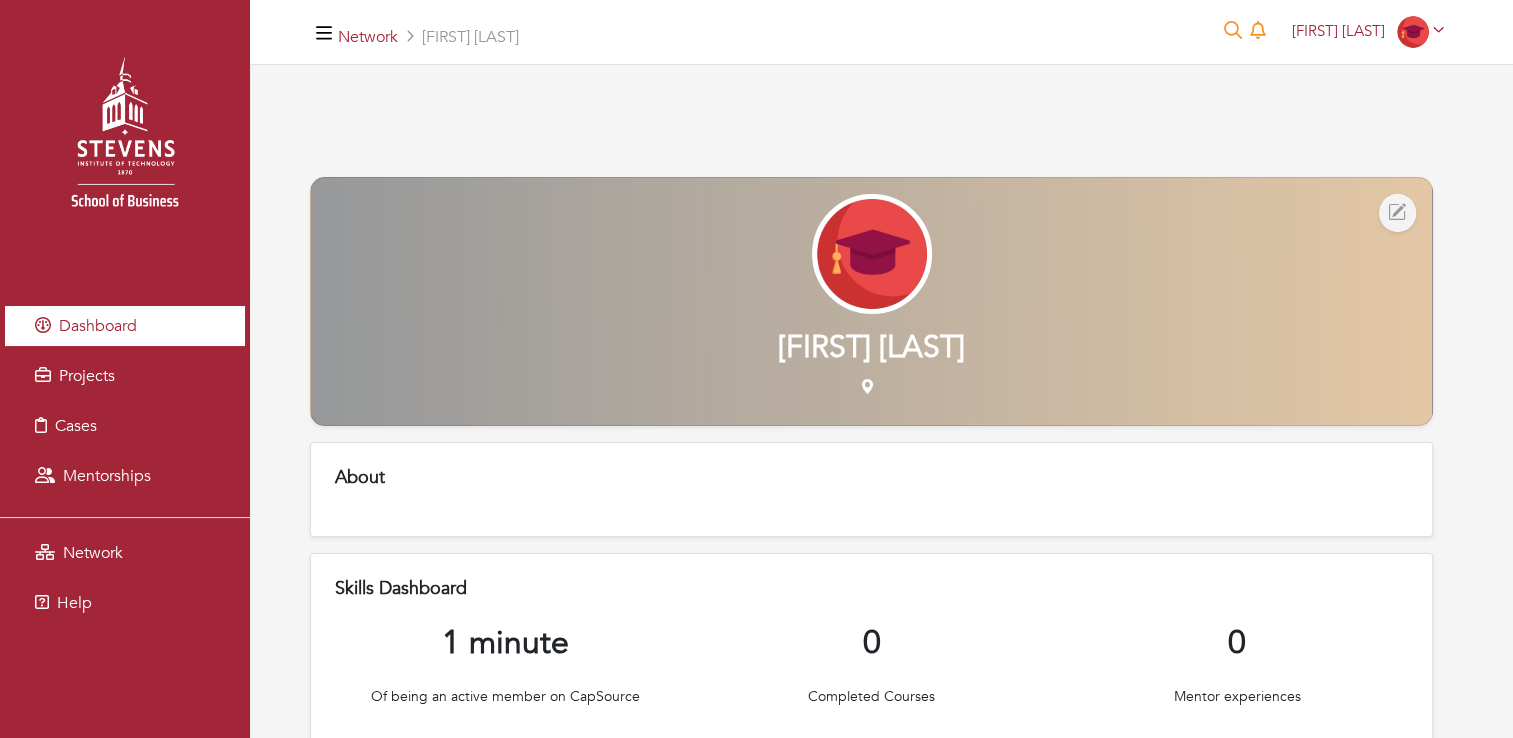 click on "Dashboard" at bounding box center (98, 326) 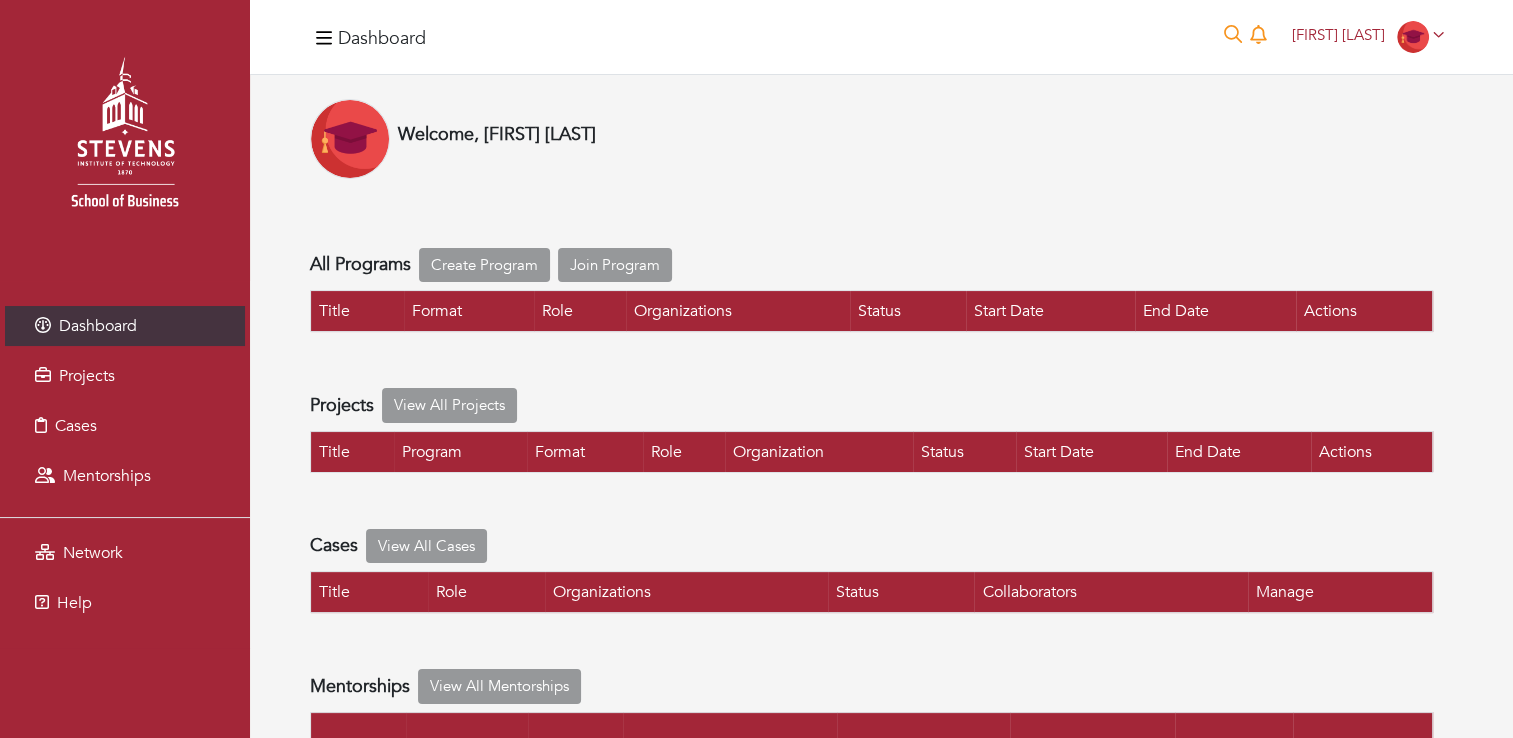 scroll, scrollTop: 84, scrollLeft: 0, axis: vertical 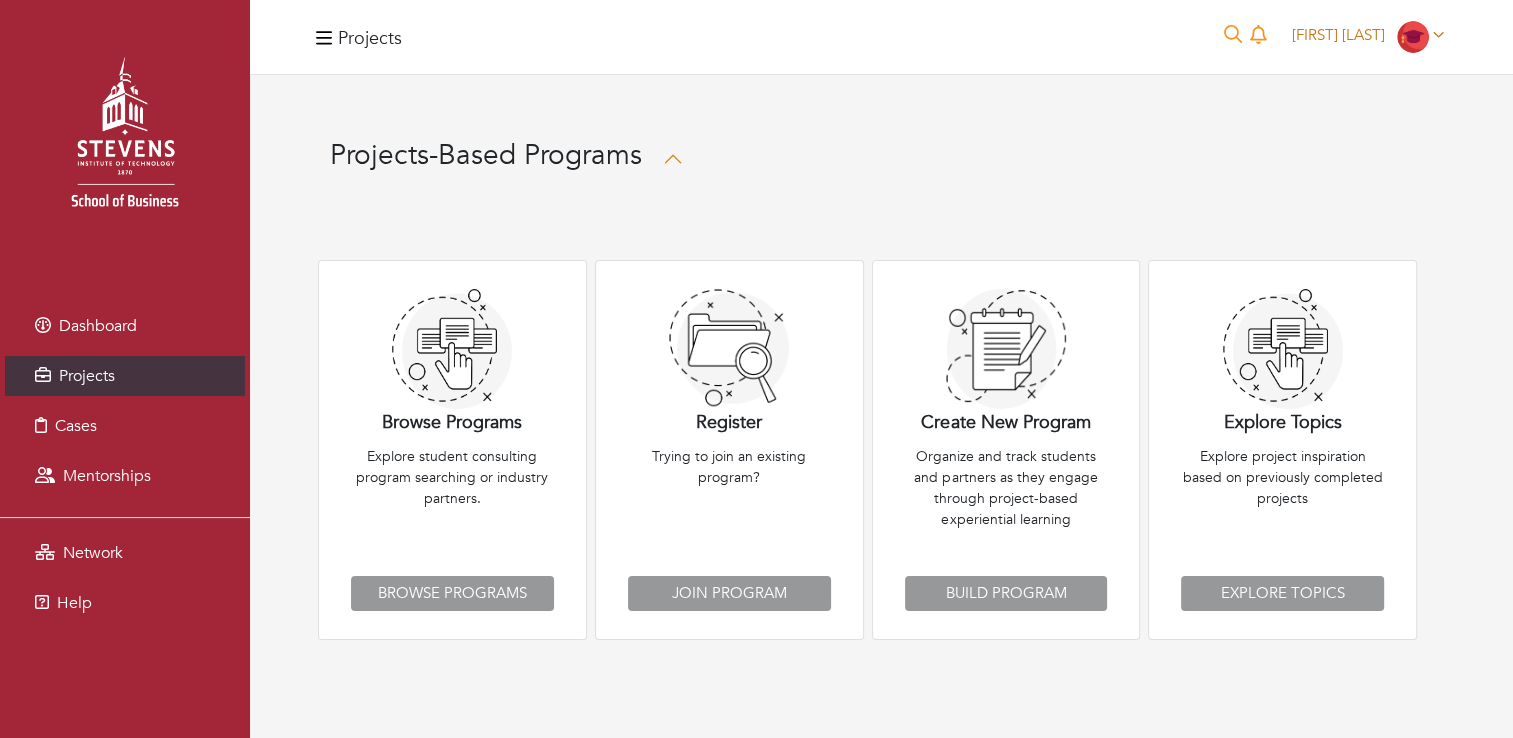 click at bounding box center [1415, 35] 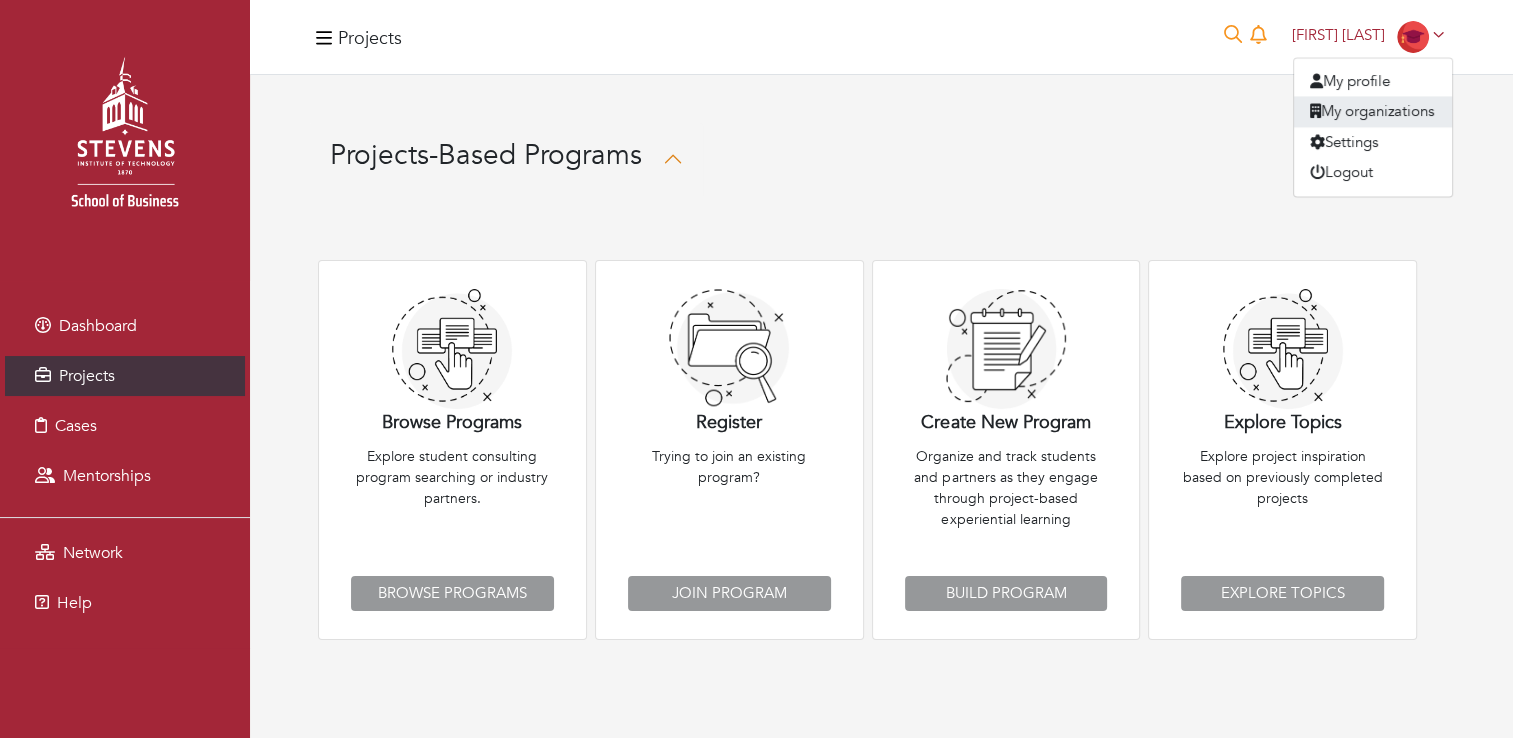click on "My organizations" at bounding box center (1373, 112) 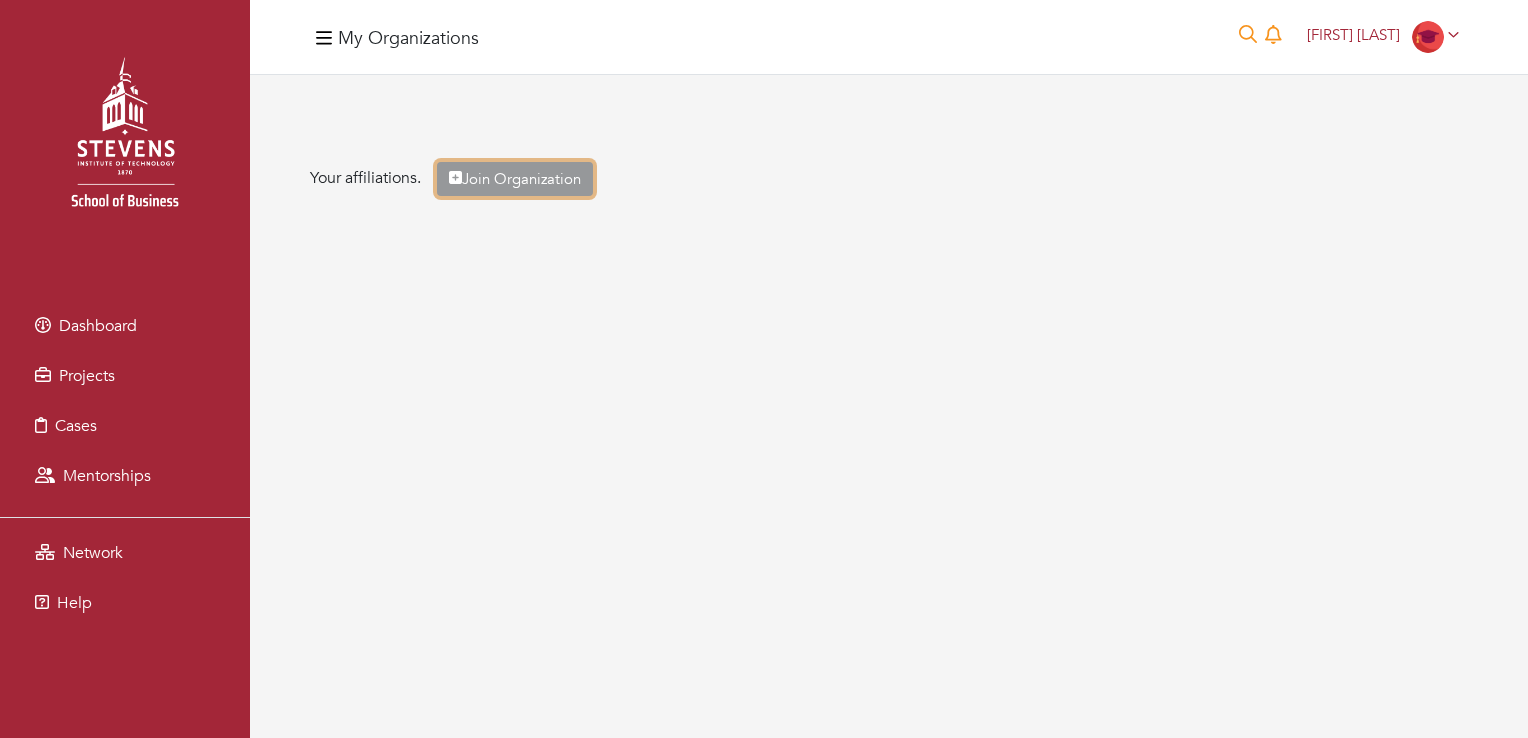 click on "Join Organization" at bounding box center (515, 179) 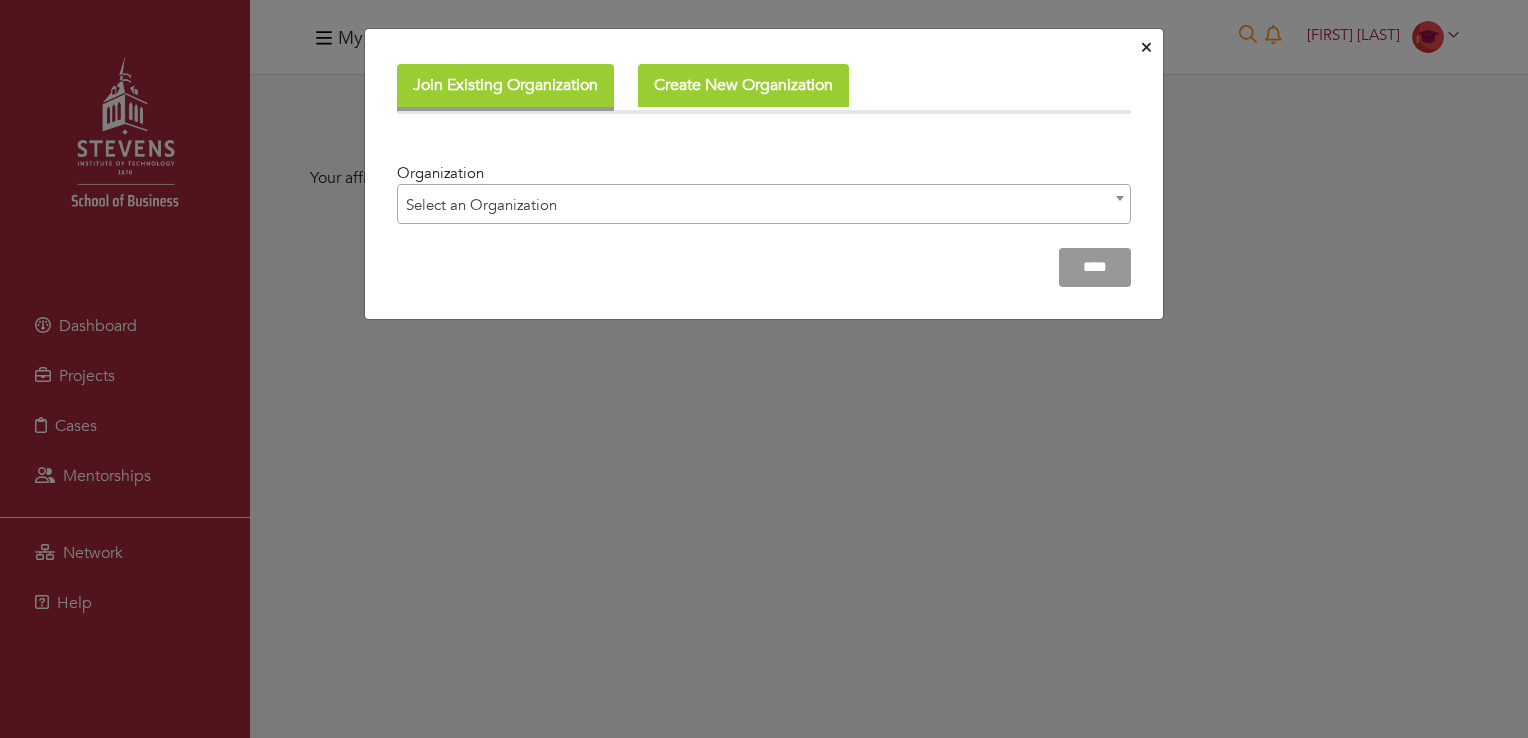 click on "Select an Organization" at bounding box center (764, 205) 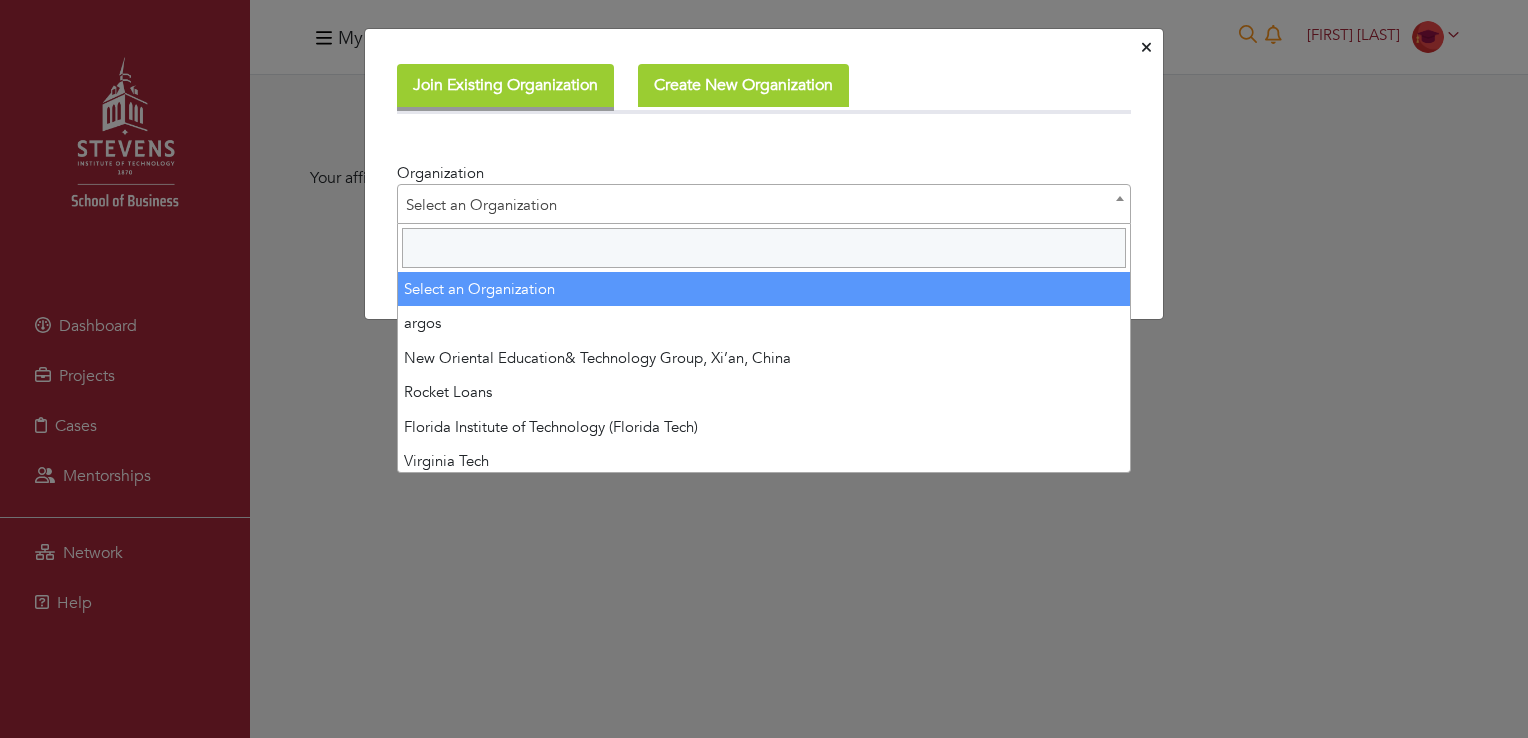 click at bounding box center (764, 248) 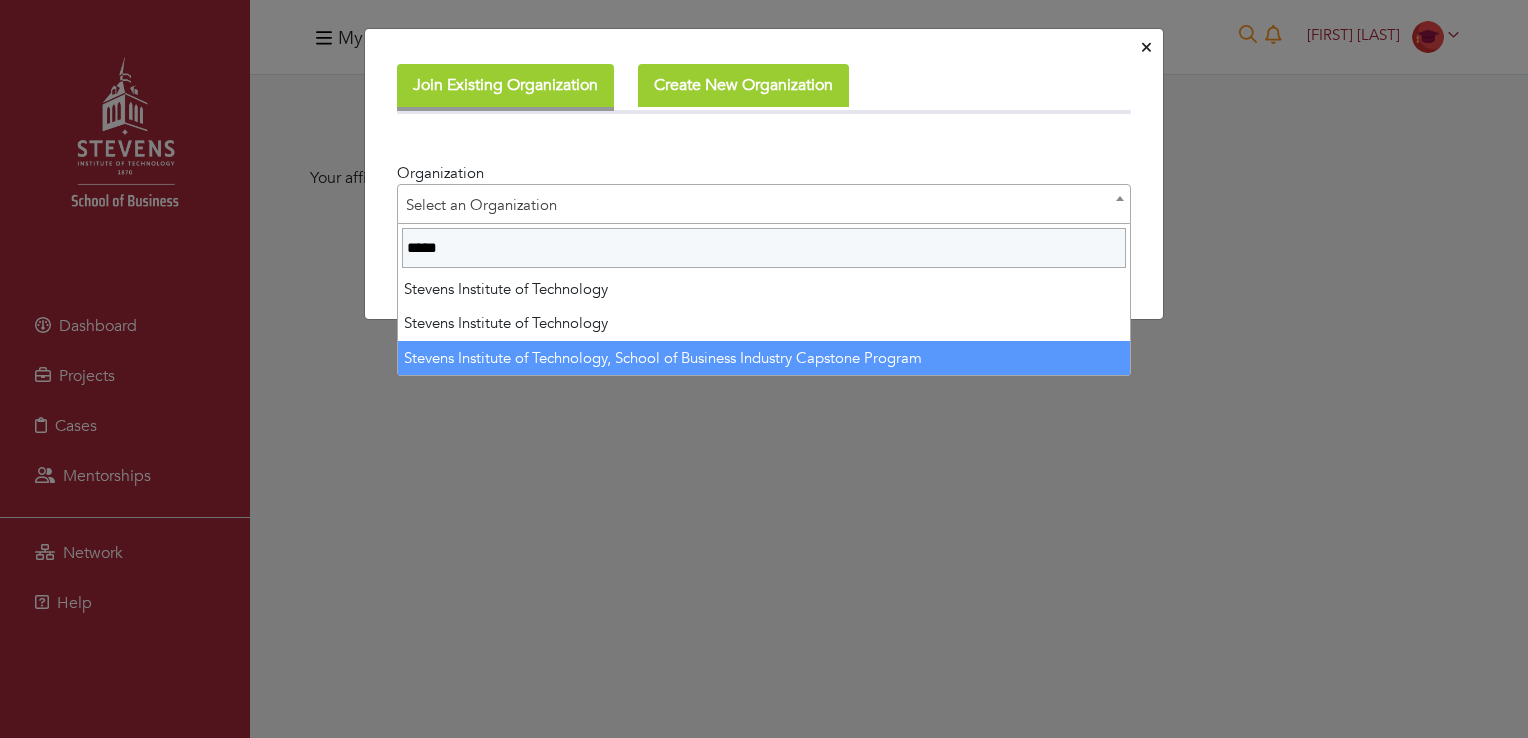 type on "*****" 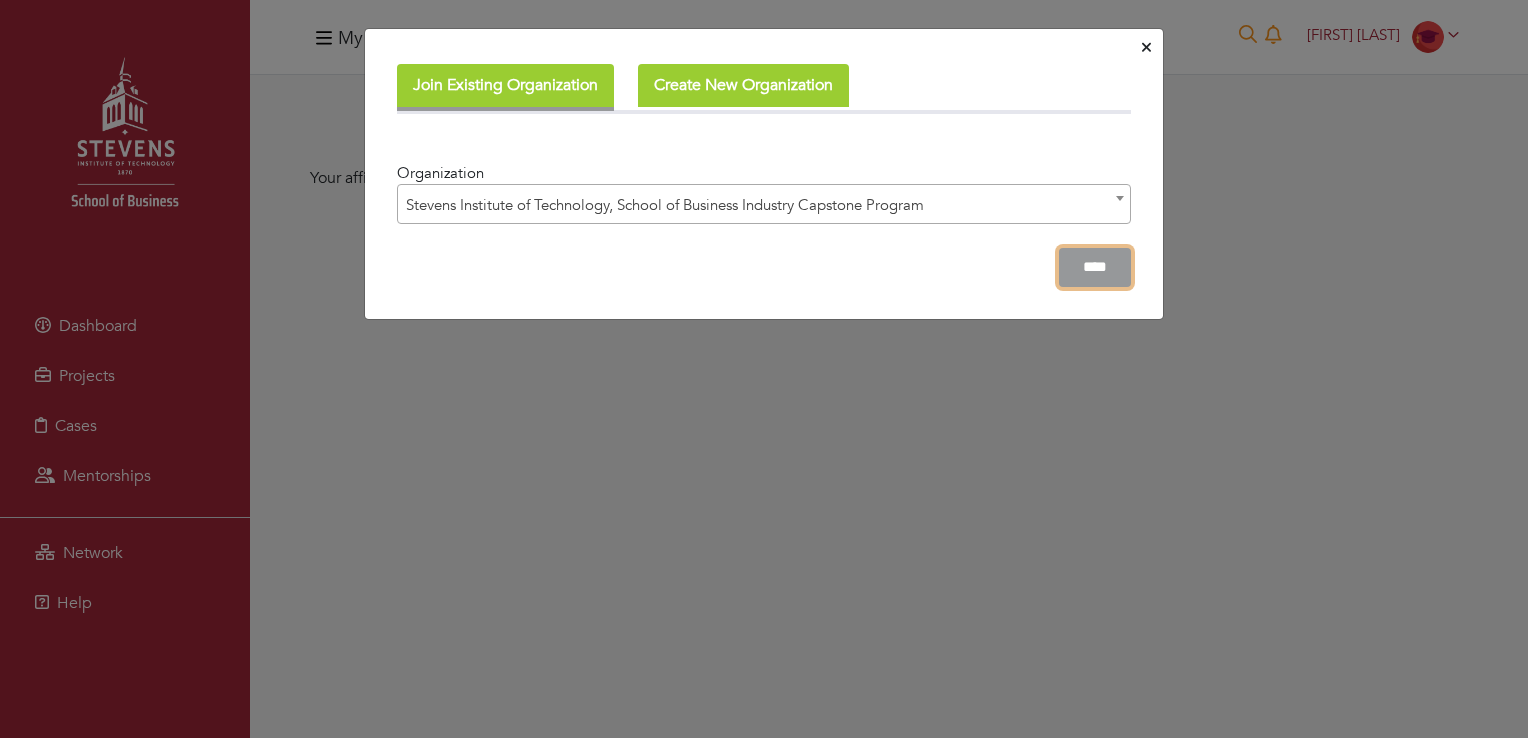 click on "****" at bounding box center [1095, 267] 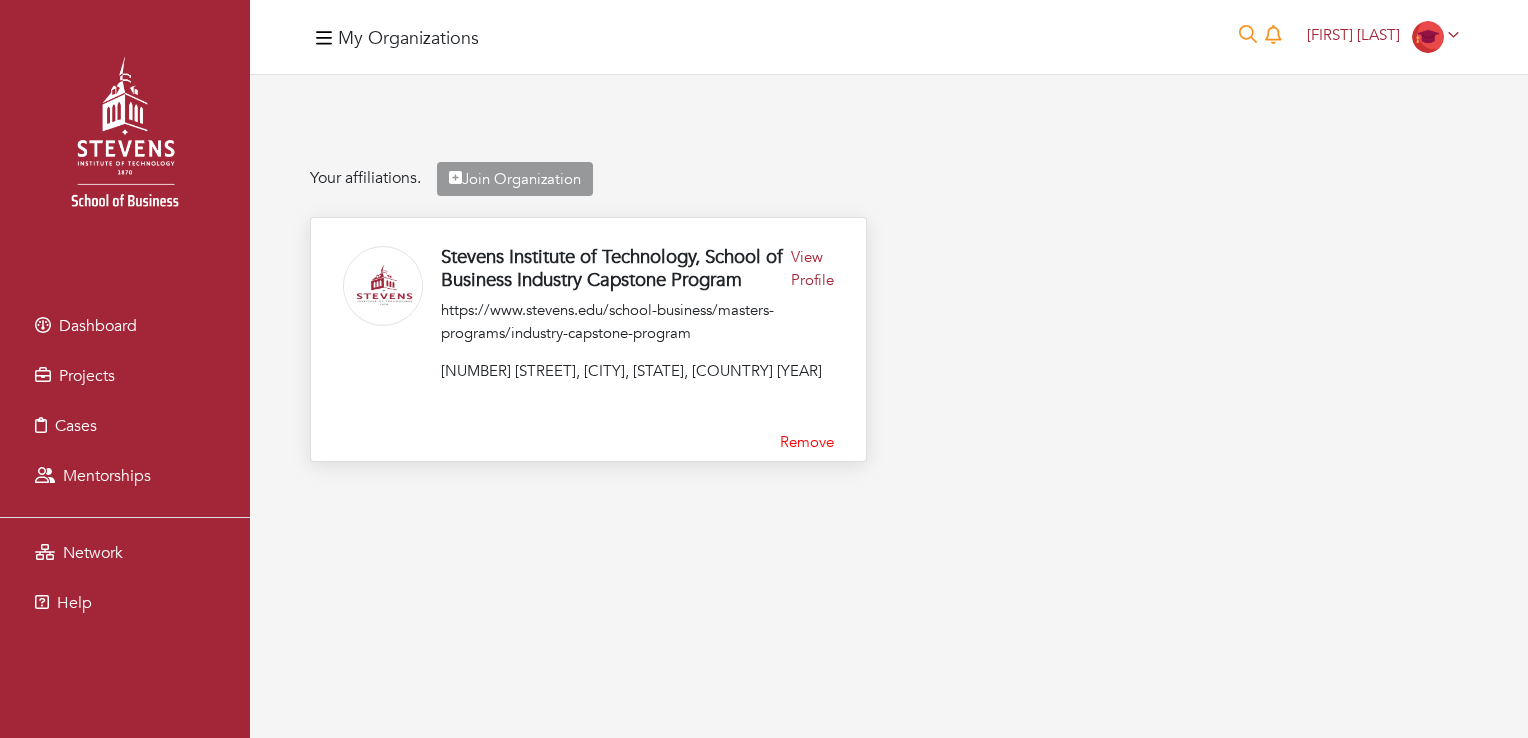 click on "Stevens Institute of Technology, School of Business Industry Capstone Program" at bounding box center [616, 268] 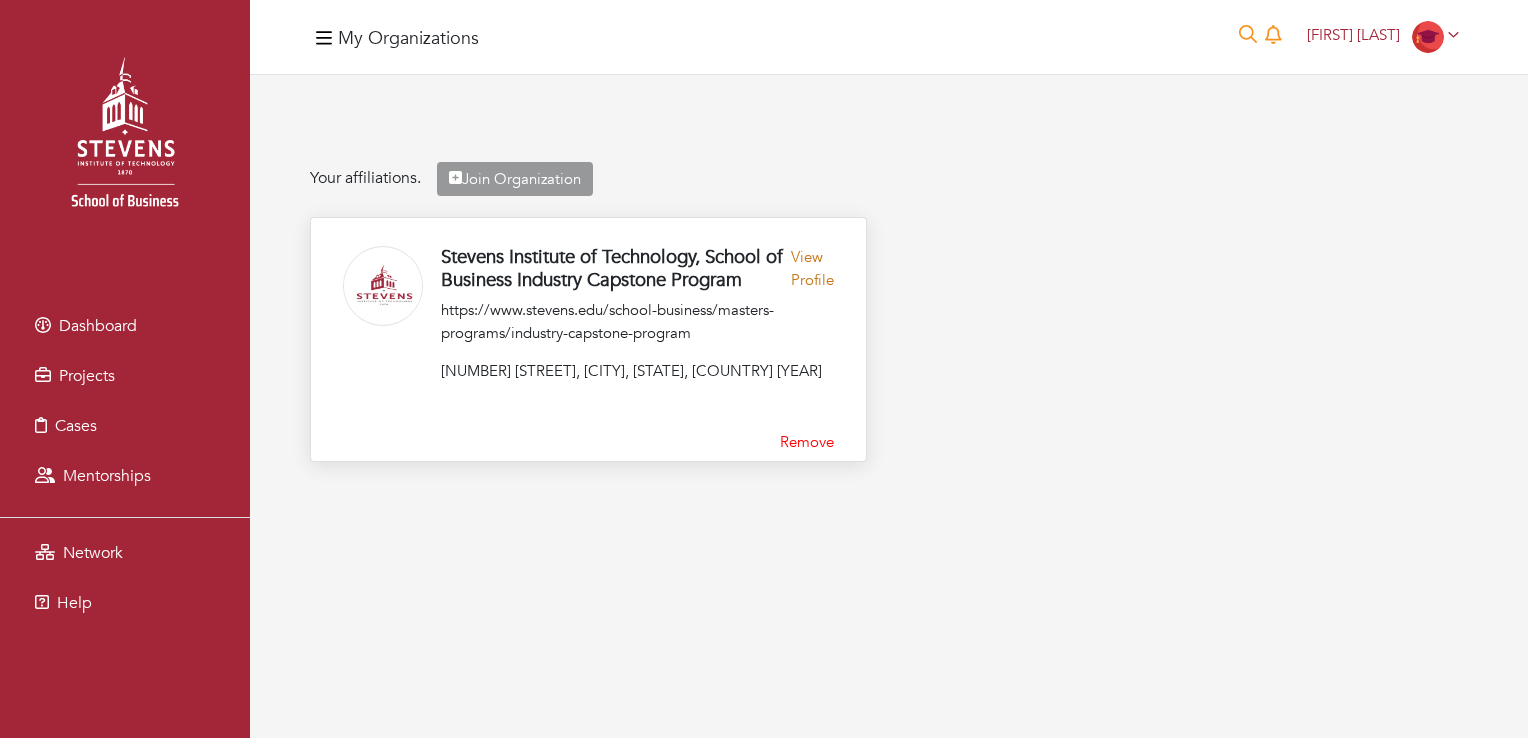 click on "View Profile" at bounding box center [812, 272] 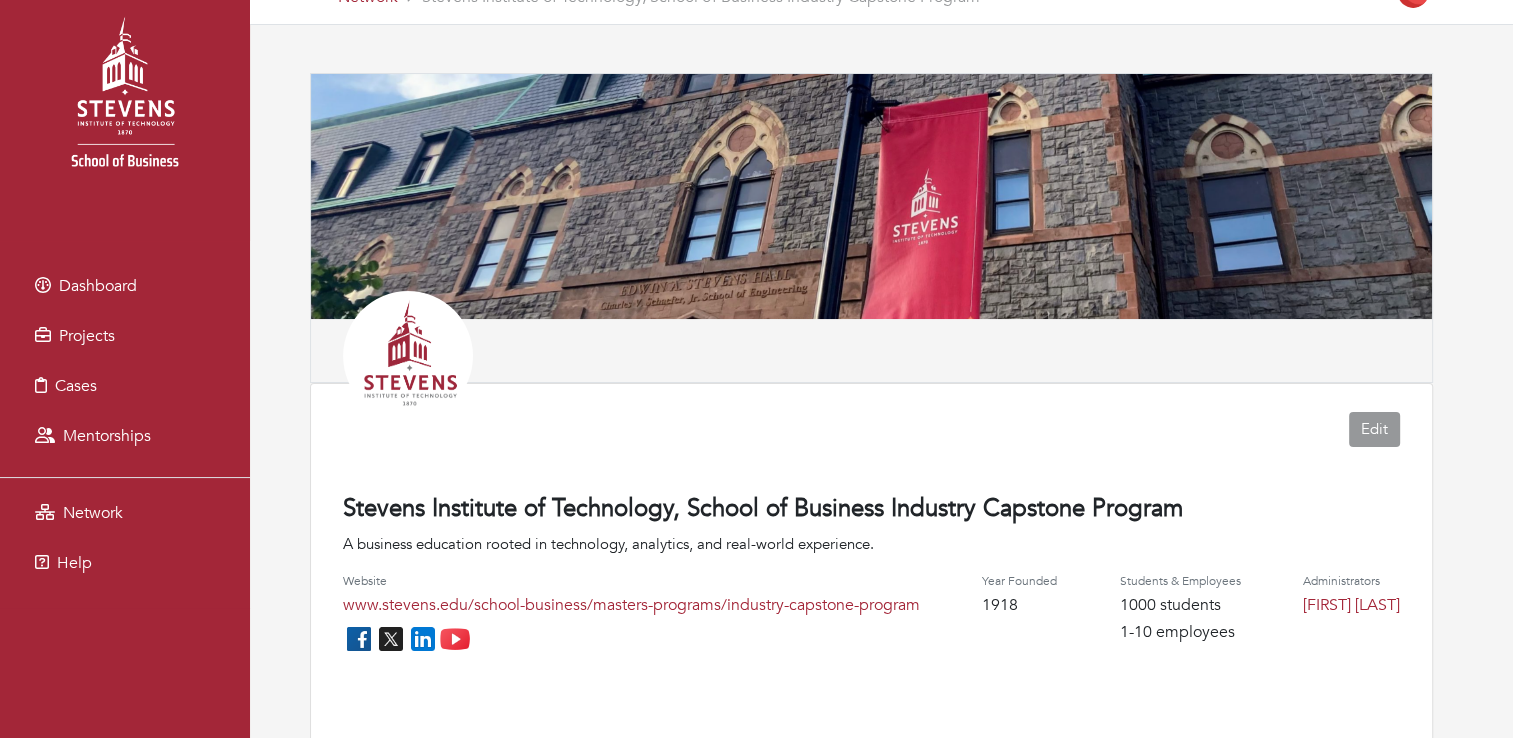 scroll, scrollTop: 0, scrollLeft: 0, axis: both 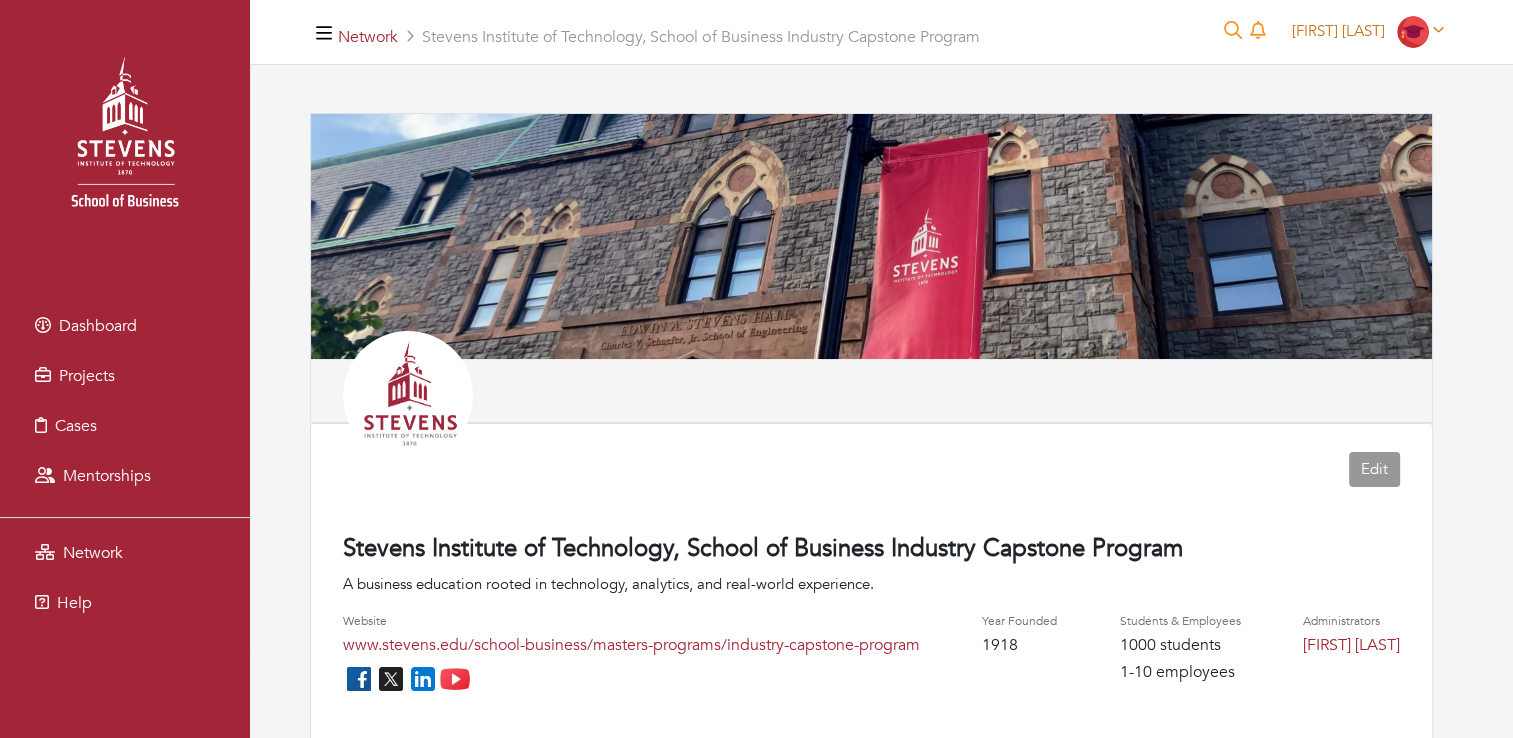click at bounding box center (1415, 31) 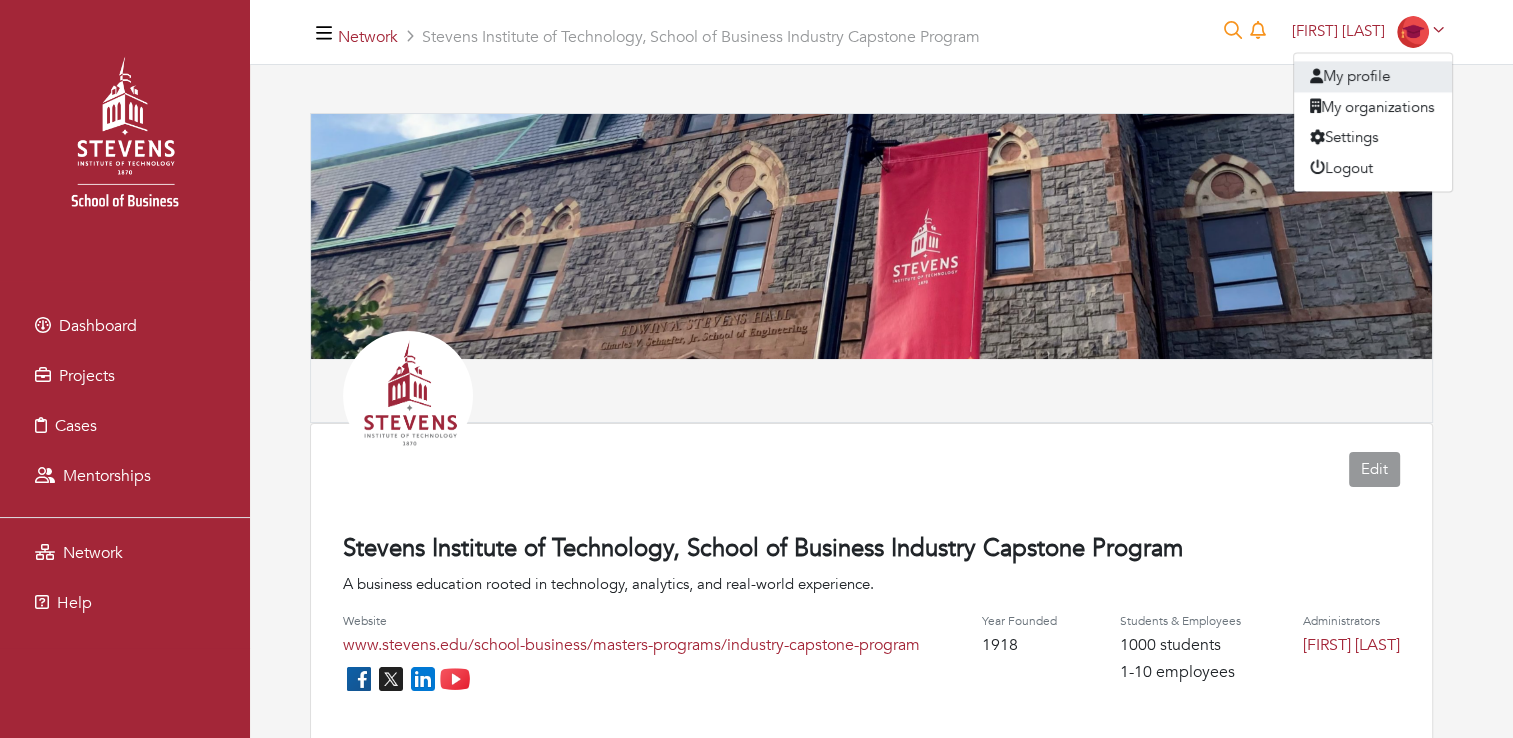 click on "My profile" at bounding box center (1373, 76) 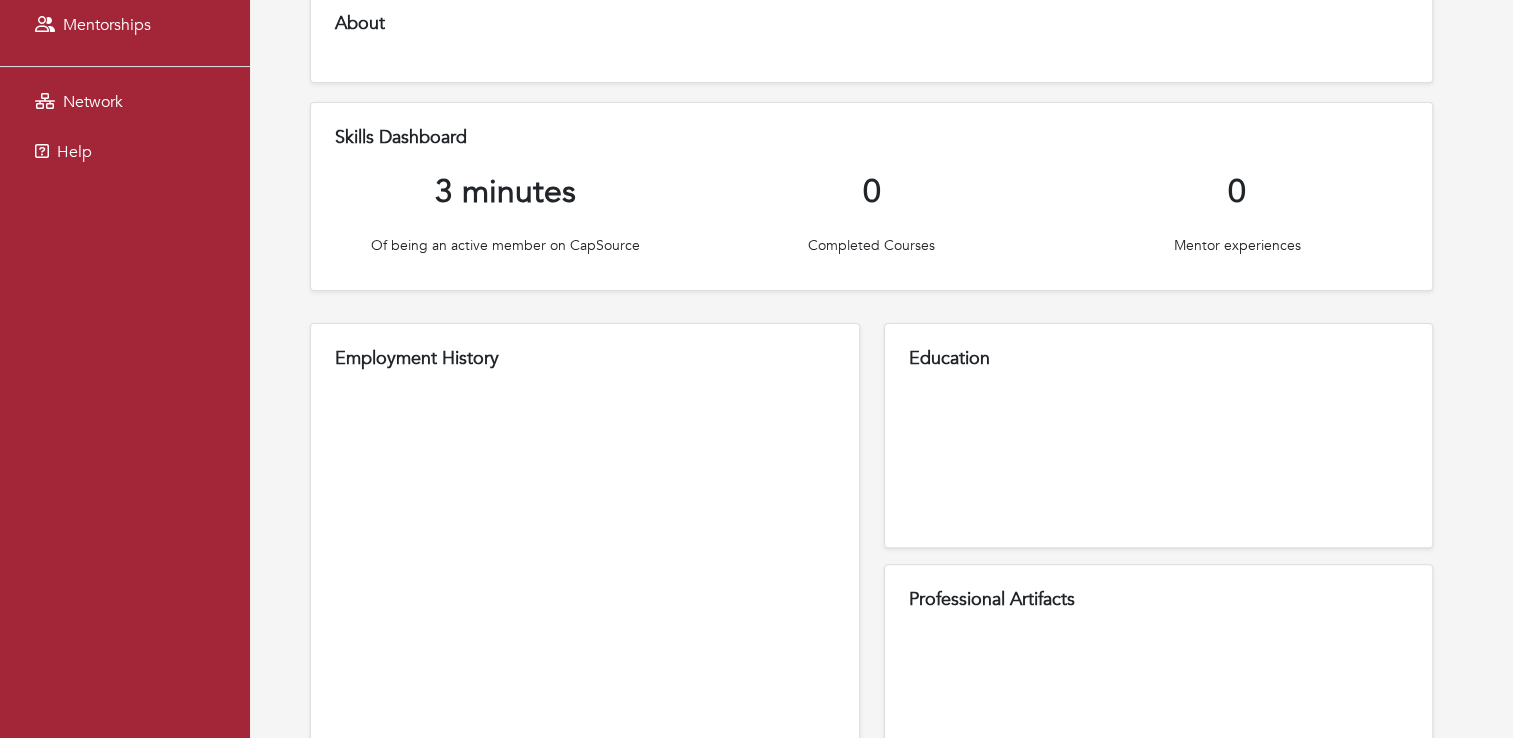 scroll, scrollTop: 448, scrollLeft: 0, axis: vertical 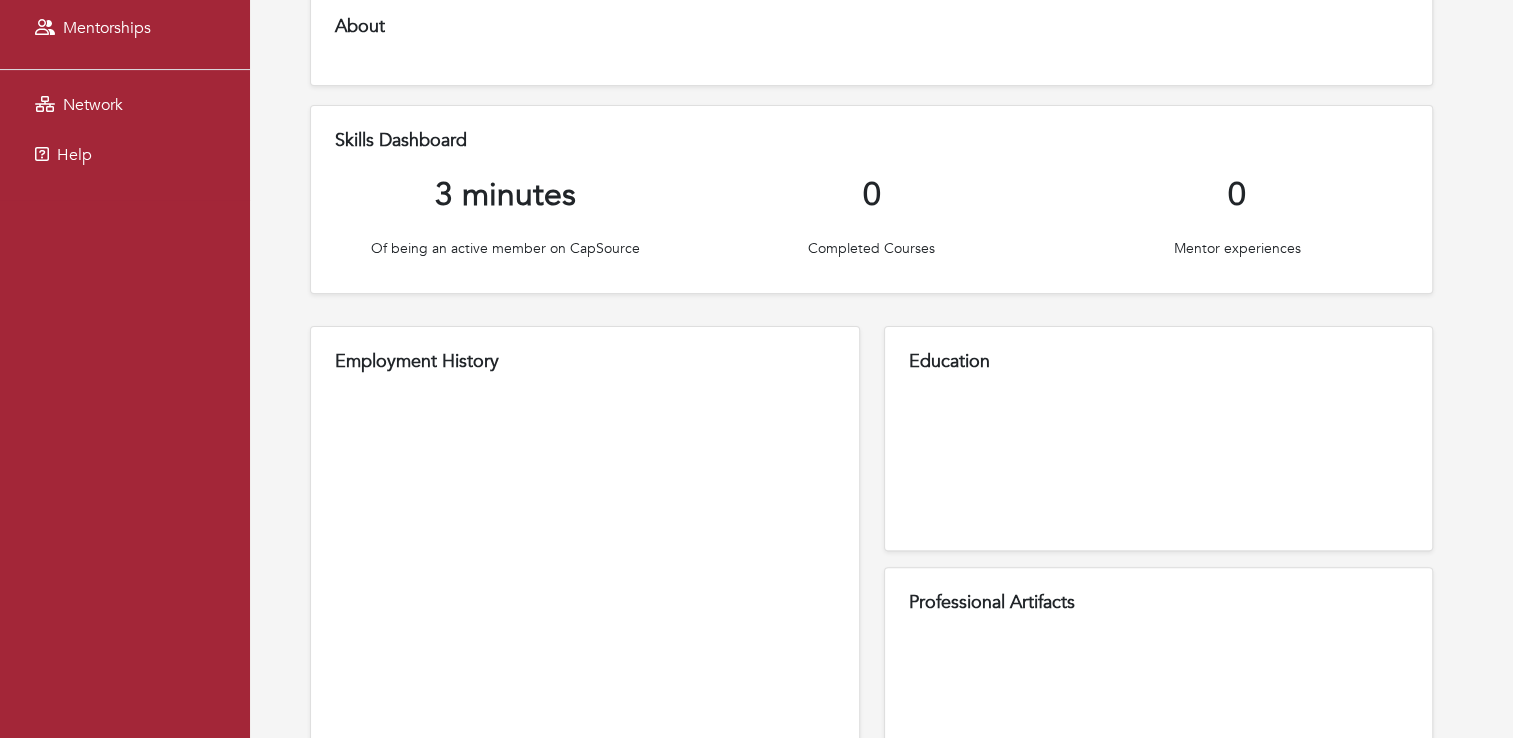 click on "About" at bounding box center (871, 39) 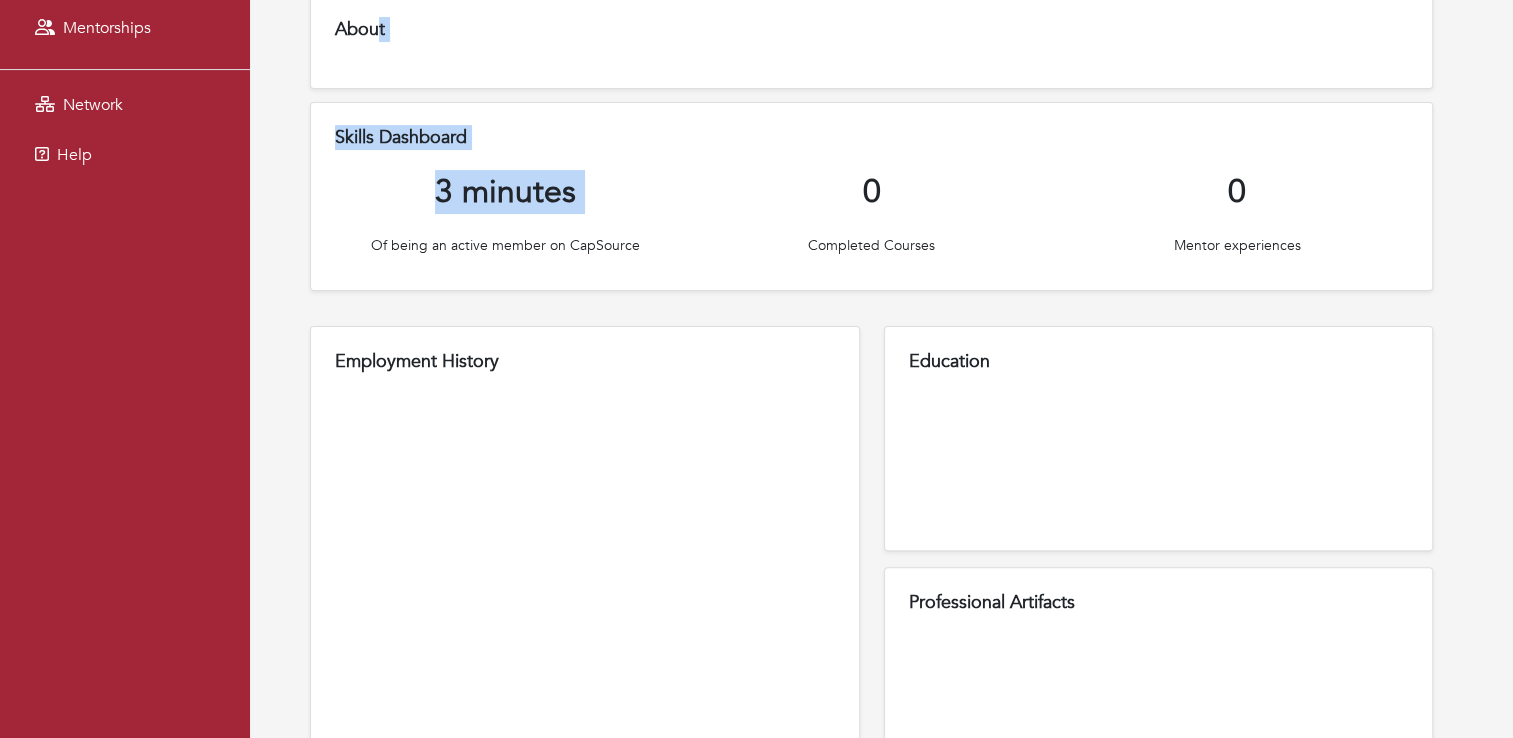 drag, startPoint x: 377, startPoint y: 29, endPoint x: 353, endPoint y: 238, distance: 210.37347 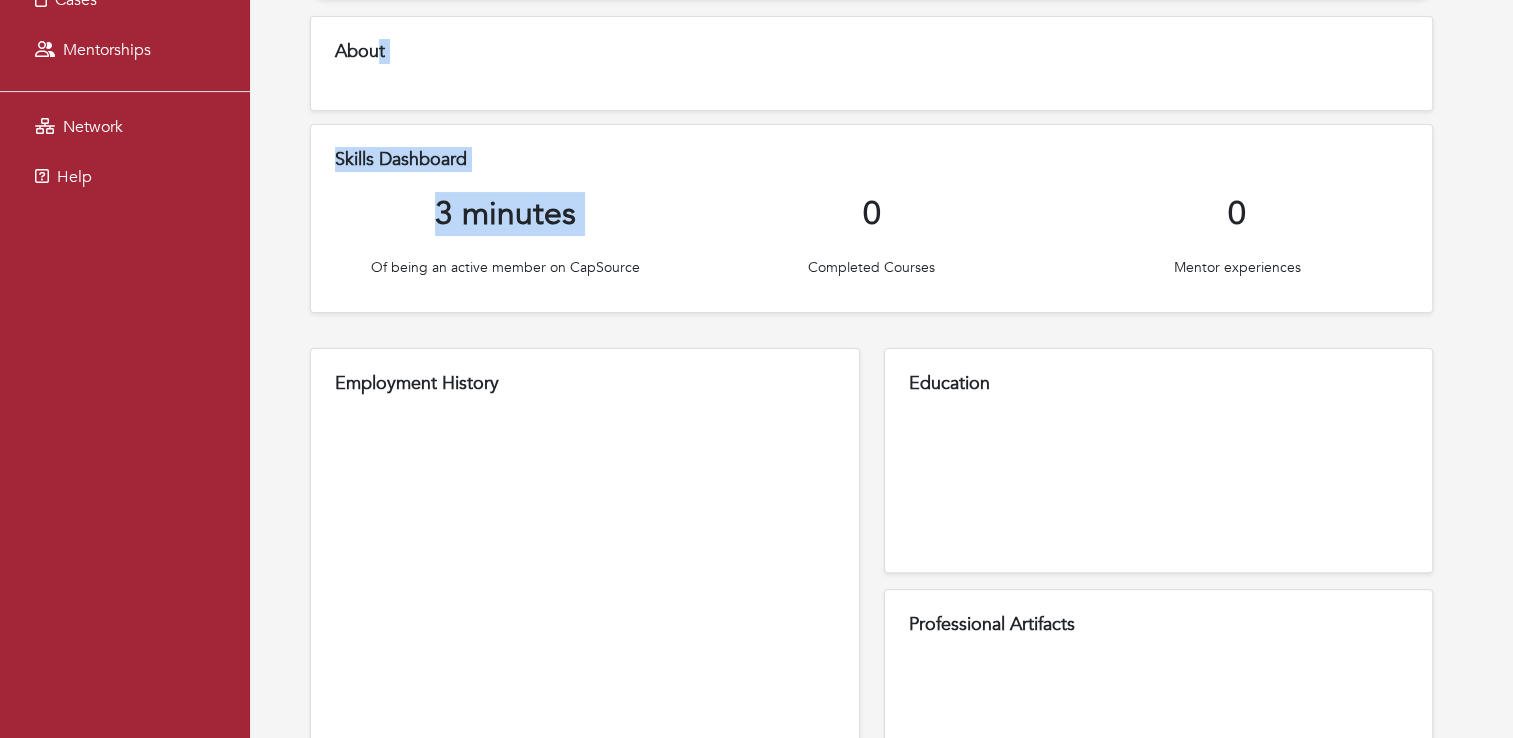 scroll, scrollTop: 416, scrollLeft: 0, axis: vertical 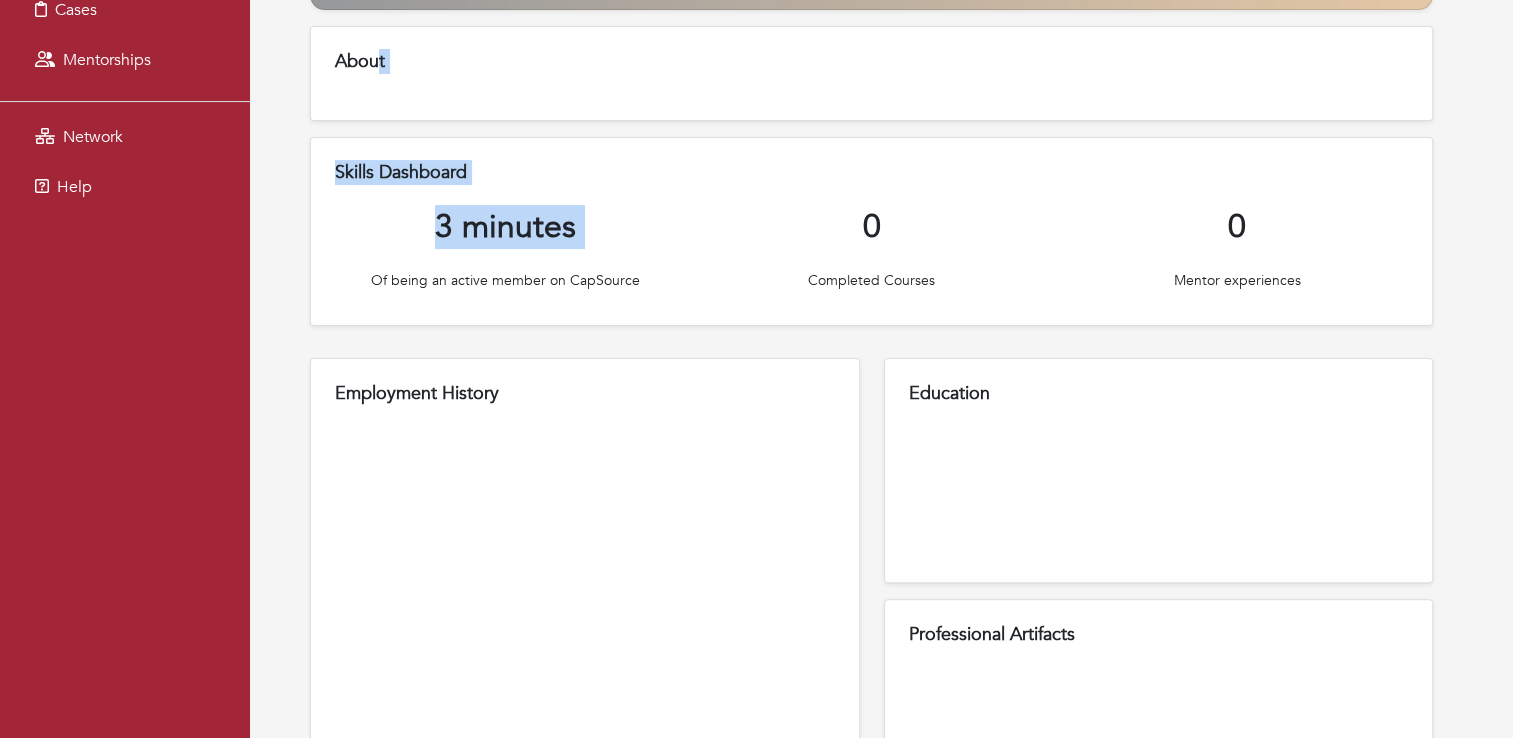 click on "Jahnavi Lanke
About
Skills Dashboard
3 minutes
Of being an active member on CapSource
0
Completed Courses
0
Mentor experiences
Employment History
Education
Professional Artifacts
Programs (0)
Title
Organization
Type
Managers
End Date
View All
Projects (0)
Title
Organization
Type" at bounding box center [881, 639] 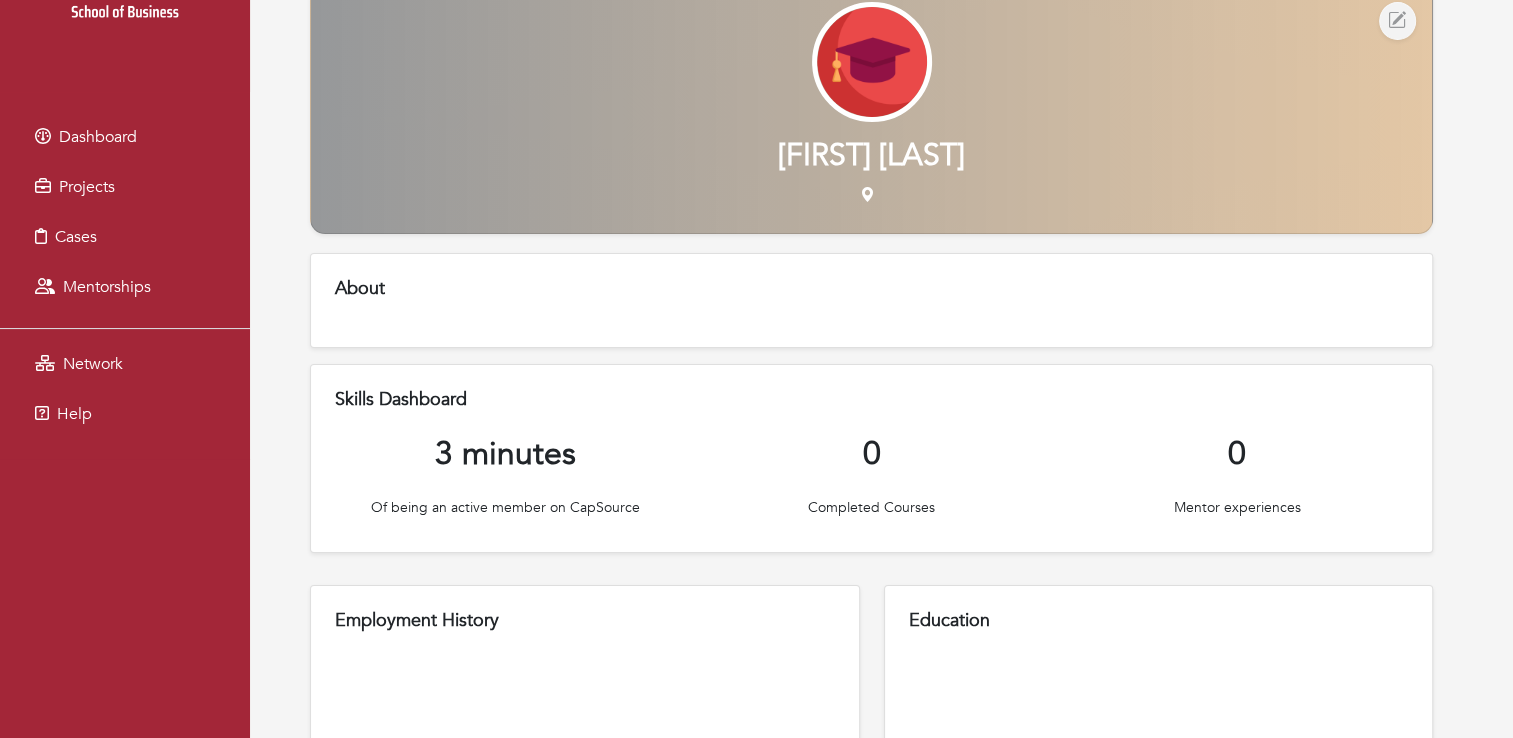 scroll, scrollTop: 0, scrollLeft: 0, axis: both 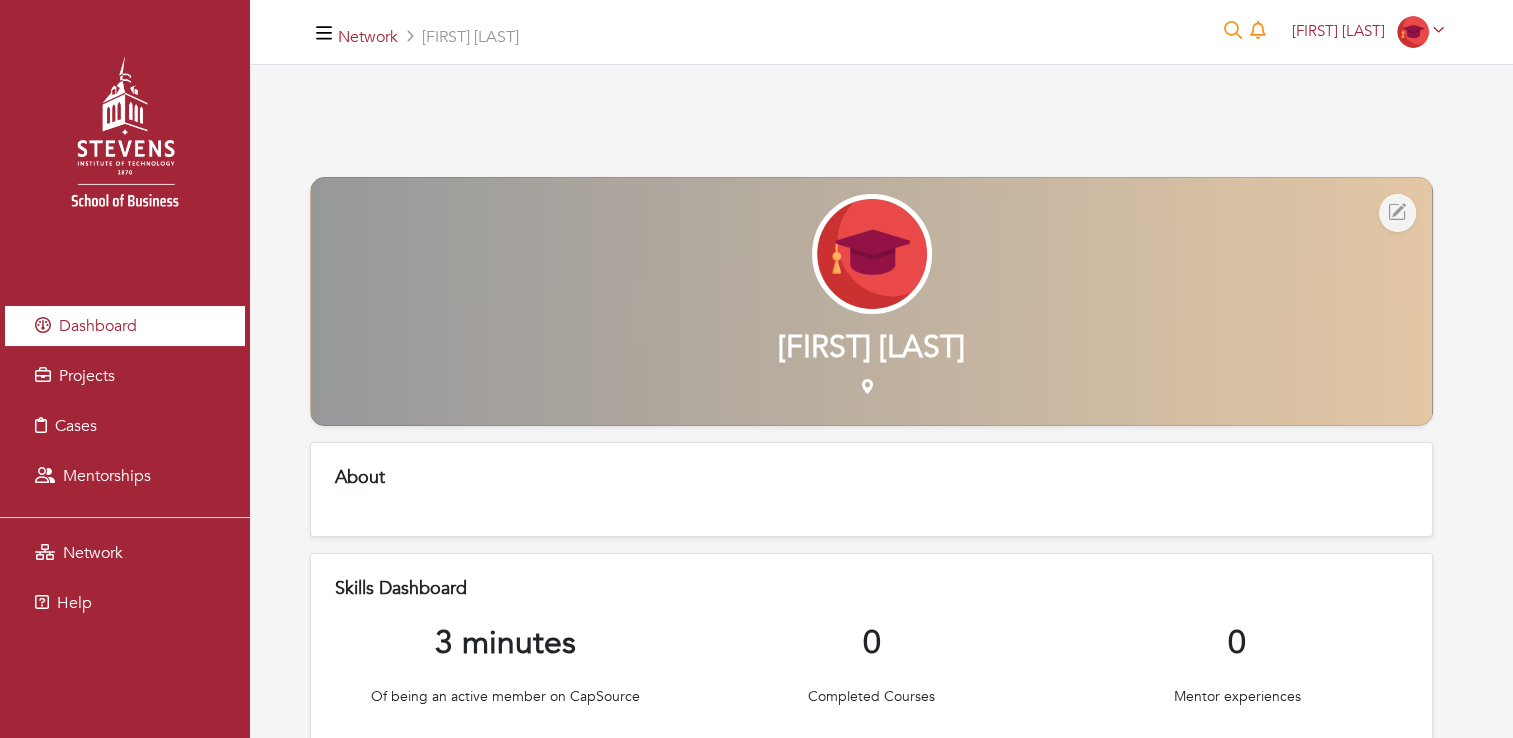 click on "Dashboard" at bounding box center (125, 326) 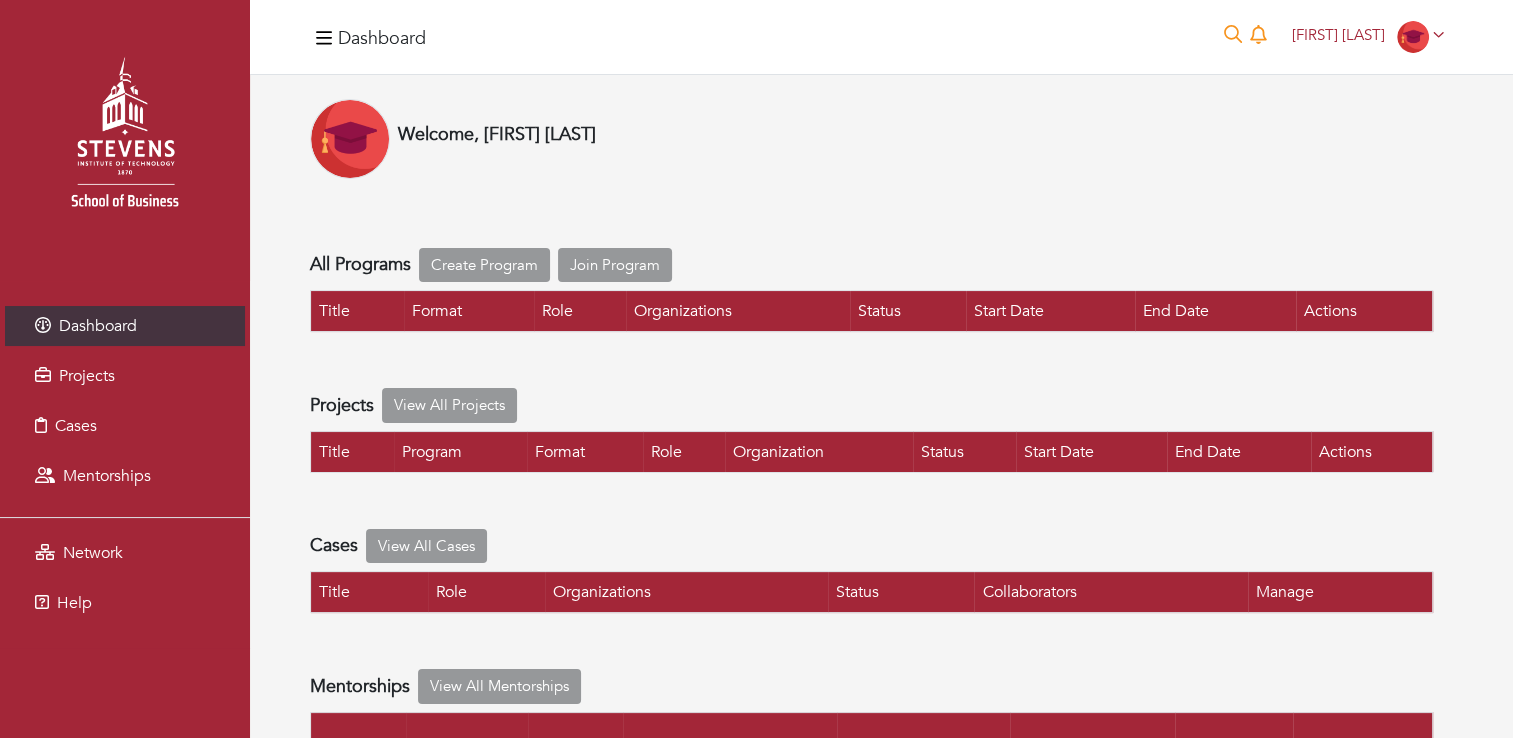 click on "Welcome, Jahnavi Lanke
All Programs
Create Program
Join Program
Title
Format
Role
Organizations
Status
Start Date
End Date
Actions
Projects
View All Projects
Title
Program
Format
Role
Organization
Status
Start Date
End Date
Actions
Cases
View All Cases
Title
Role
Organizations
Status" at bounding box center (871, 433) 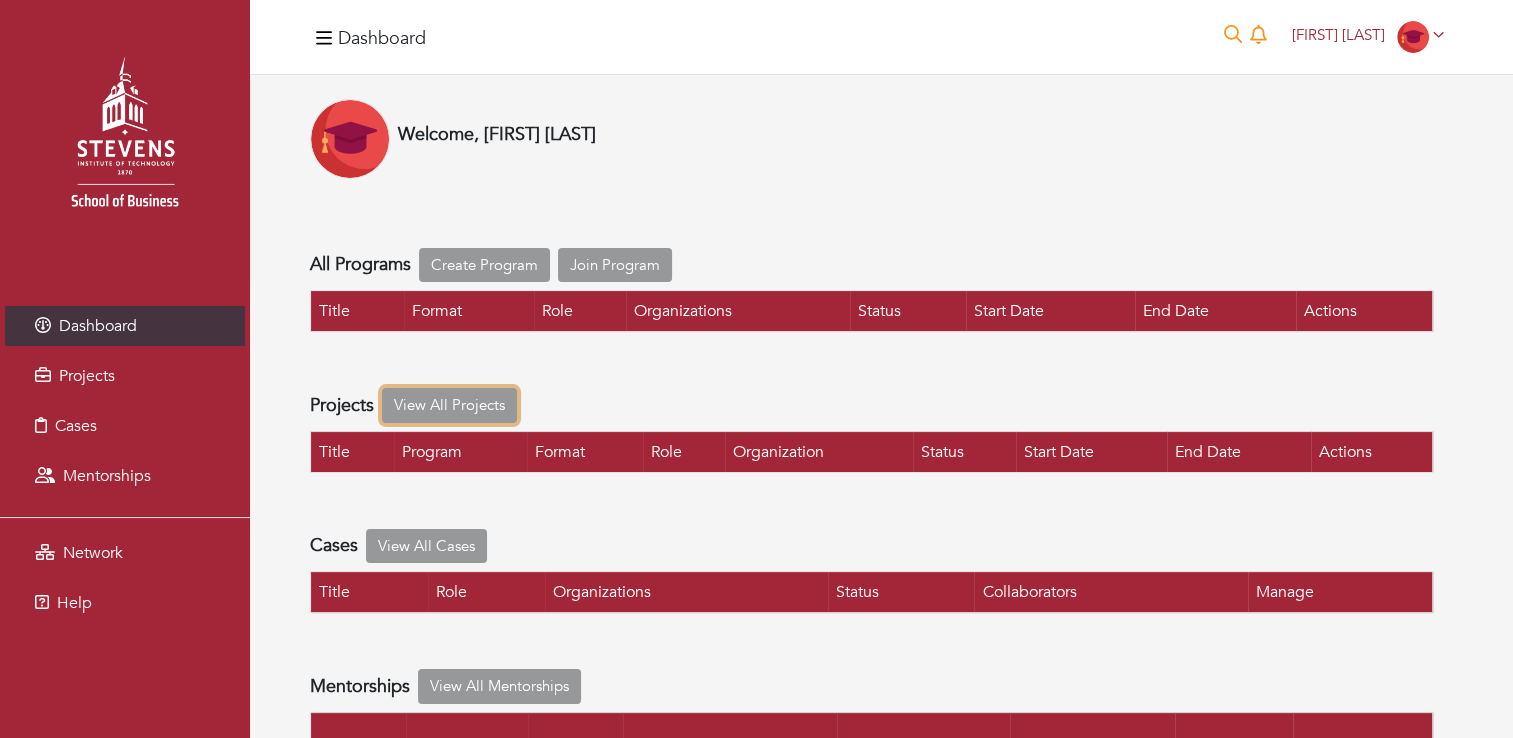 click on "View All Projects" at bounding box center [449, 405] 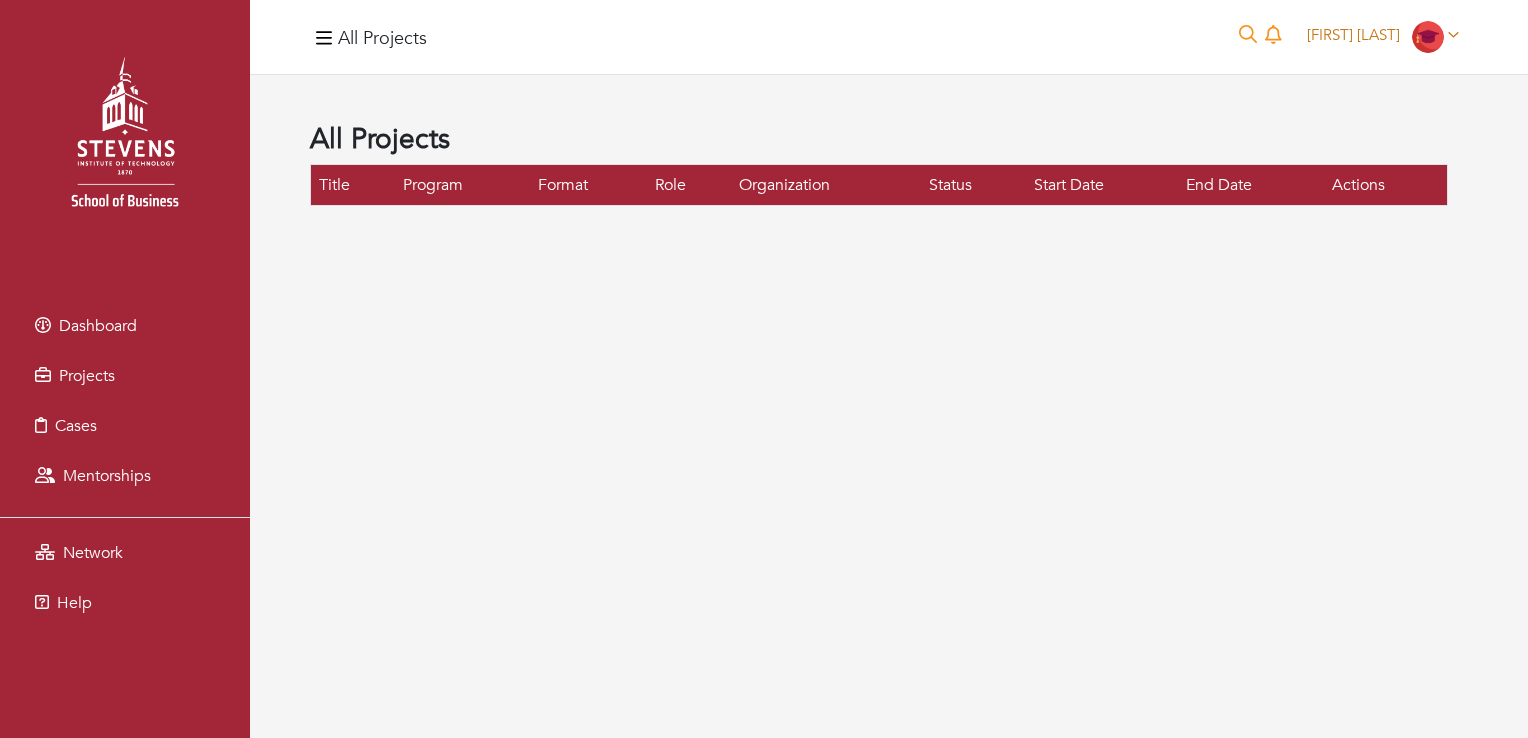 click on "Jahnavi Lanke" at bounding box center [1383, 35] 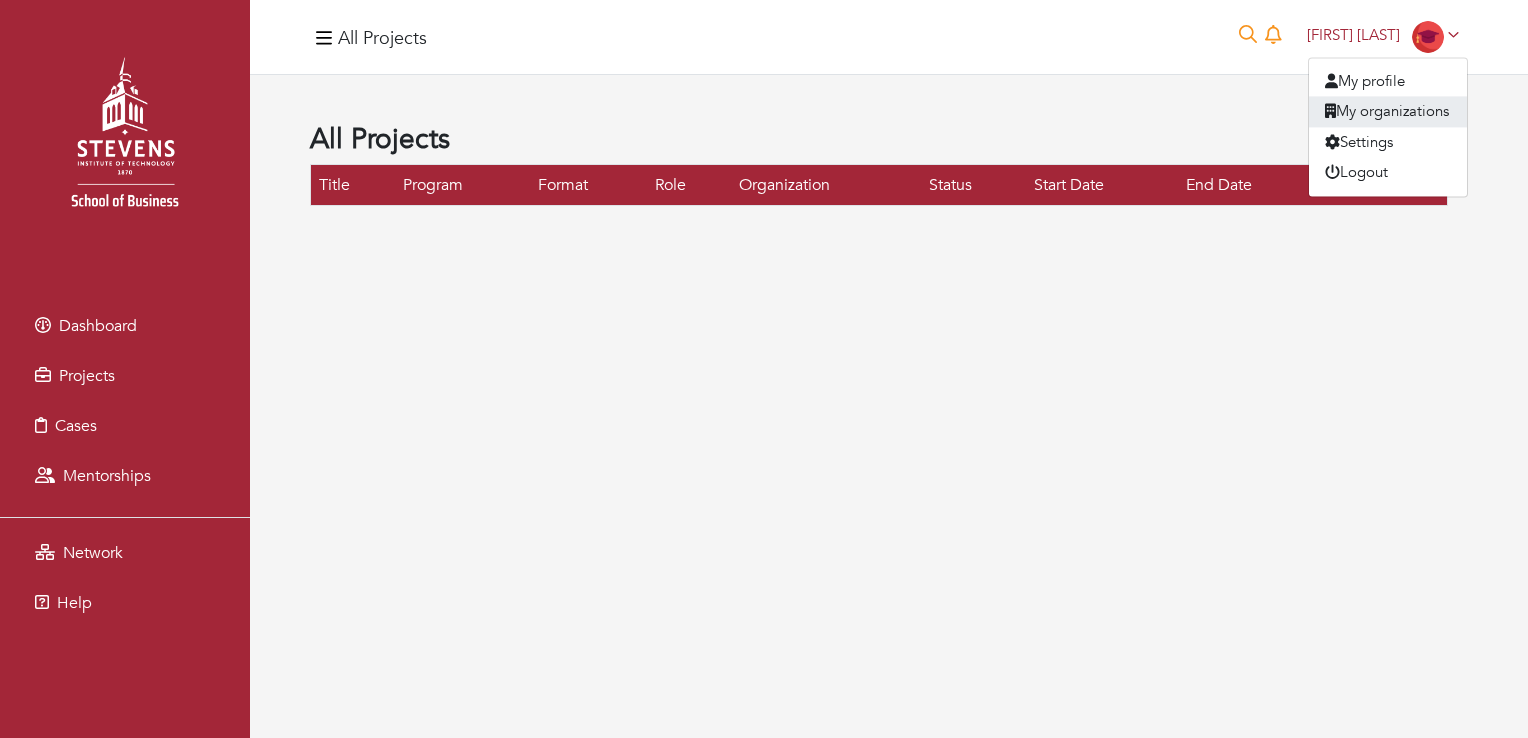 click on "My organizations" at bounding box center [1388, 112] 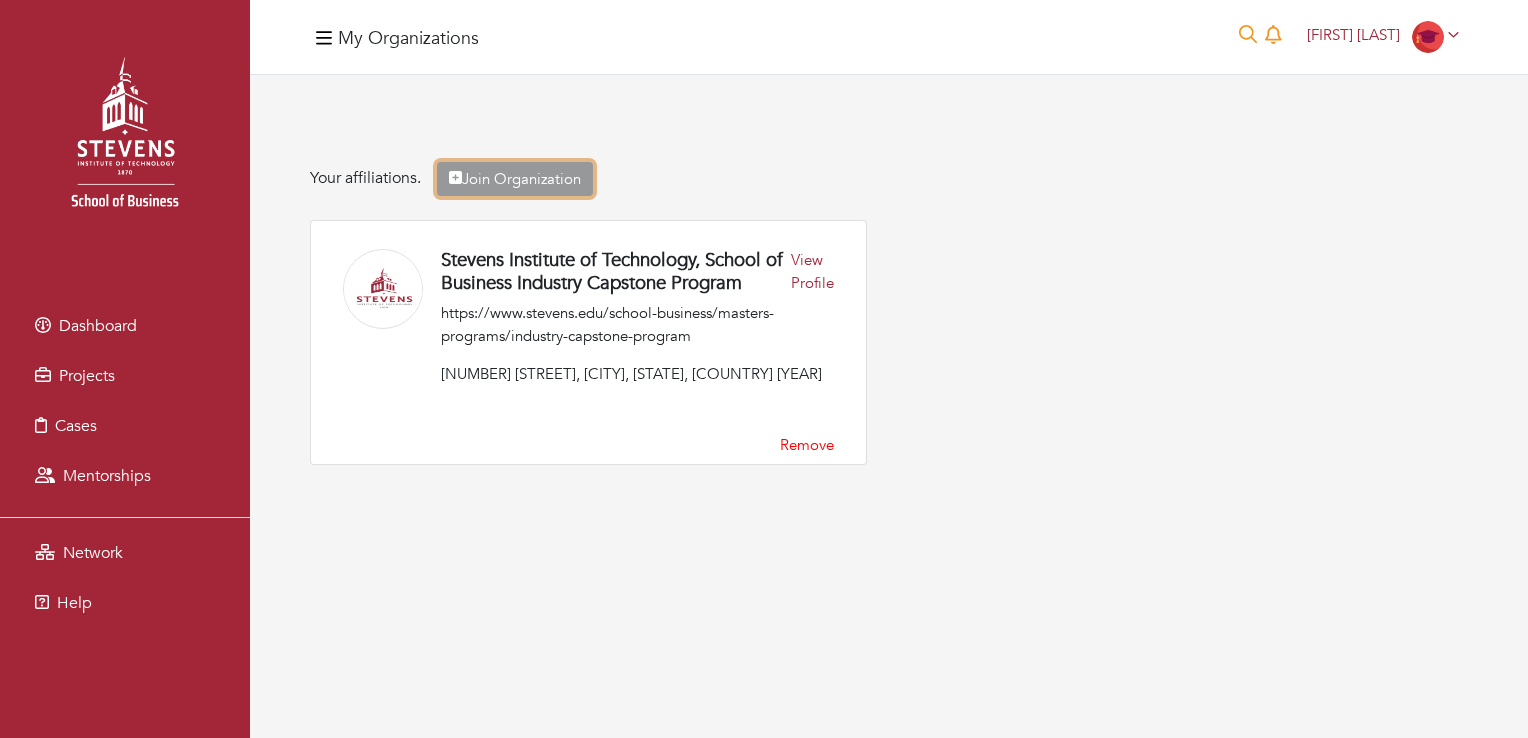 click on "Join Organization" at bounding box center (515, 179) 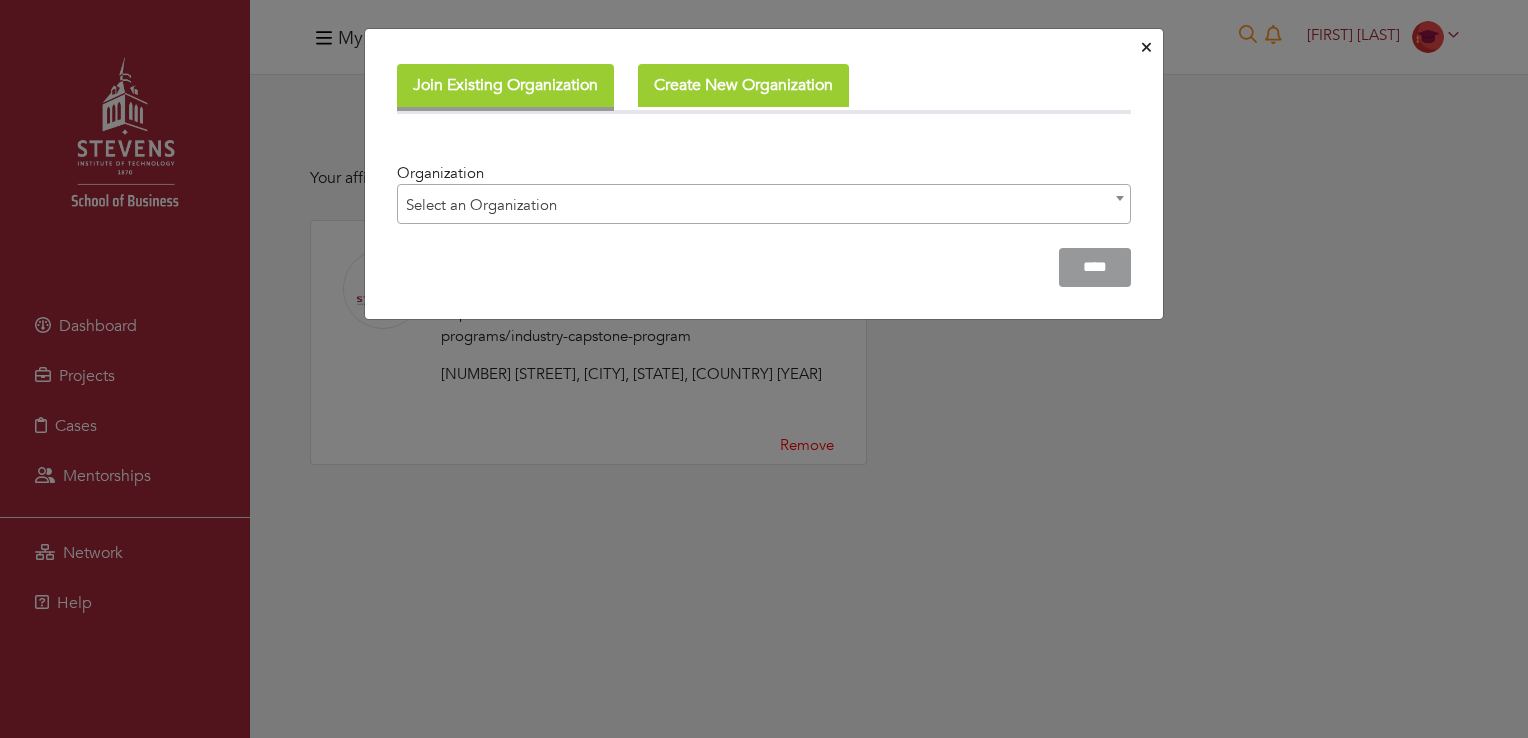 click at bounding box center [1146, 48] 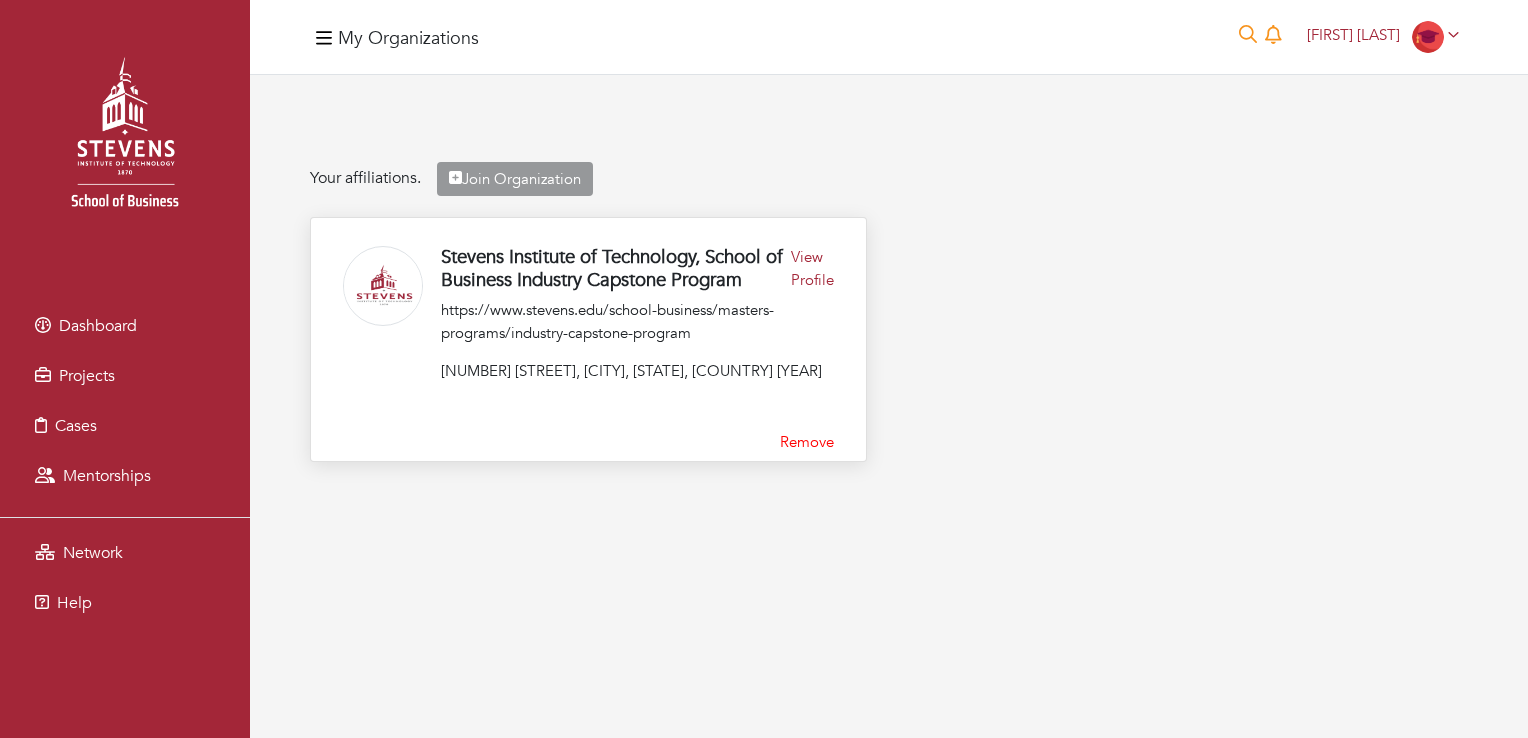 click on "https://www.stevens.edu/school-business/masters-programs/industry-capstone-program" at bounding box center [637, 321] 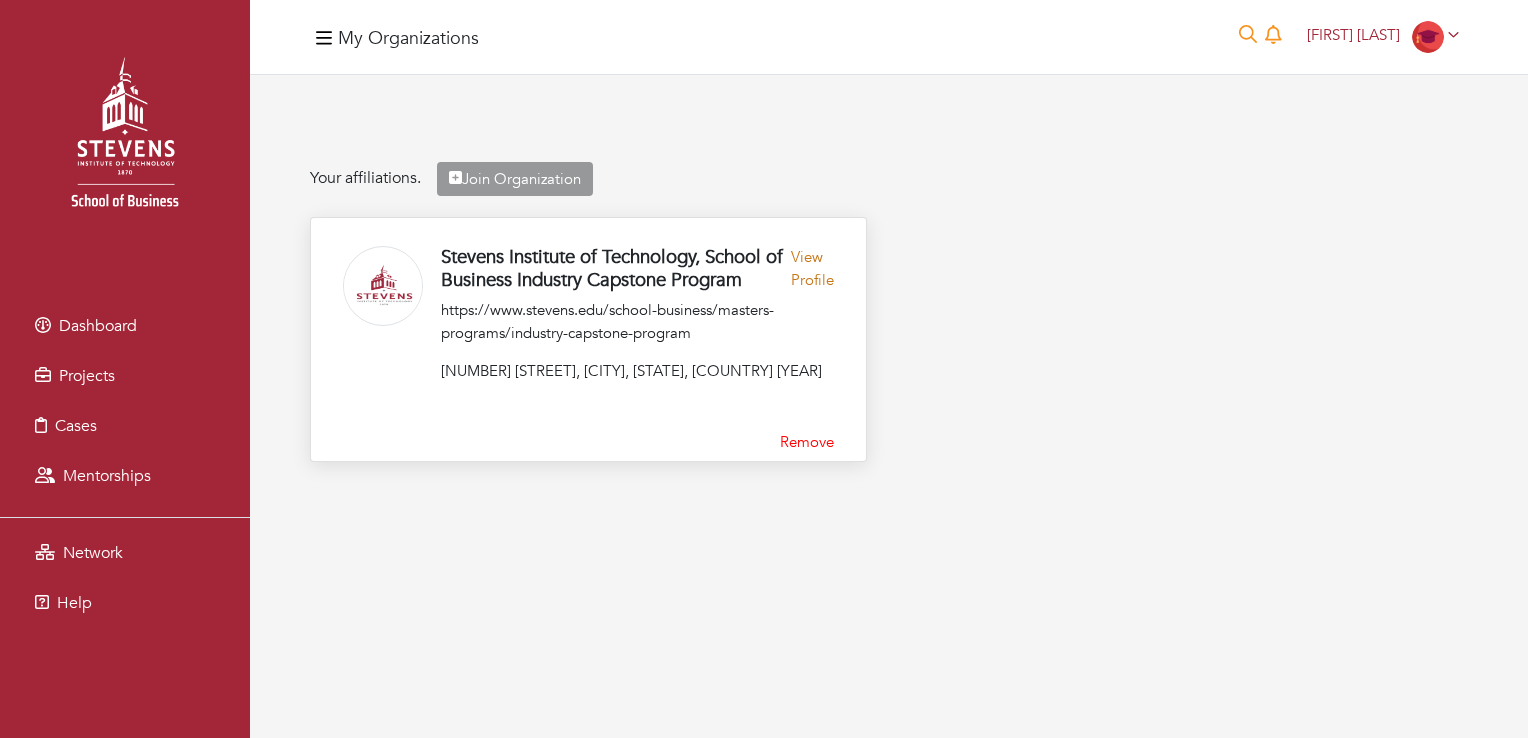 click on "View Profile" at bounding box center [812, 272] 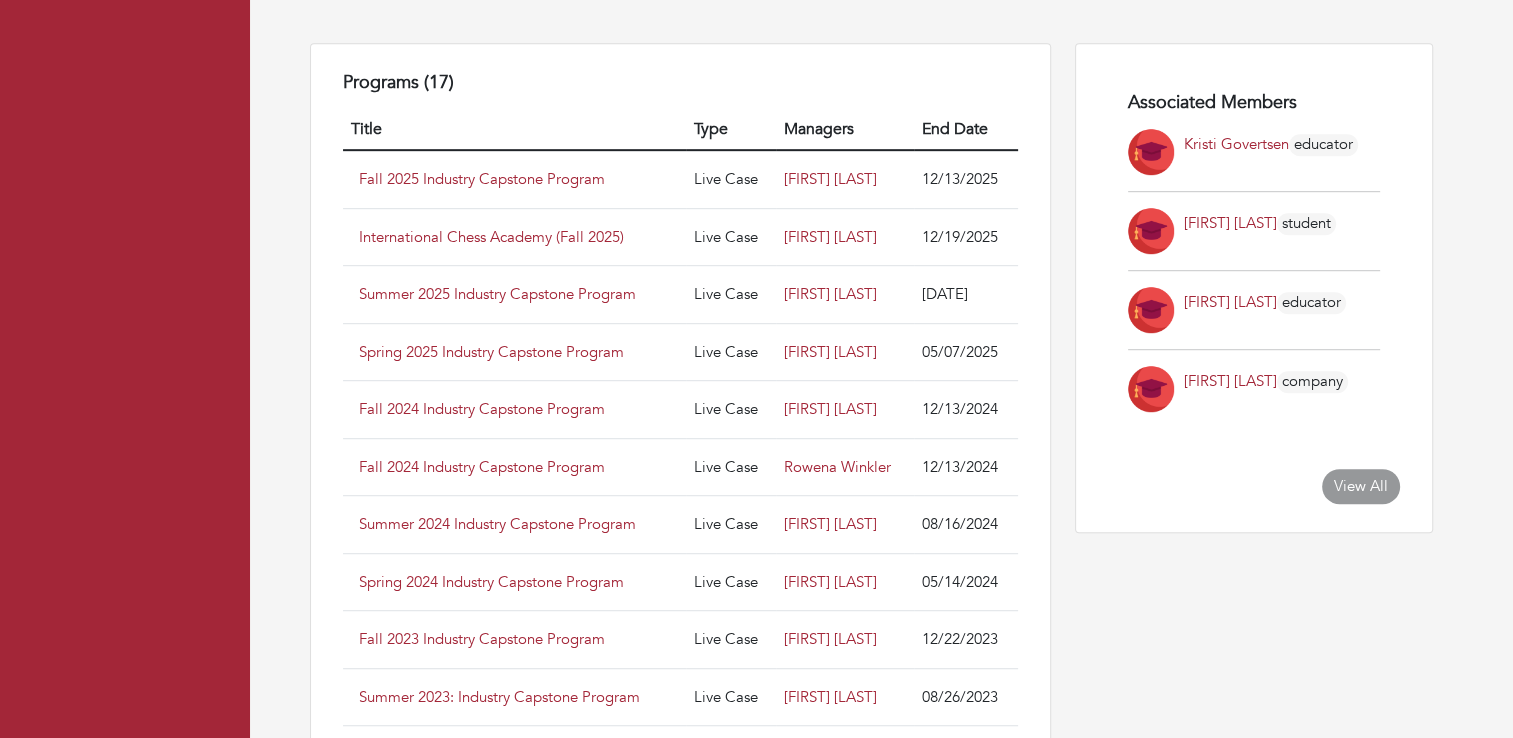 scroll, scrollTop: 1116, scrollLeft: 0, axis: vertical 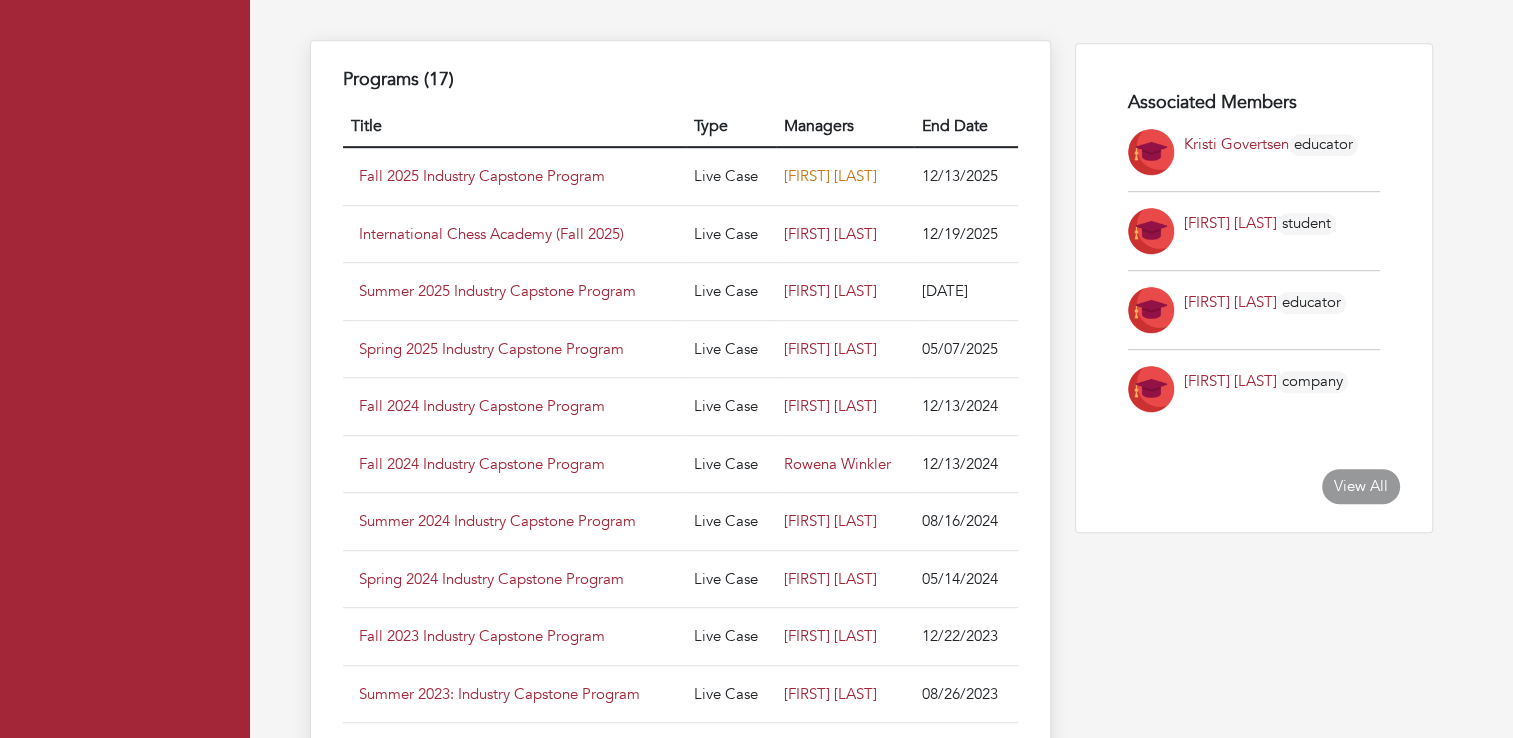 click on "Christina Alwell" at bounding box center (830, 176) 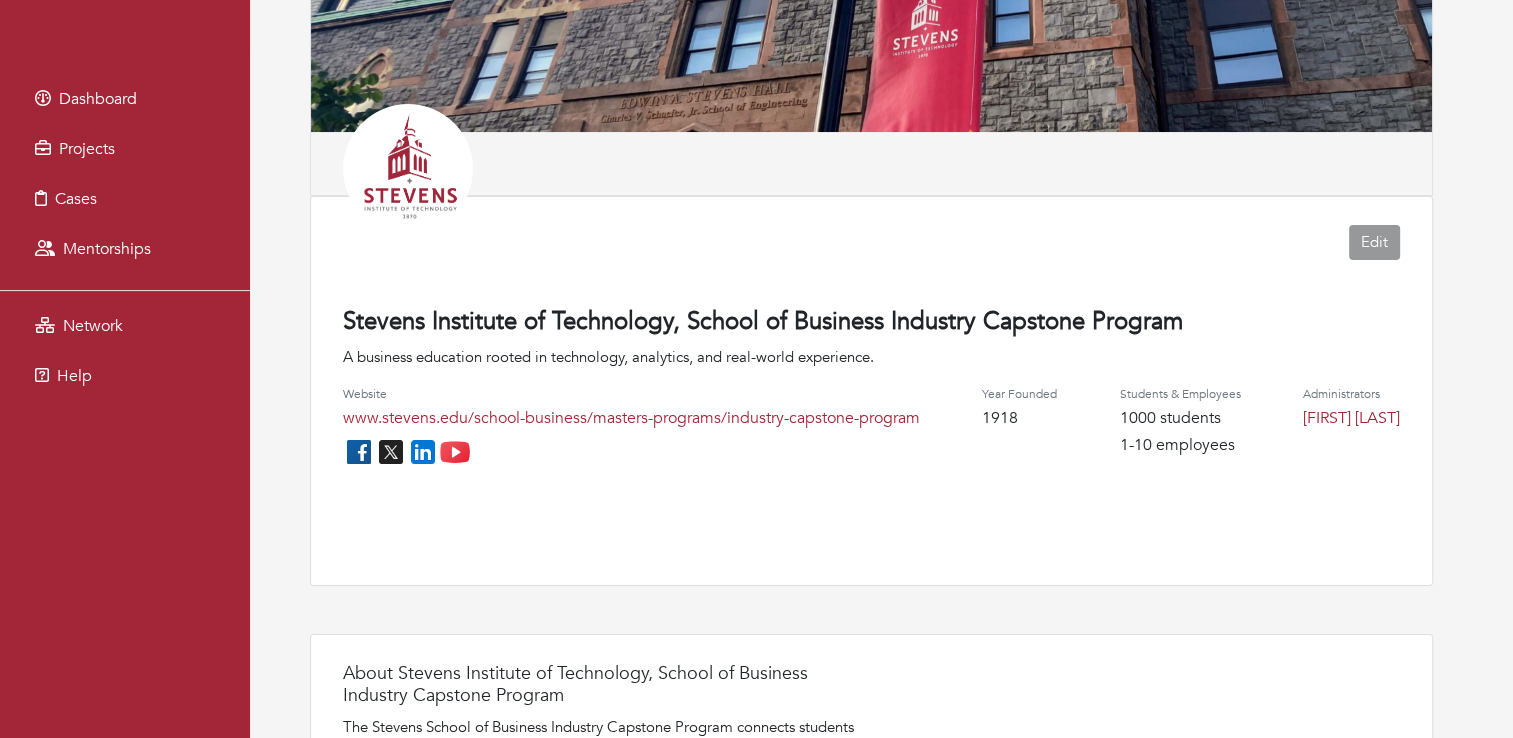 scroll, scrollTop: 0, scrollLeft: 0, axis: both 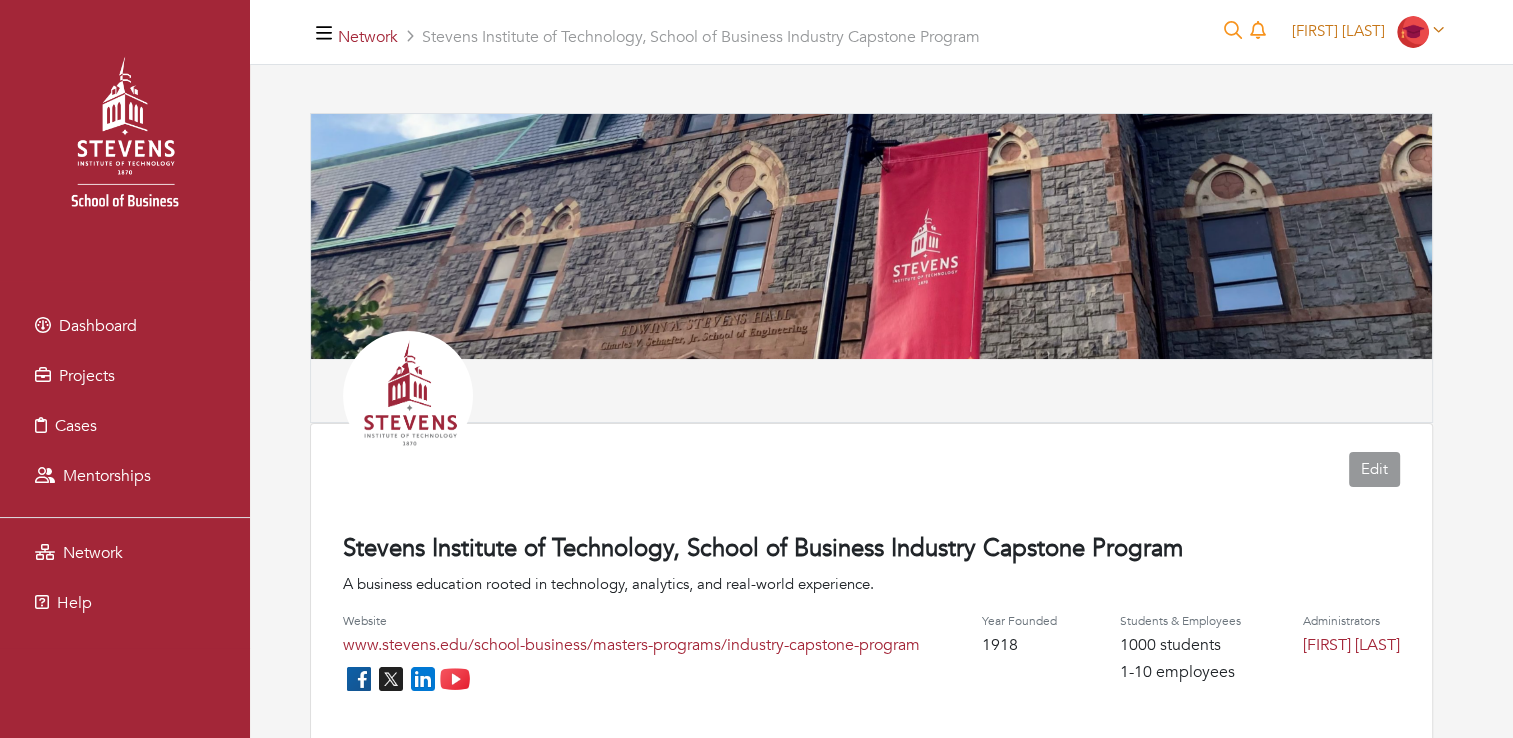 click at bounding box center (1413, 32) 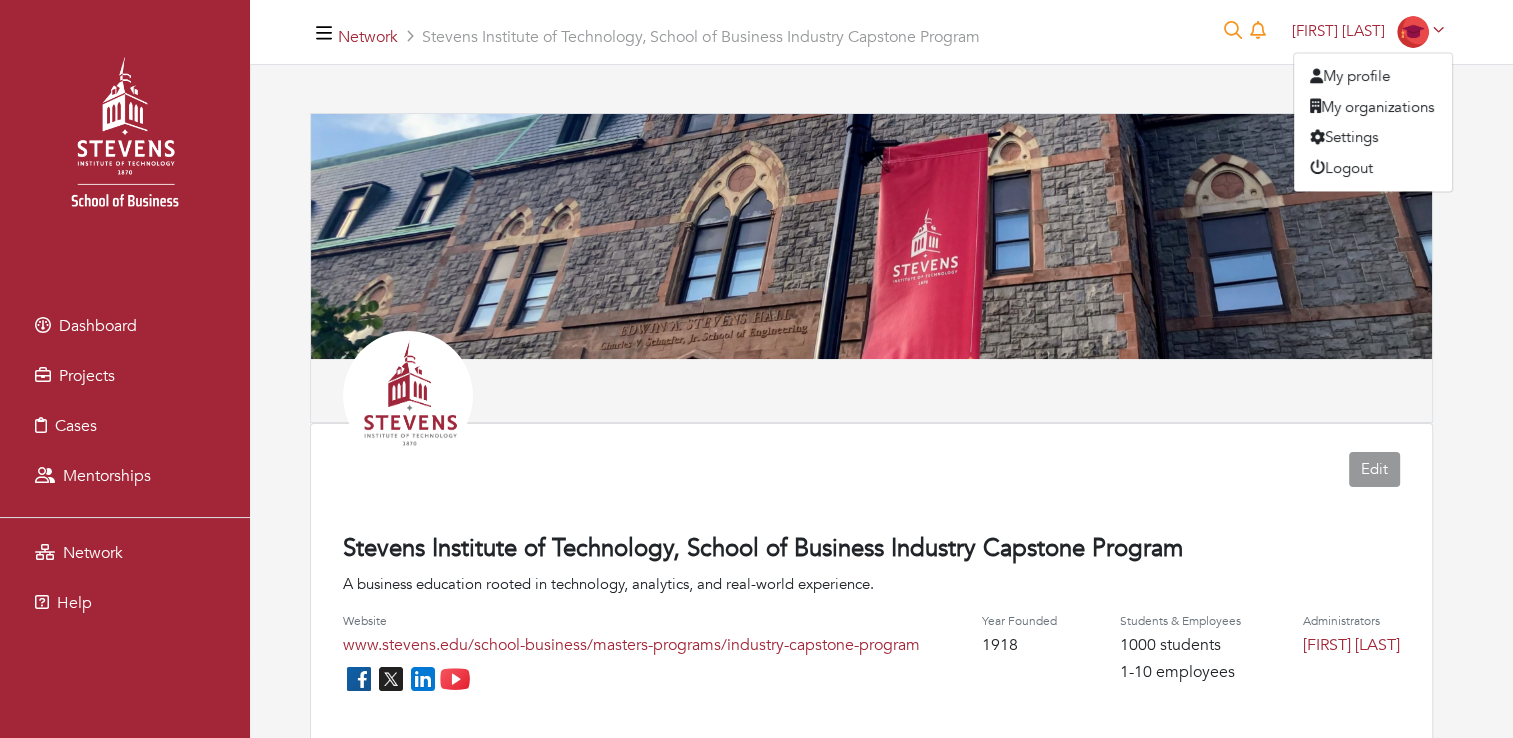 click at bounding box center (871, 236) 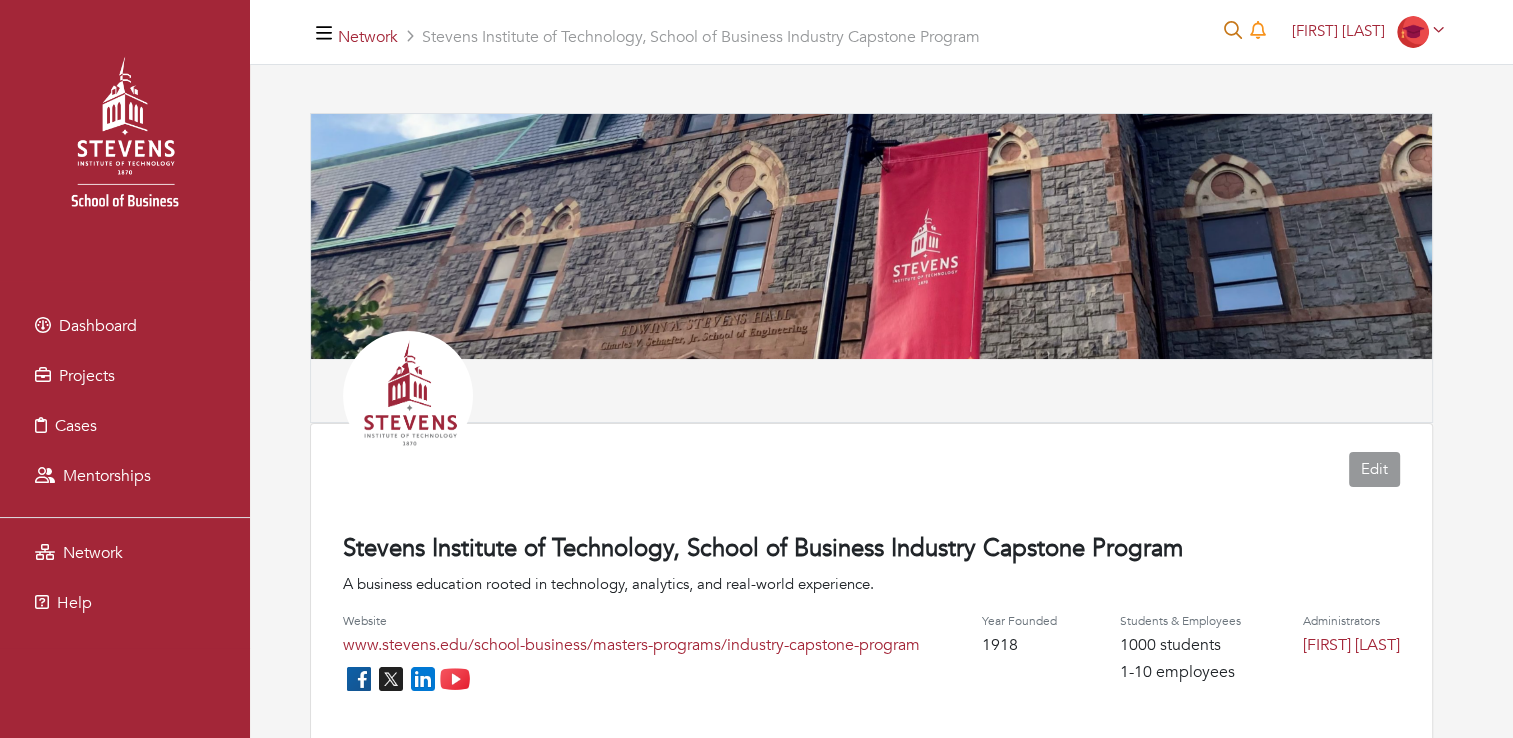 click 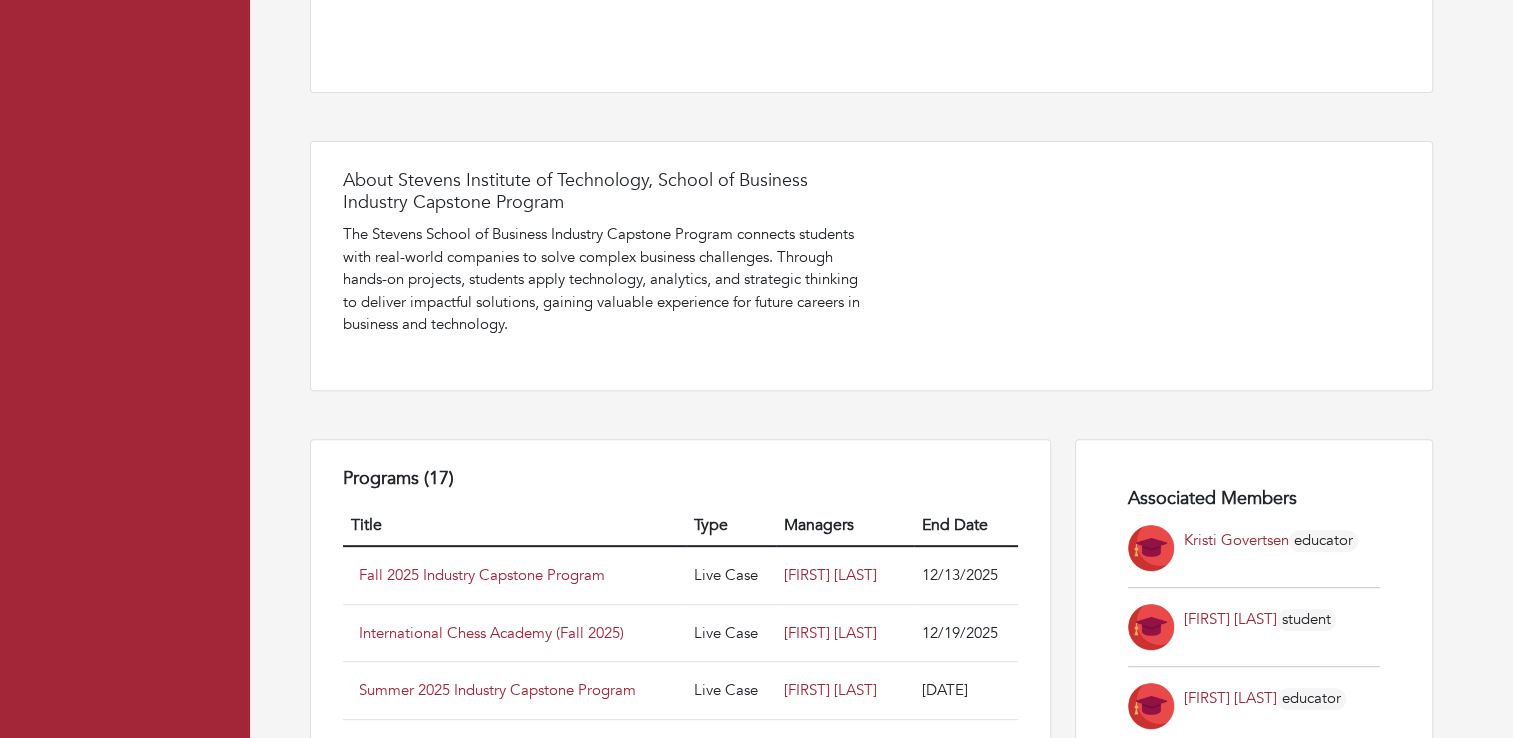 scroll, scrollTop: 1042, scrollLeft: 0, axis: vertical 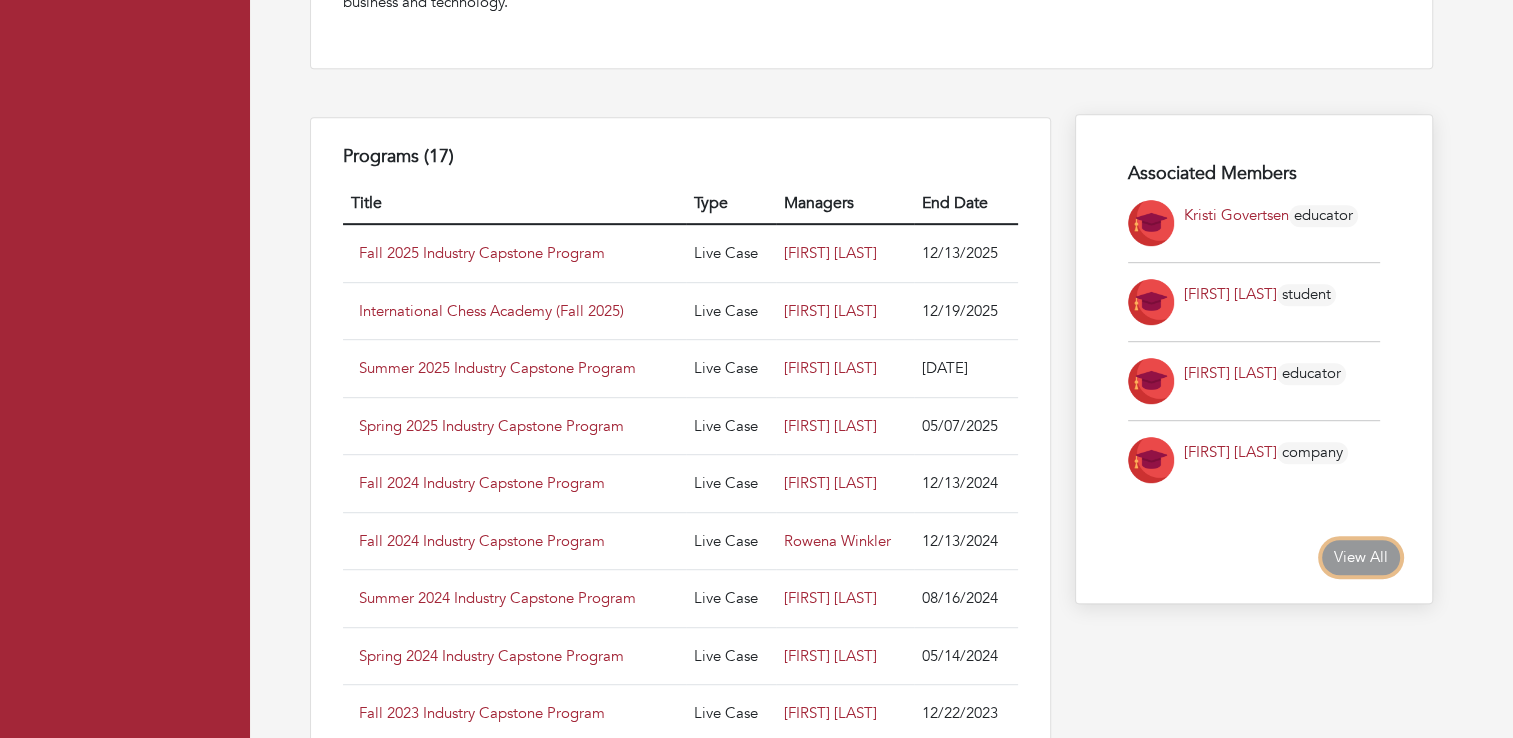 click on "View All" at bounding box center [1361, 557] 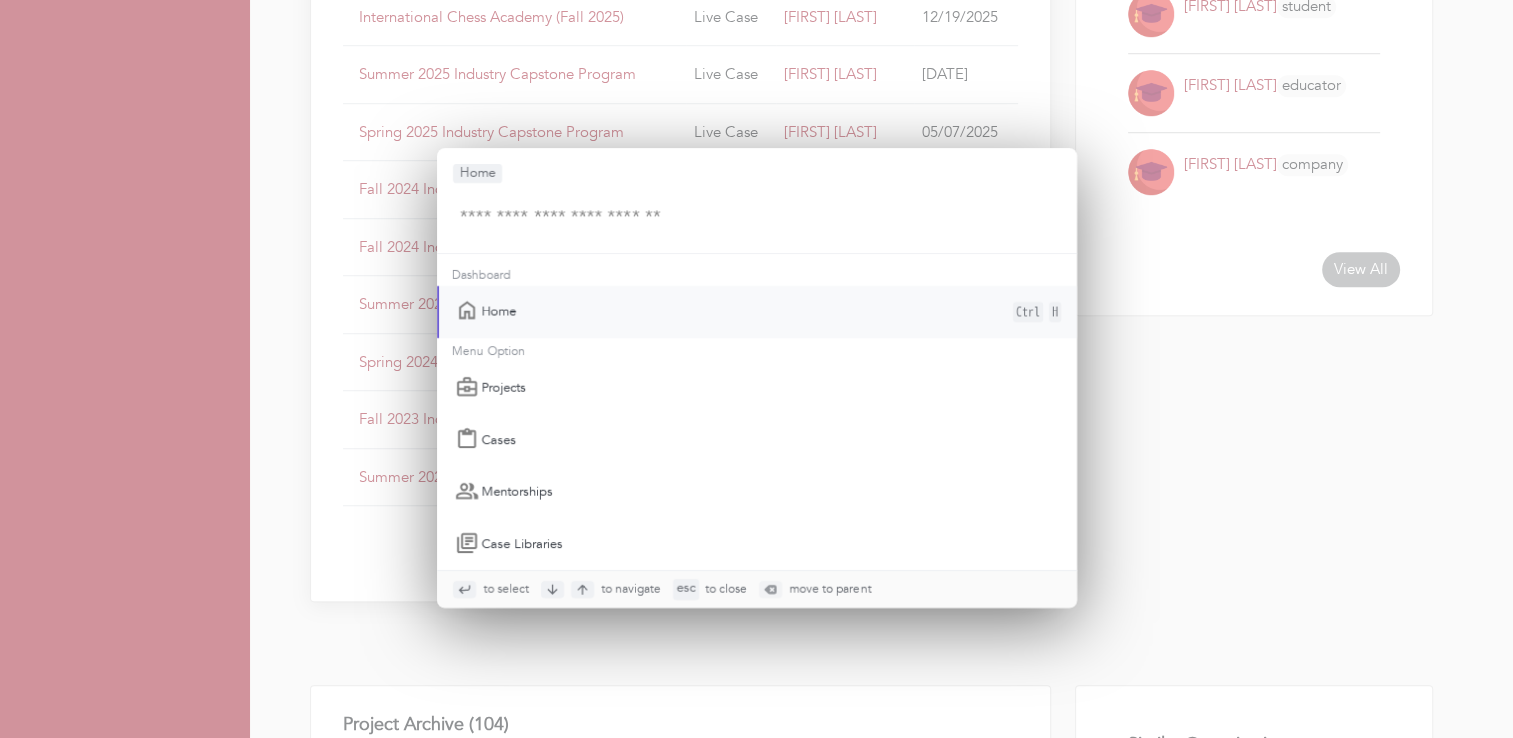 scroll, scrollTop: 1332, scrollLeft: 0, axis: vertical 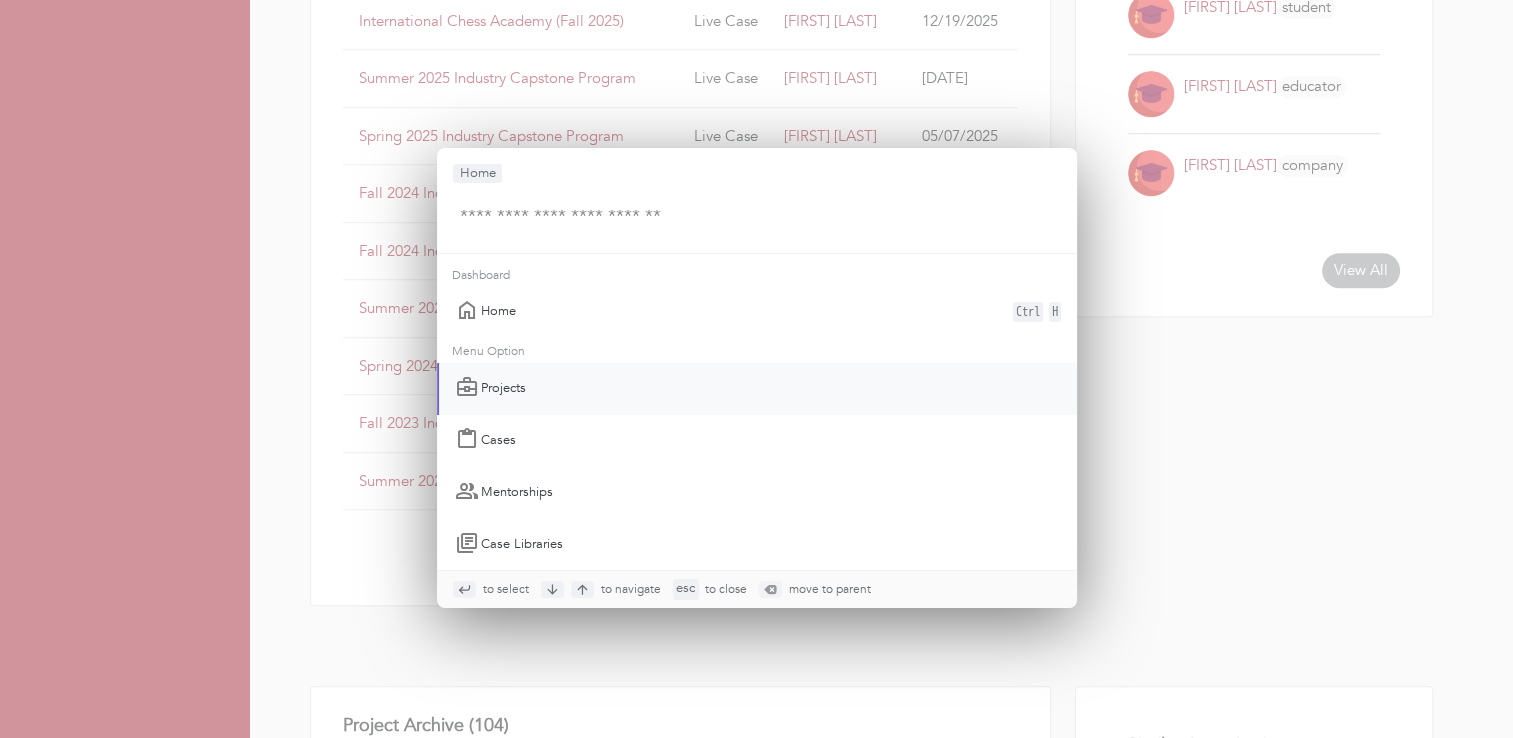 click on "Projects" 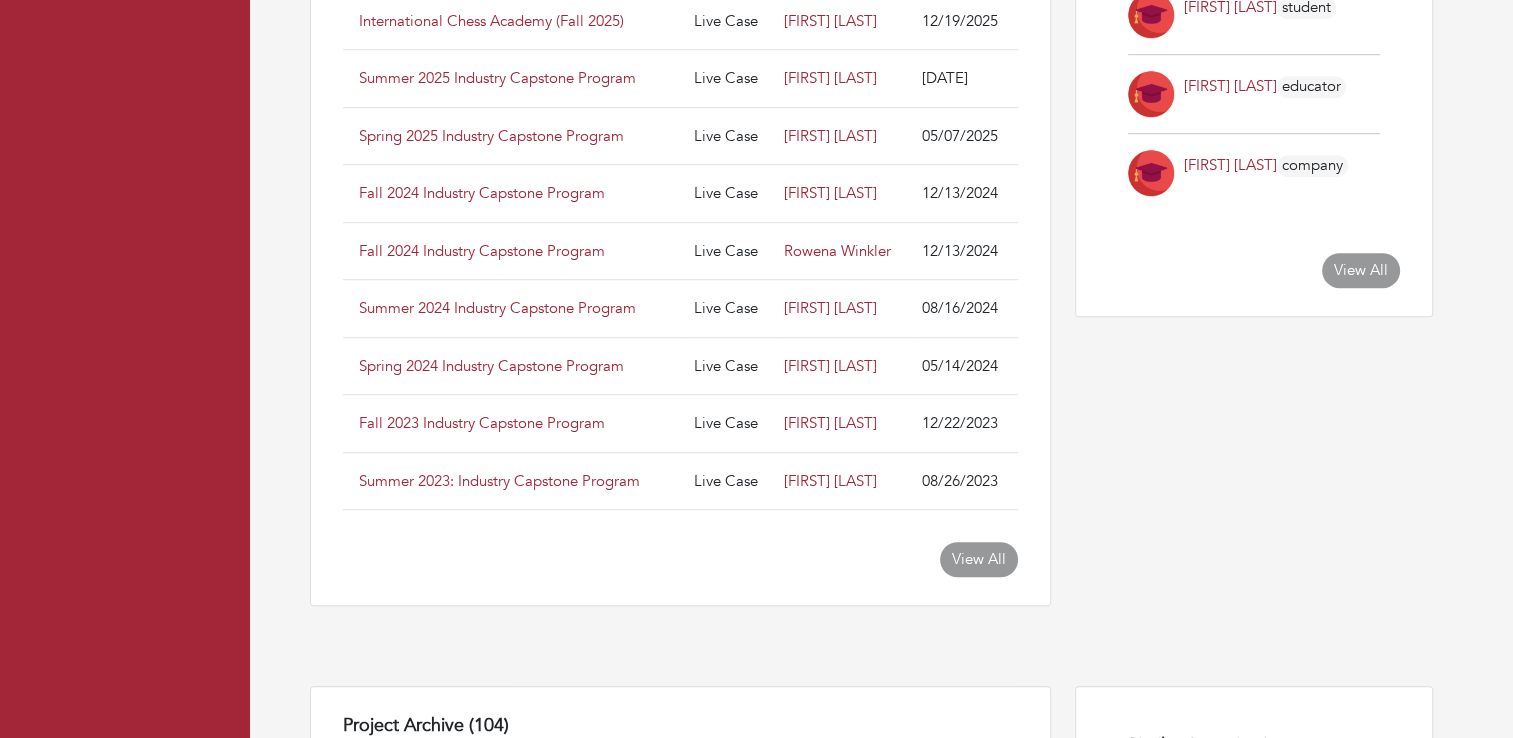 scroll, scrollTop: 619, scrollLeft: 0, axis: vertical 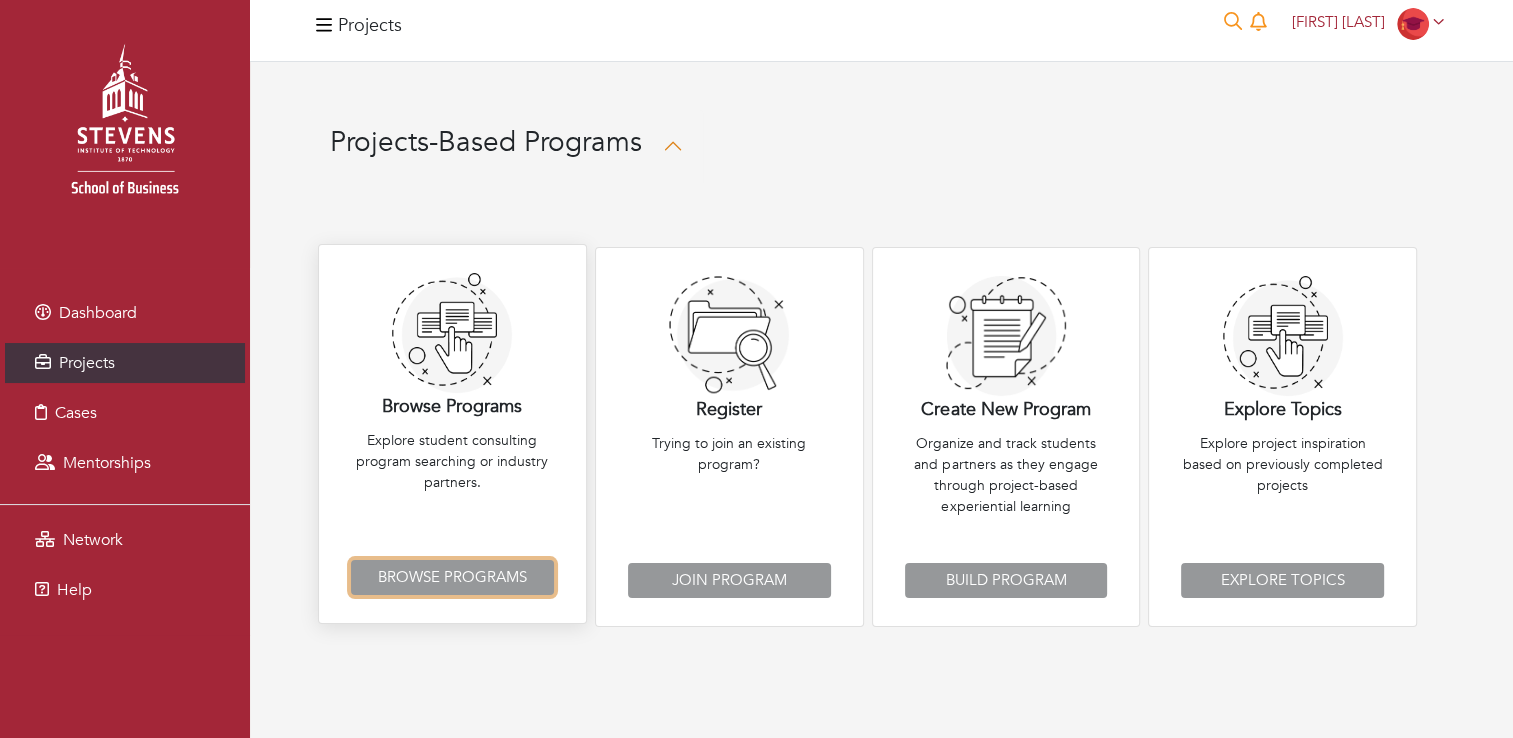 click on "Browse Programs" at bounding box center [452, 577] 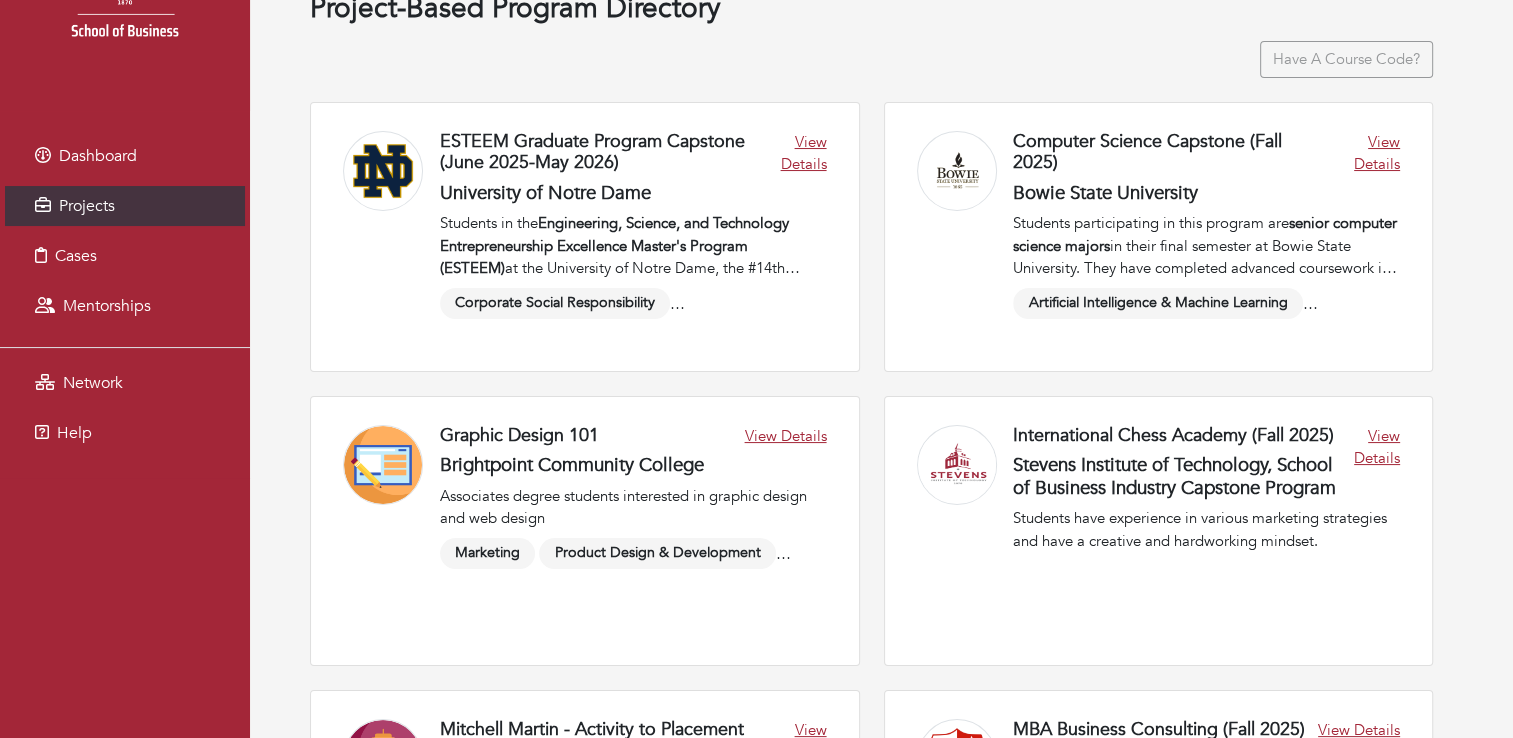 scroll, scrollTop: 0, scrollLeft: 0, axis: both 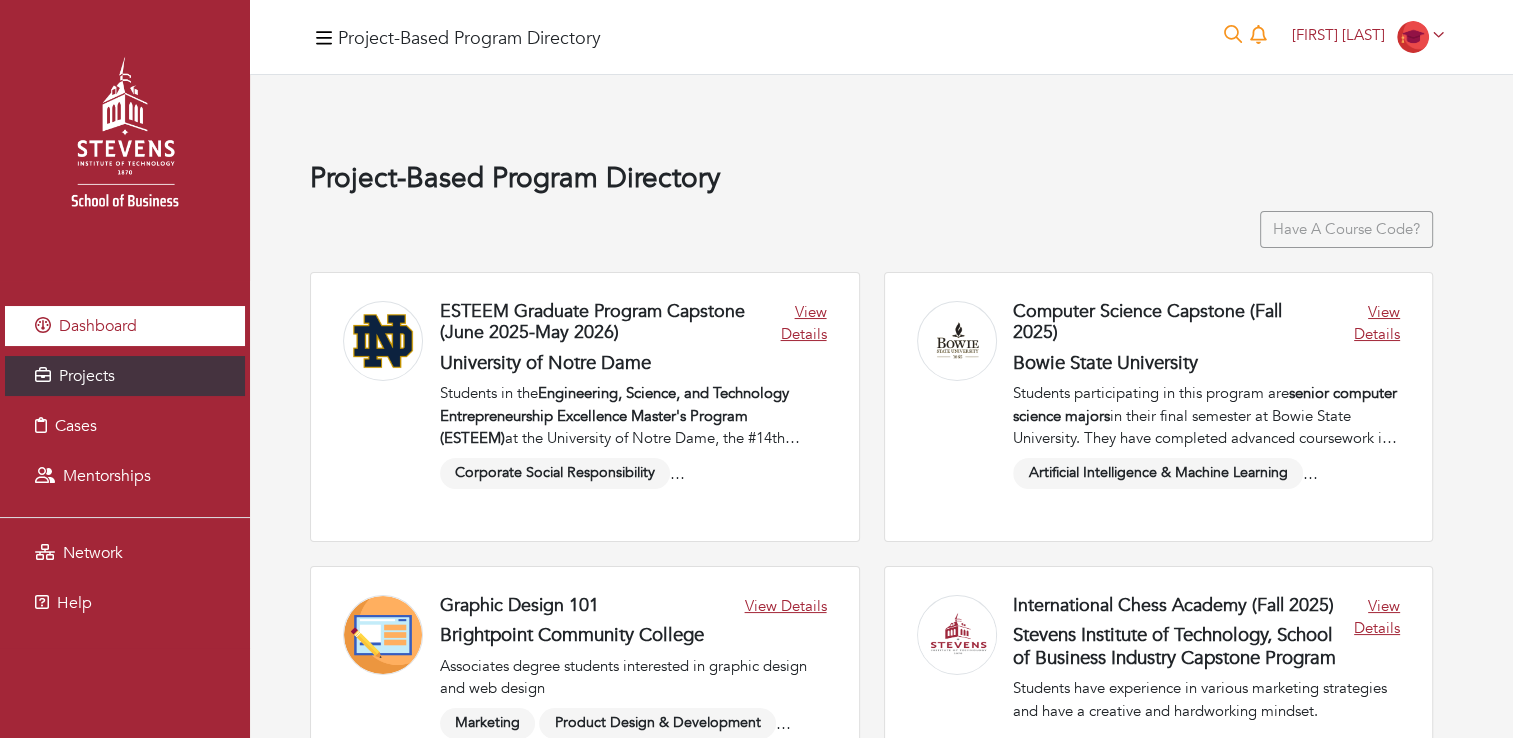 click on "Dashboard" at bounding box center [98, 326] 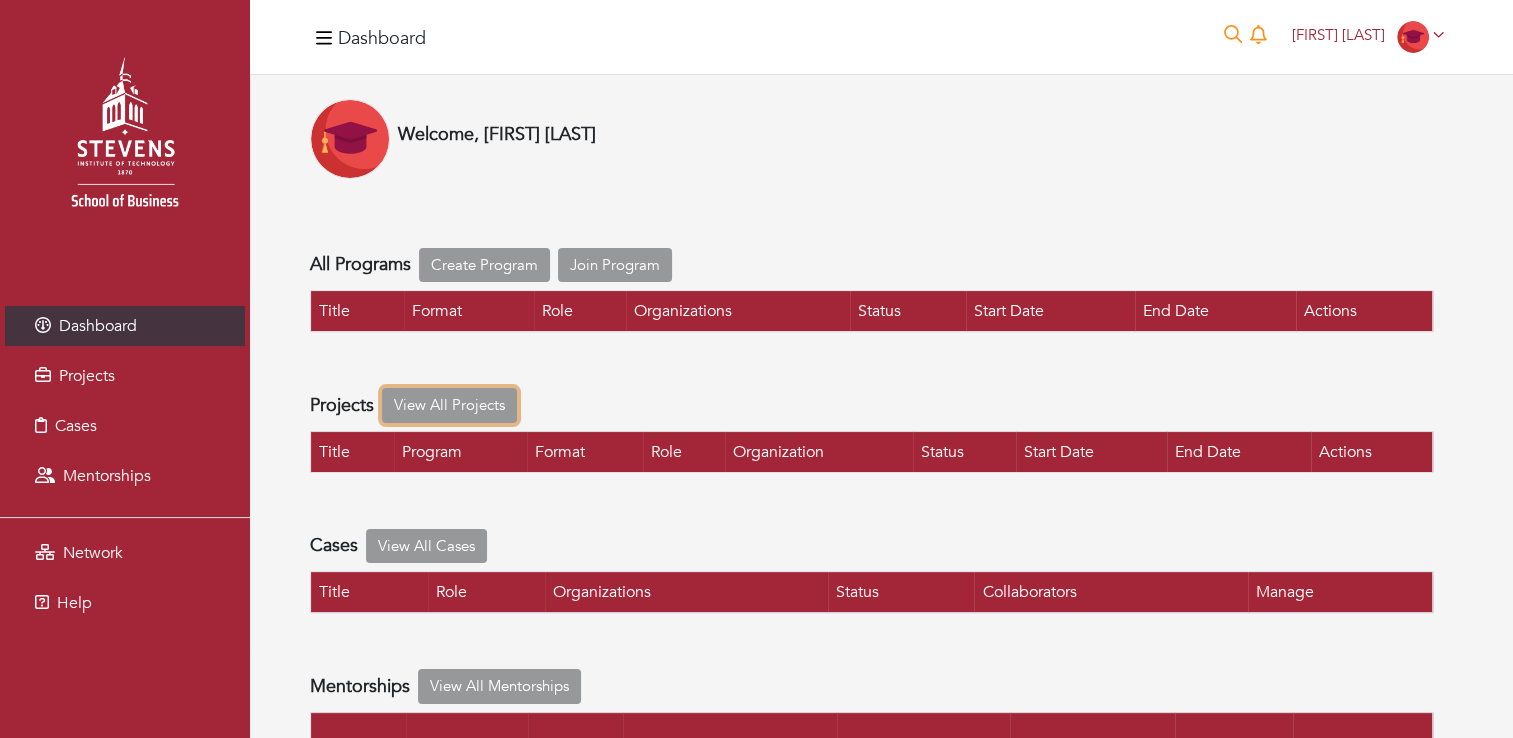 click on "View All Projects" at bounding box center [449, 405] 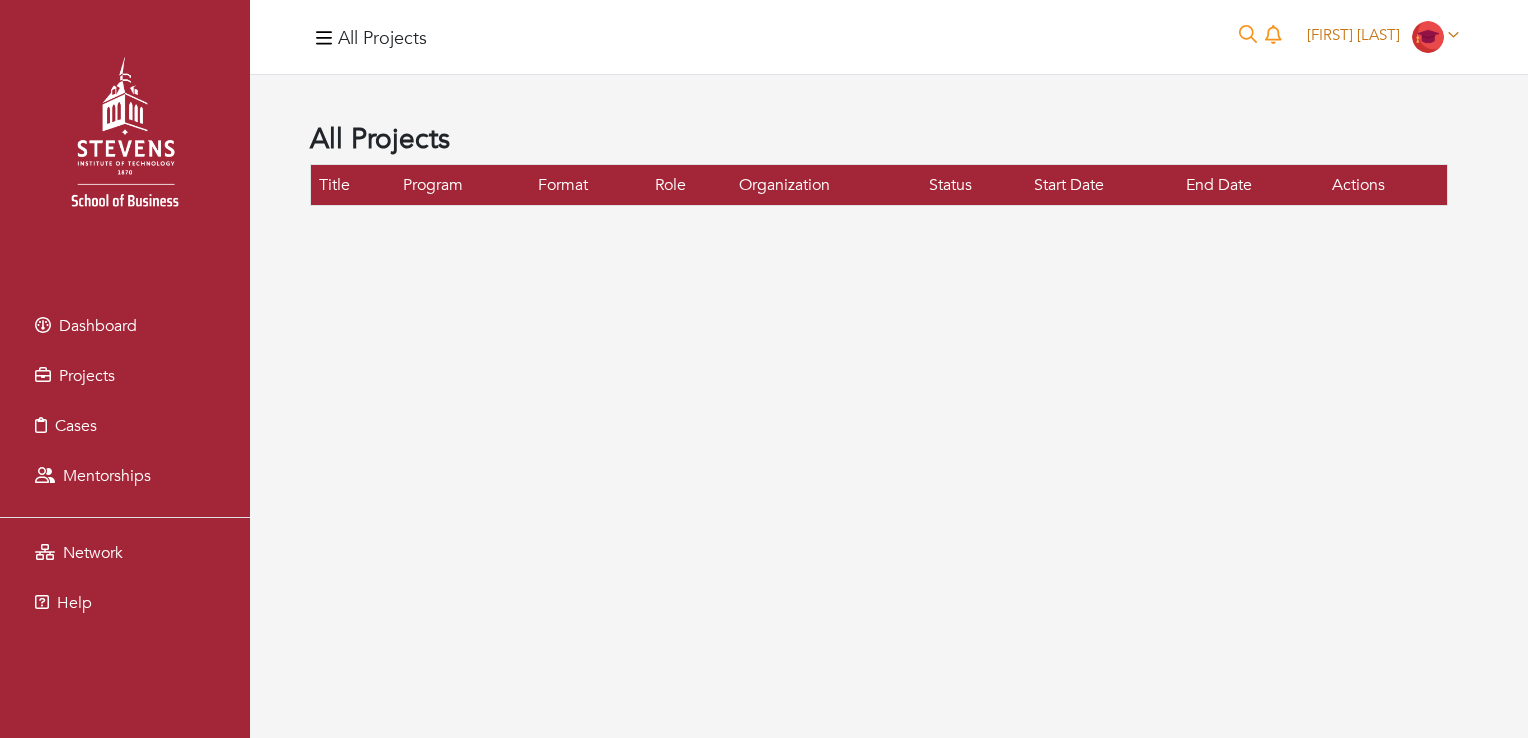 click at bounding box center [1428, 37] 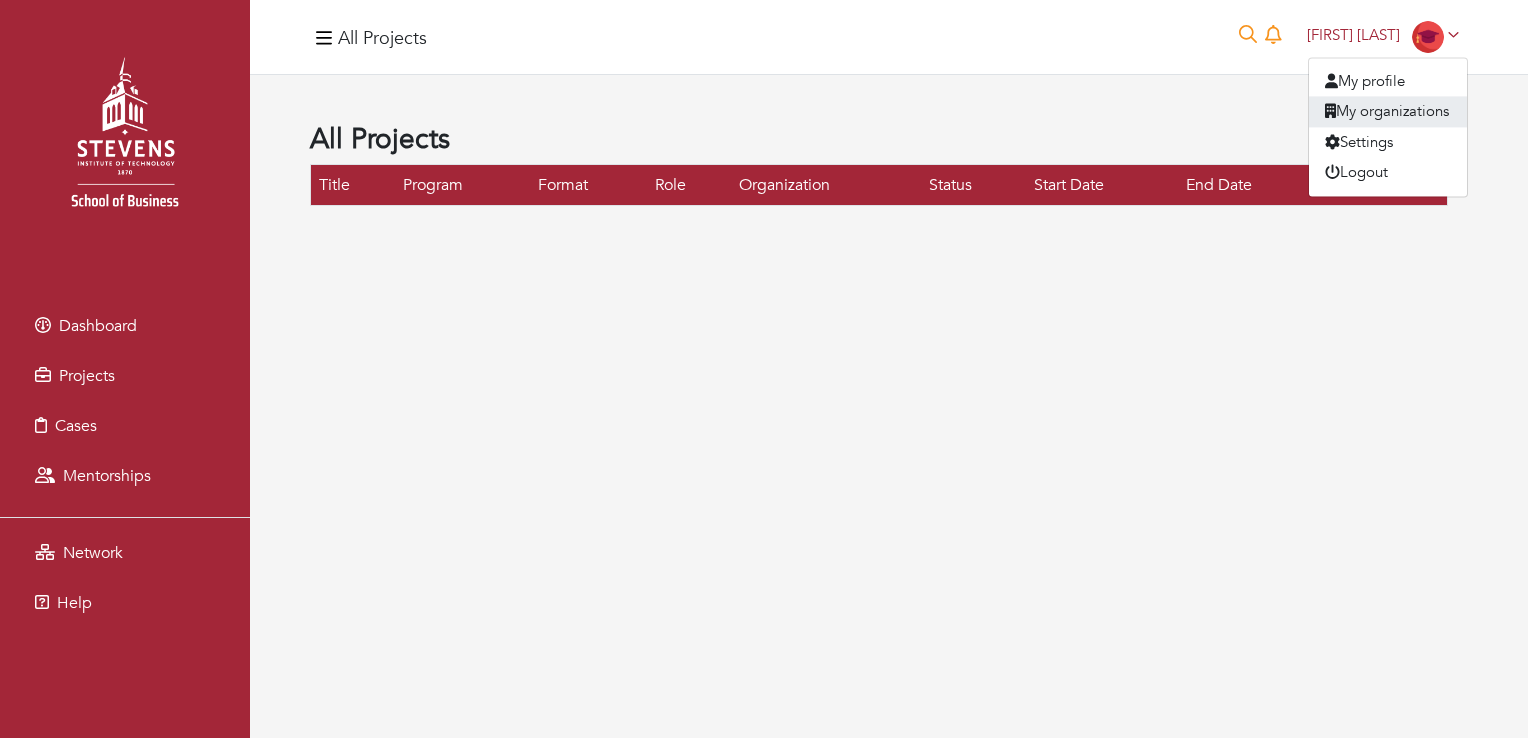 click on "My organizations" at bounding box center (1388, 112) 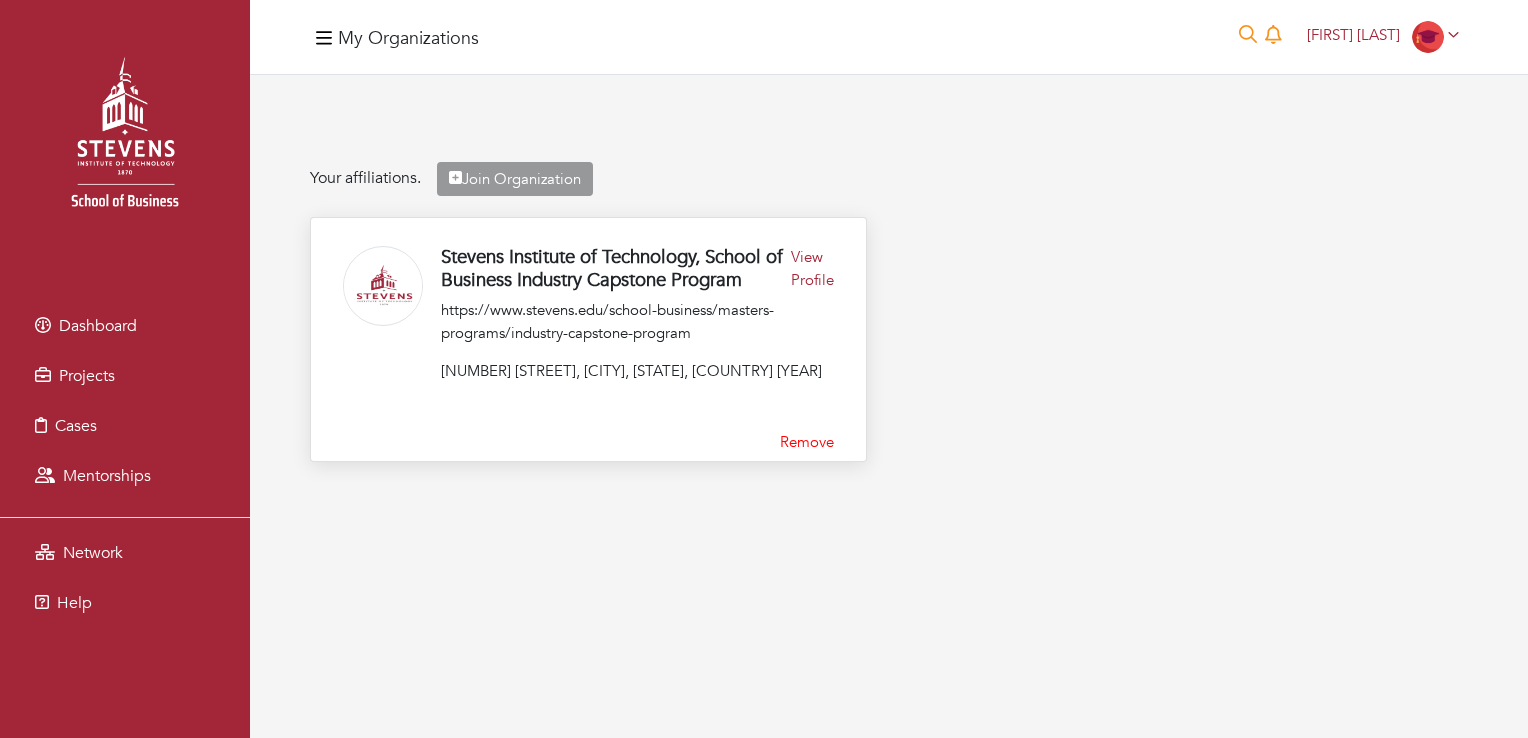 click on "Stevens Institute of Technology, School of Business Industry Capstone Program
View Profile
https://www.stevens.edu/school-business/masters-programs/industry-capstone-program
1 Castle Point Terrace, Hoboken, NJ, USA
1918" at bounding box center (631, 314) 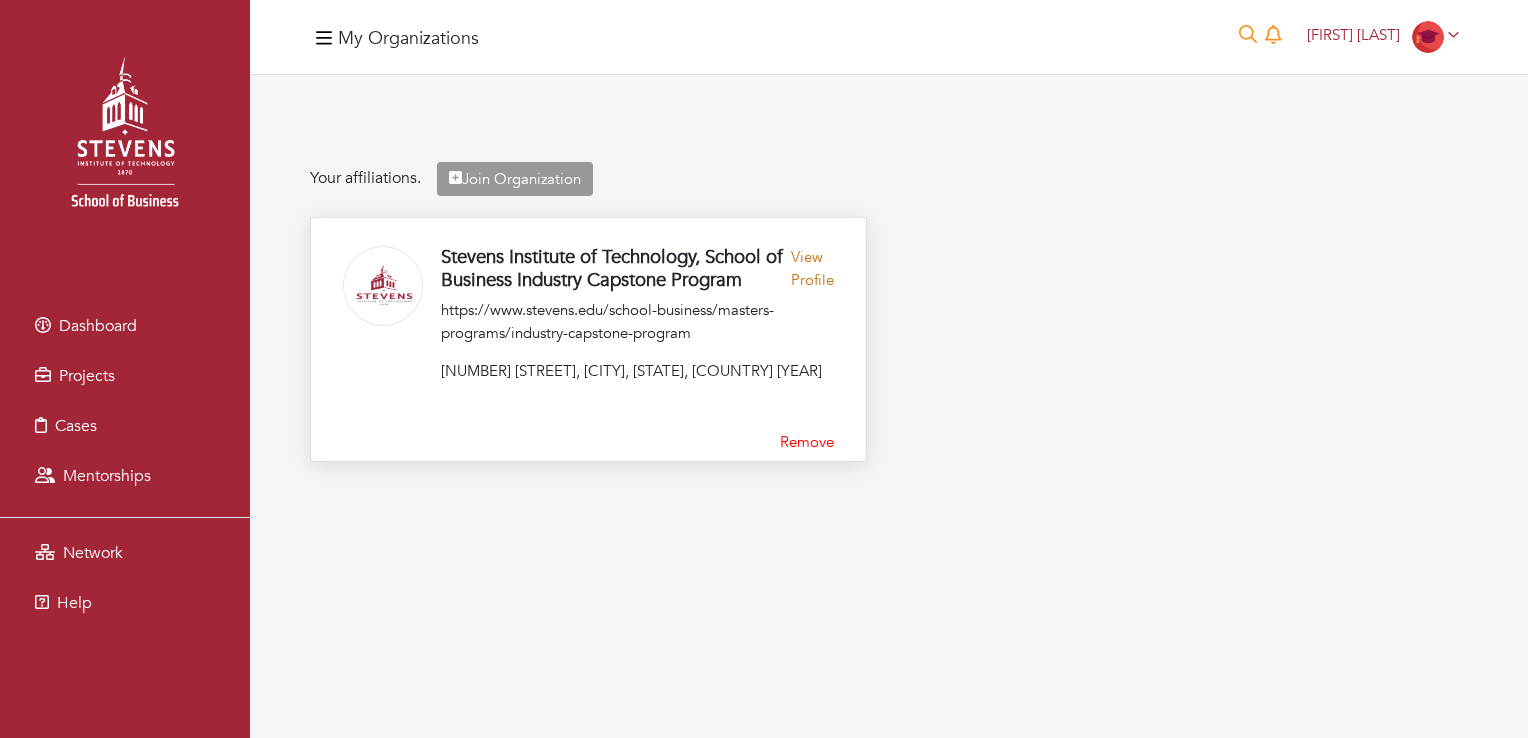 click on "View Profile" at bounding box center (812, 272) 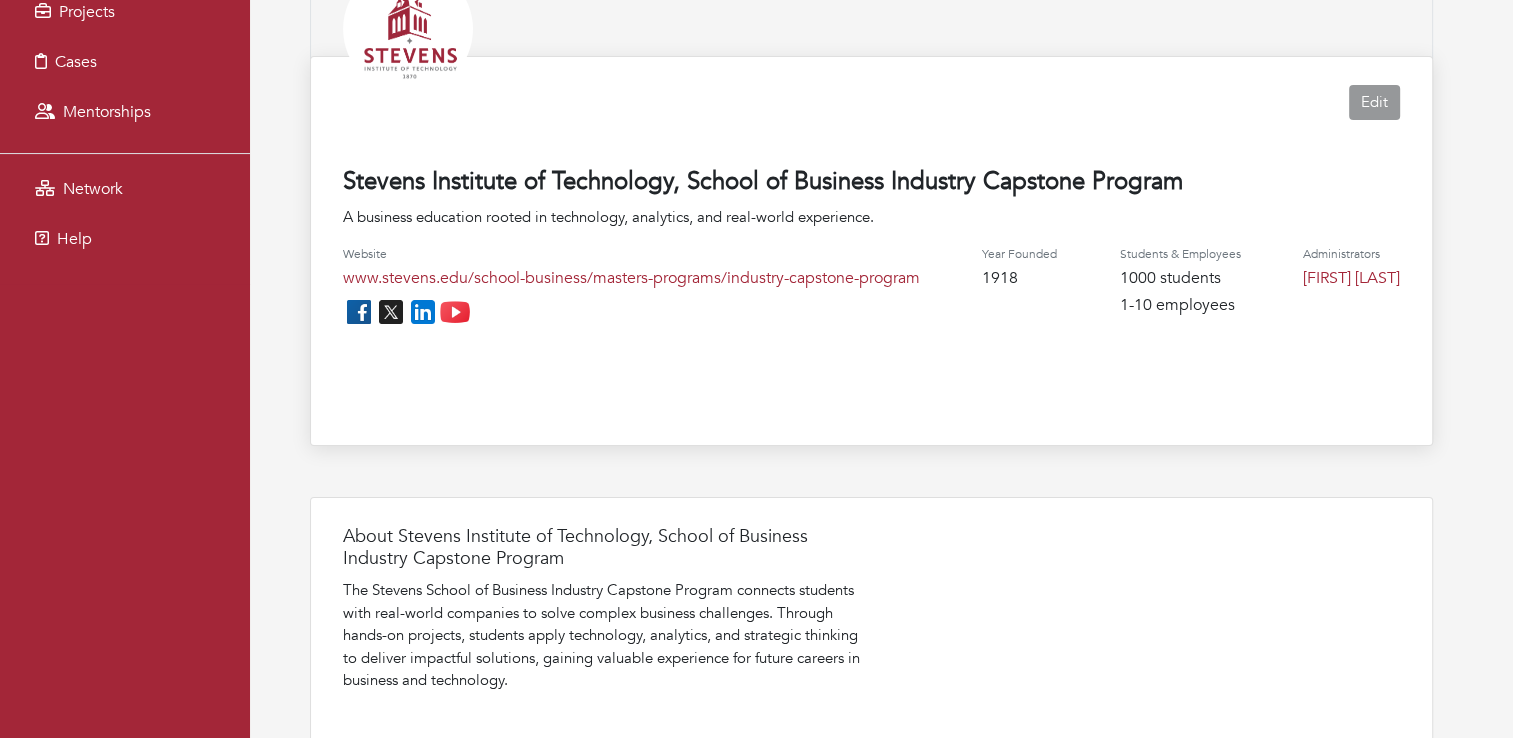 scroll, scrollTop: 415, scrollLeft: 0, axis: vertical 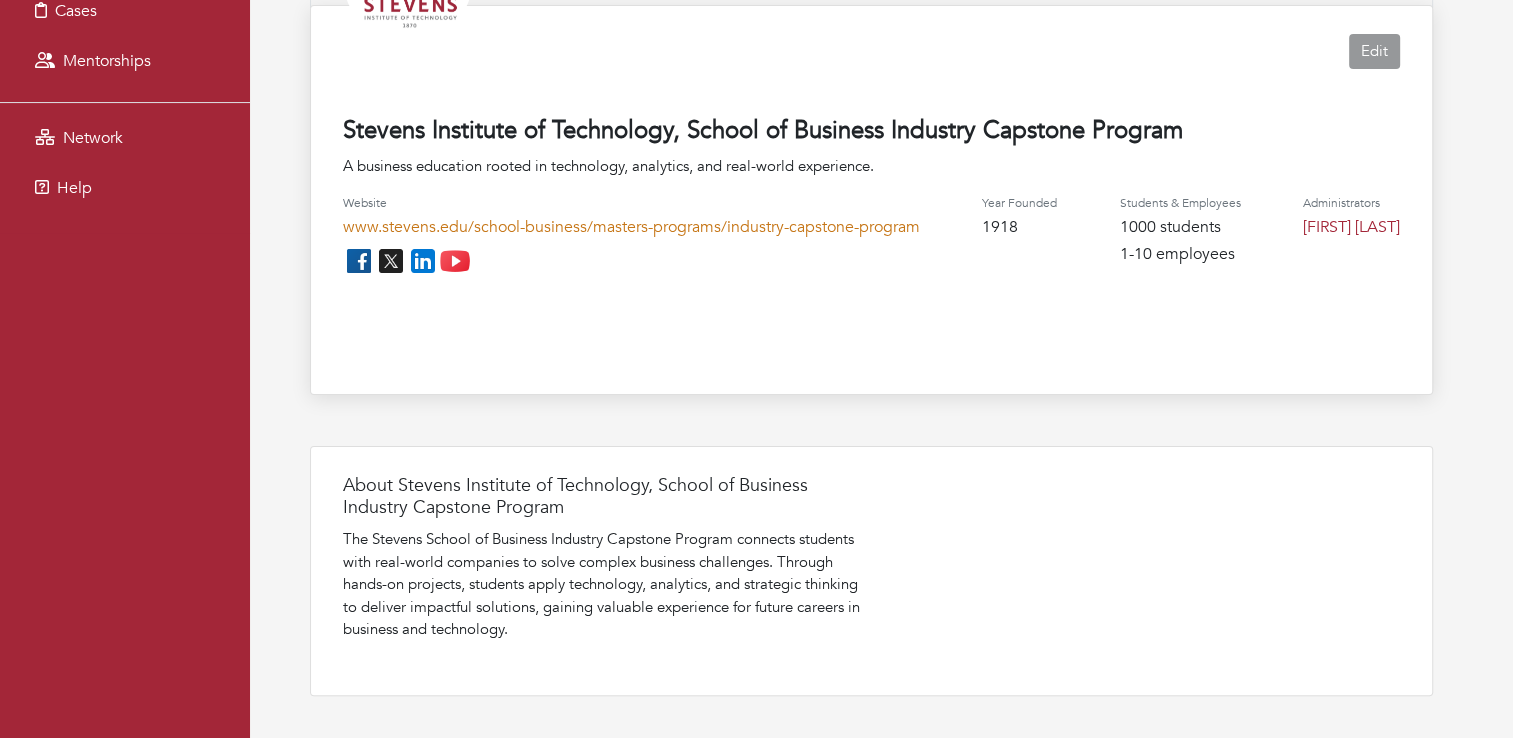 click on "www.stevens.edu/school-business/masters-programs/industry-capstone-program" at bounding box center (631, 227) 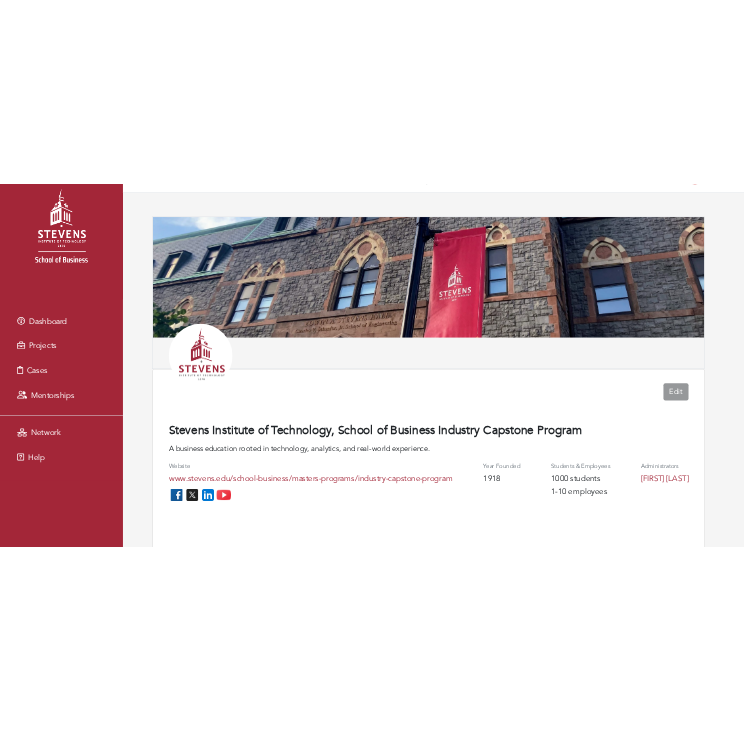 scroll, scrollTop: 0, scrollLeft: 0, axis: both 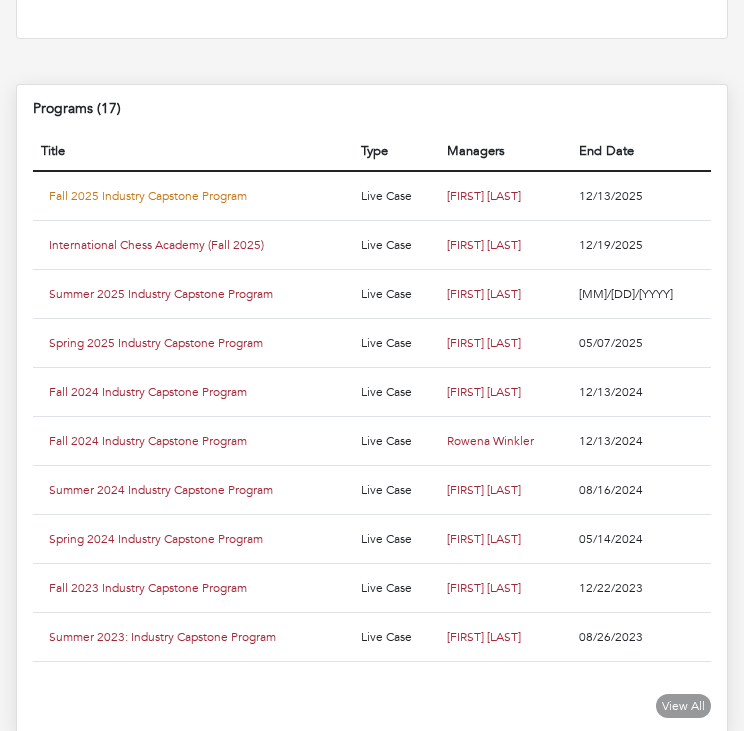 click on "Fall 2025 Industry Capstone Program" at bounding box center (148, 196) 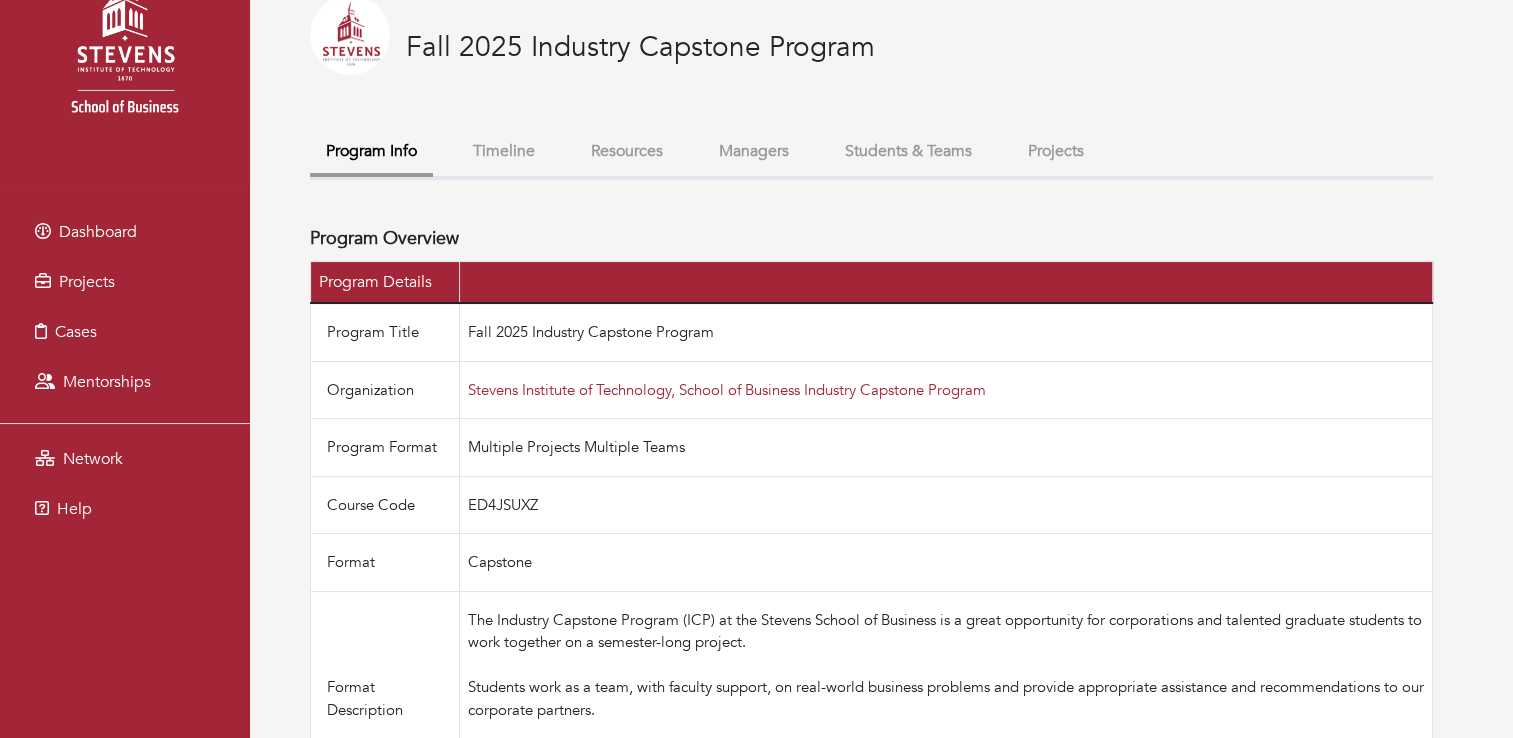 scroll, scrollTop: 0, scrollLeft: 0, axis: both 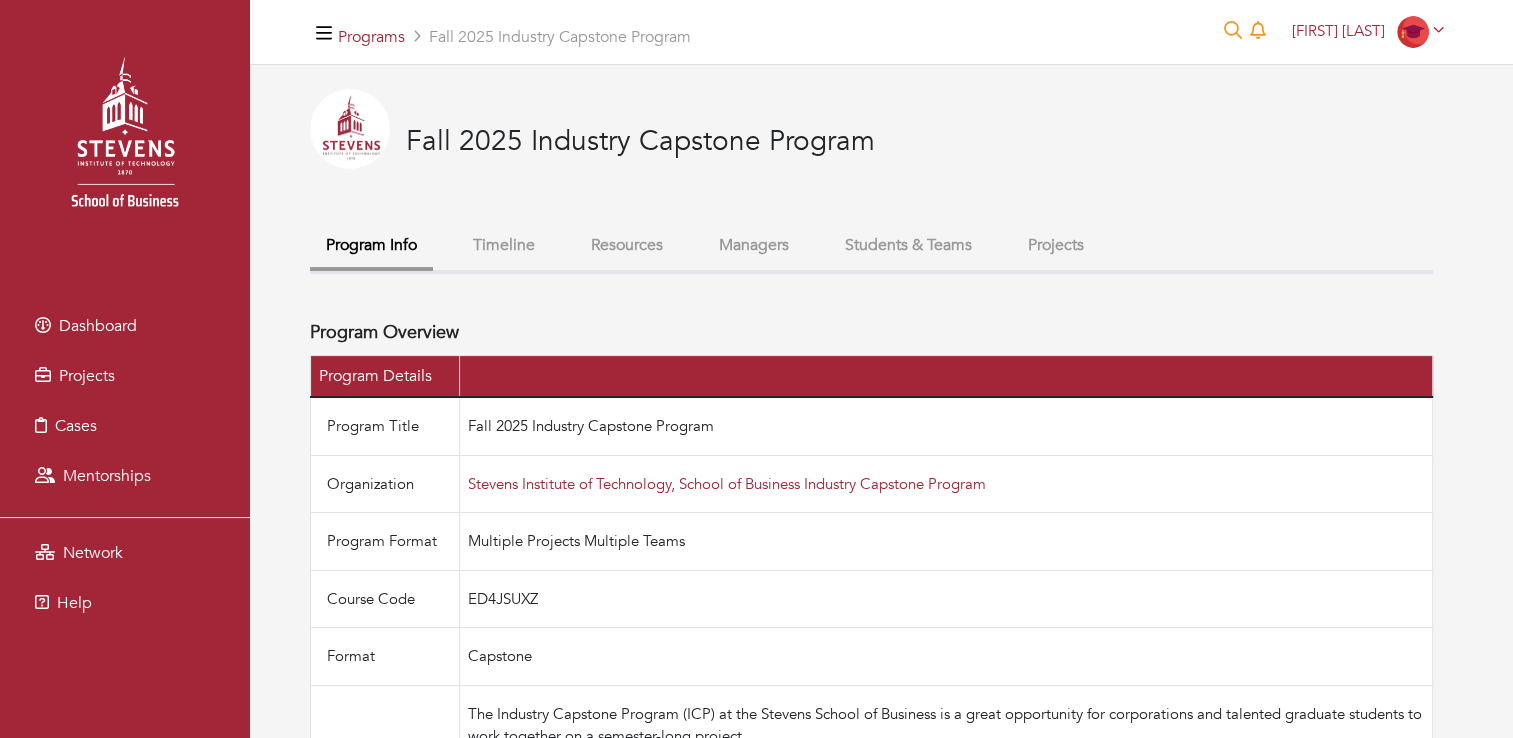 click on "Students & Teams" at bounding box center [908, 245] 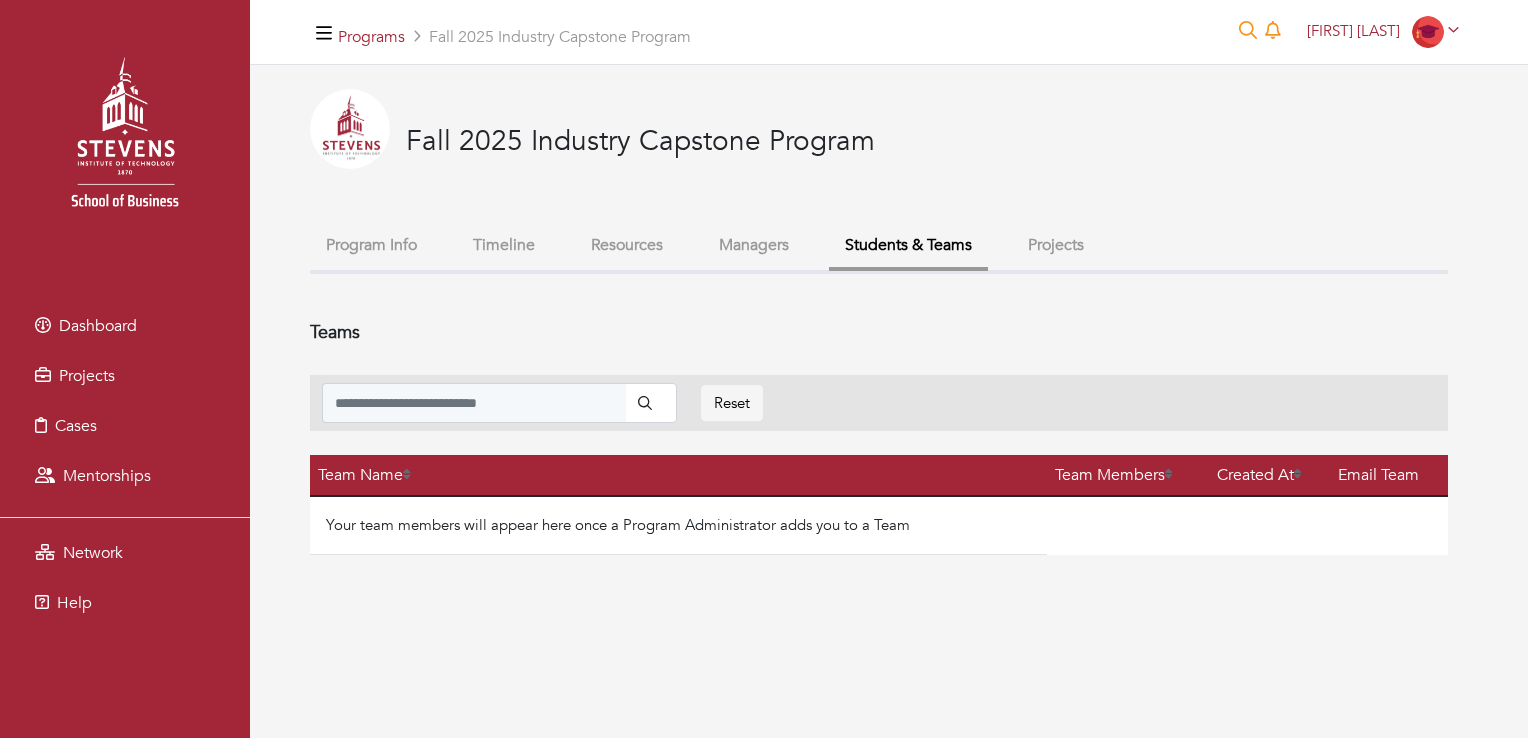 click on "Projects" at bounding box center [1056, 245] 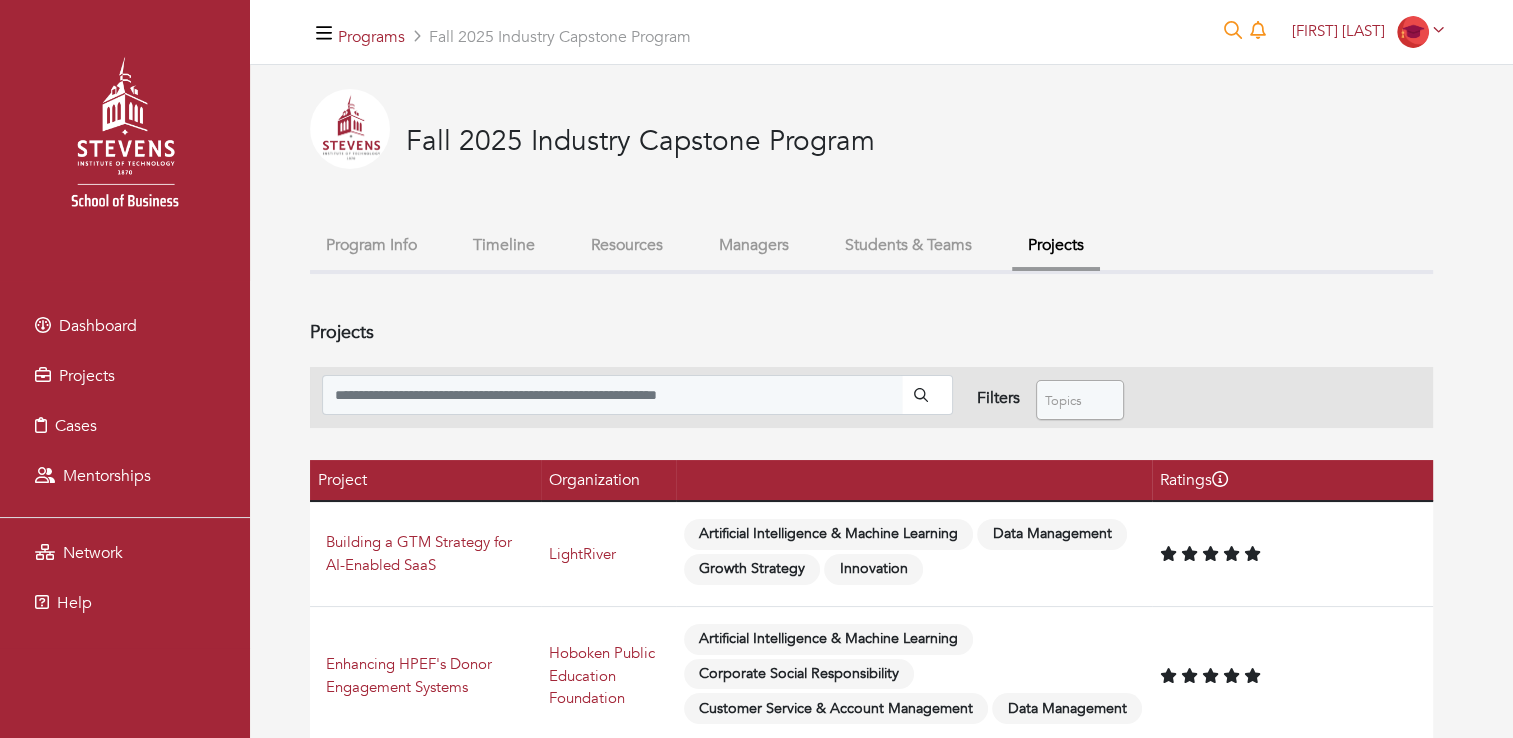 scroll, scrollTop: 706, scrollLeft: 0, axis: vertical 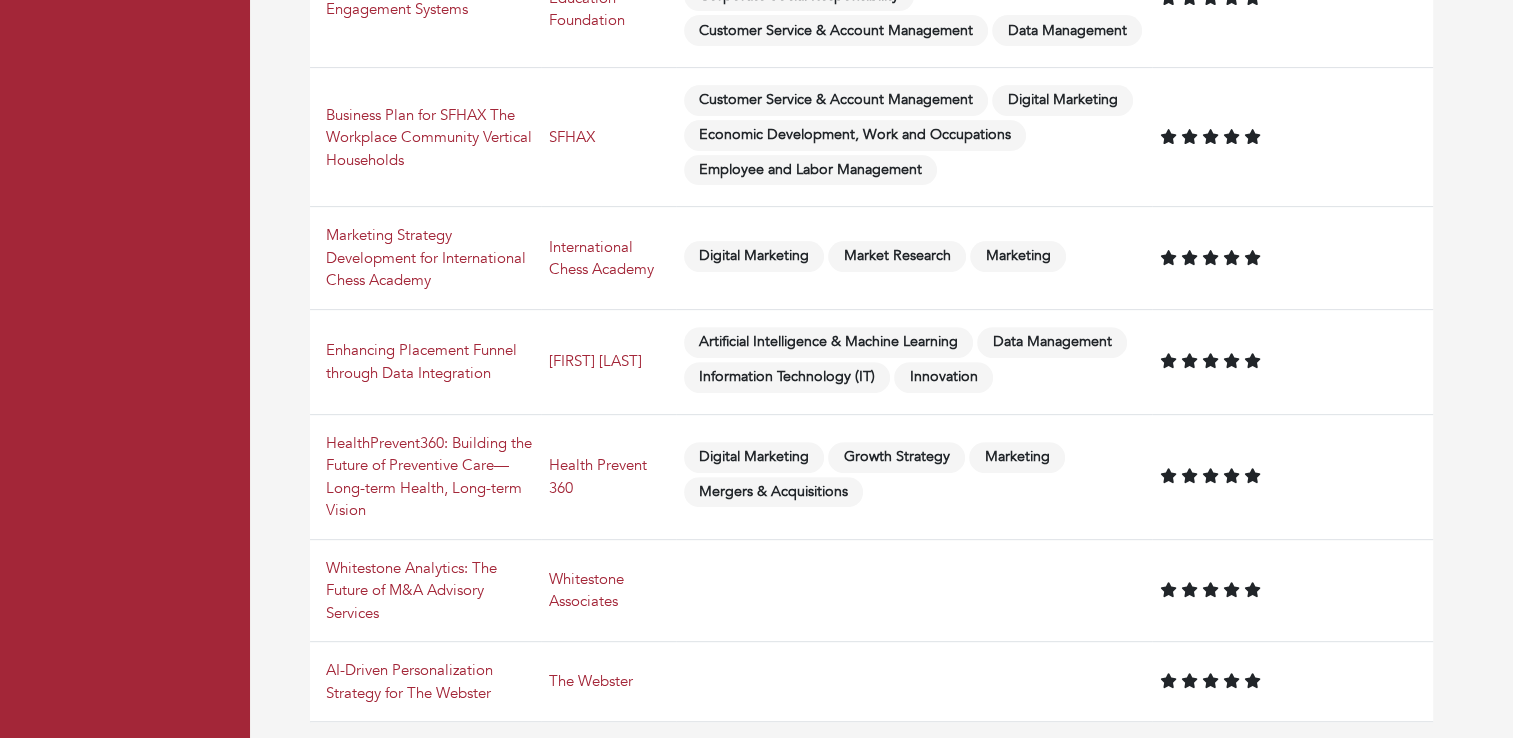 click at bounding box center (1210, 681) 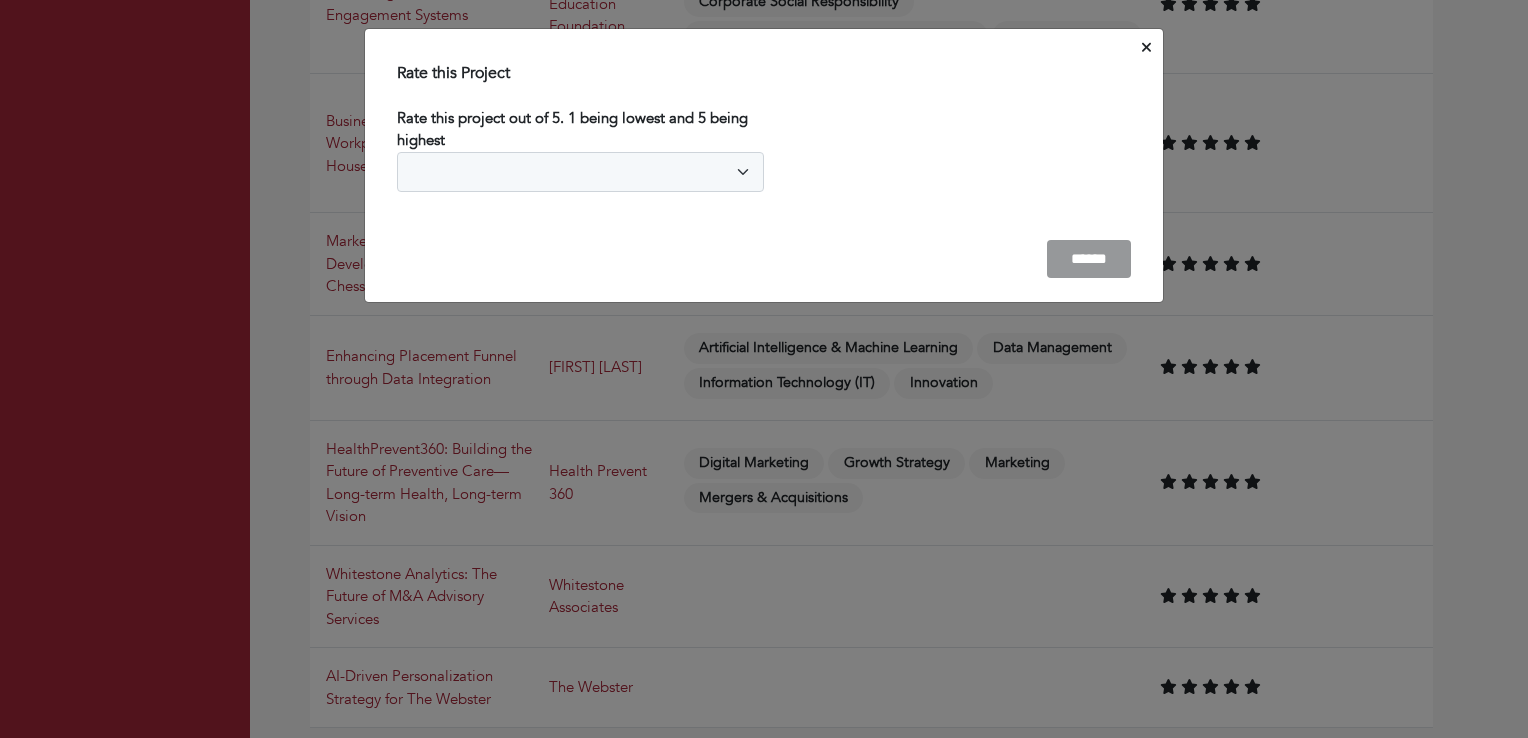 click on "Rate this Project
Rate this project out of 5. 1 being lowest and 5 being highest
*
*
*
*
*
******" at bounding box center (764, 369) 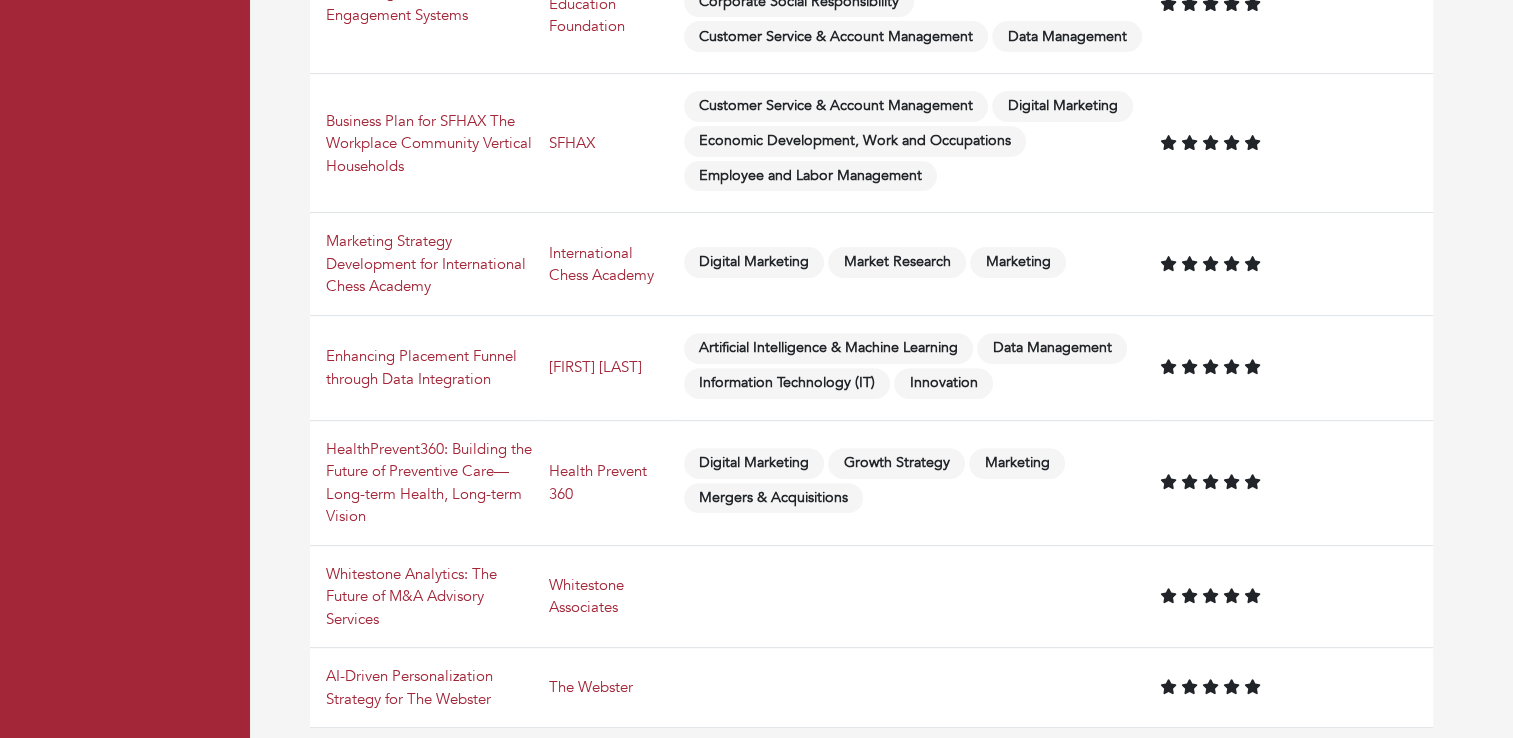 scroll, scrollTop: 0, scrollLeft: 0, axis: both 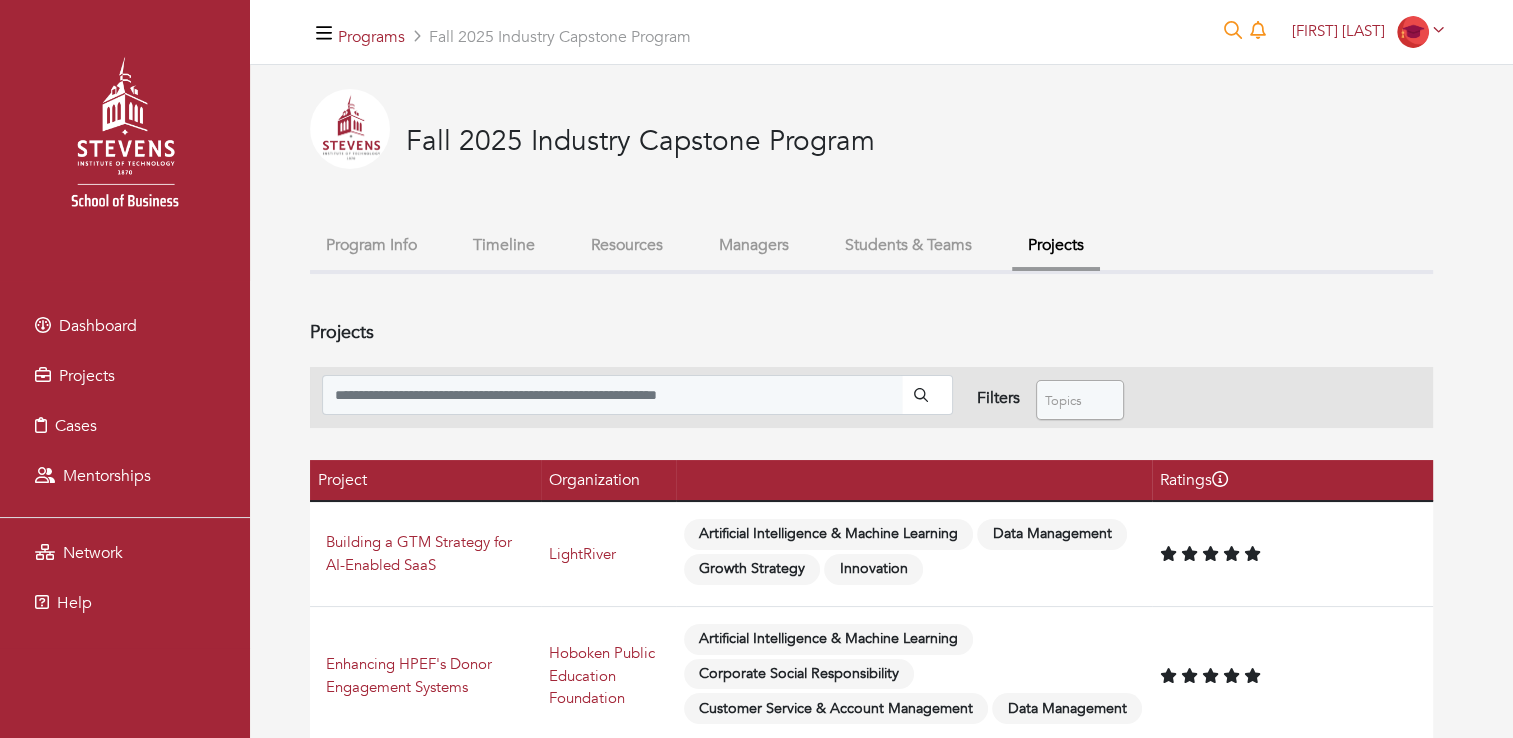 click on "Program Info" at bounding box center (371, 245) 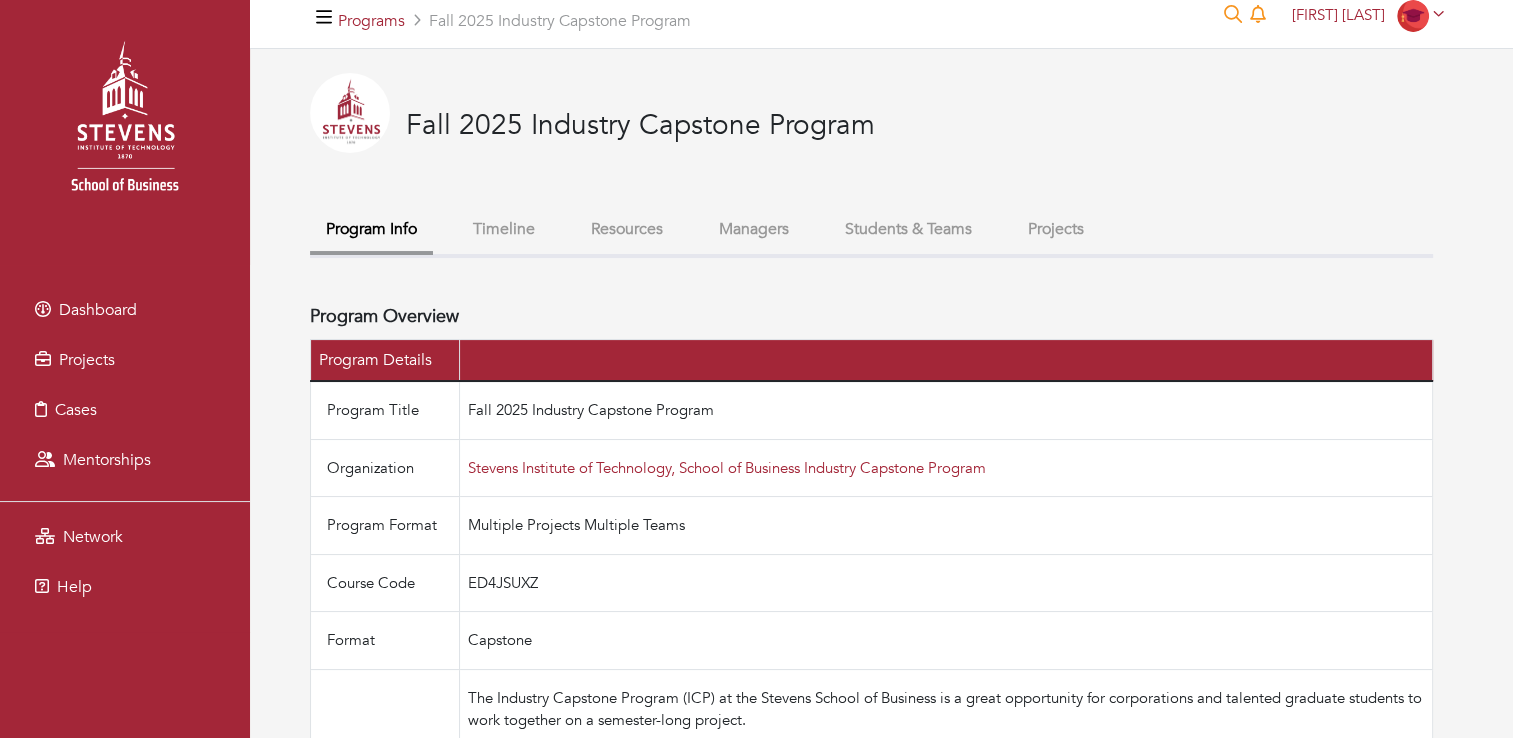 scroll, scrollTop: 14, scrollLeft: 0, axis: vertical 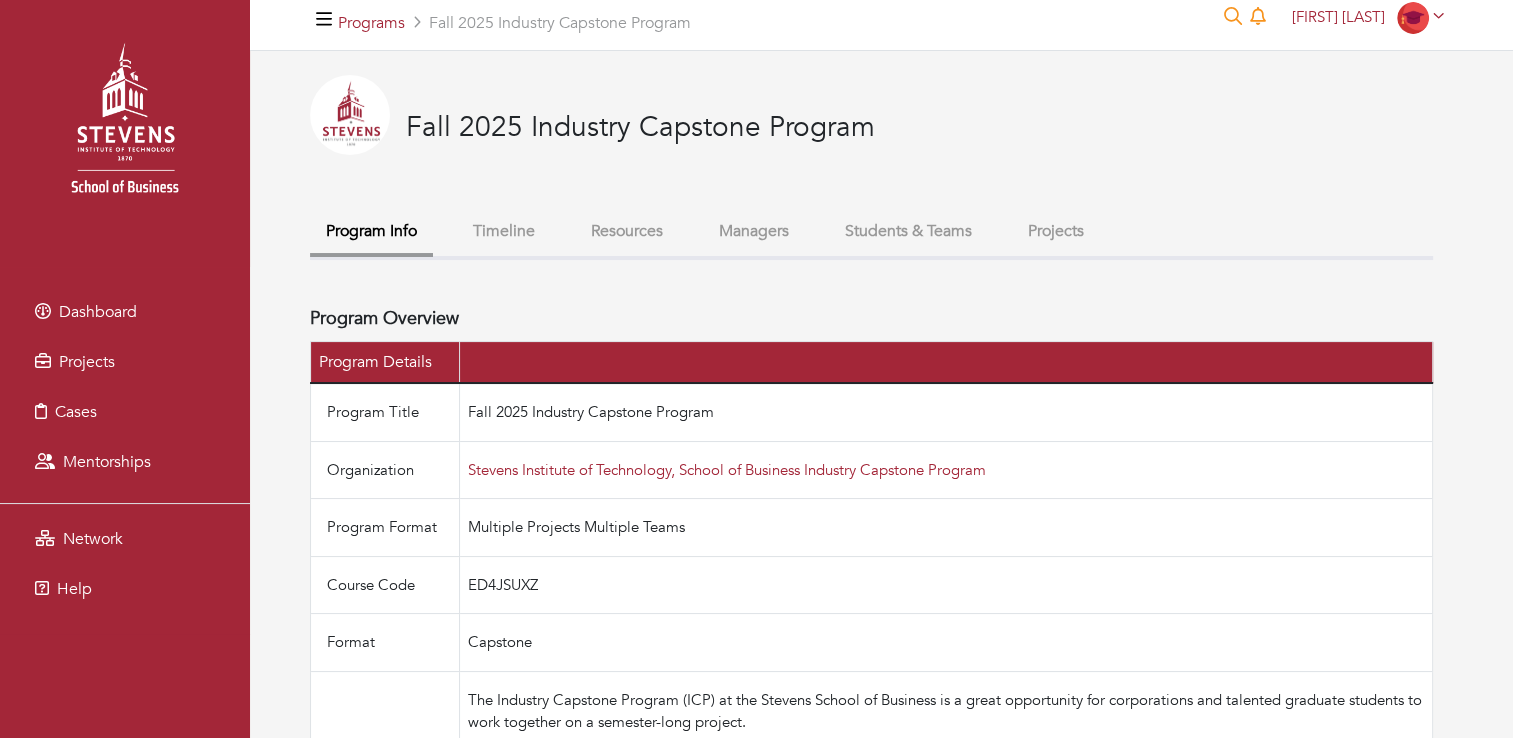 click on "Timeline" at bounding box center [504, 231] 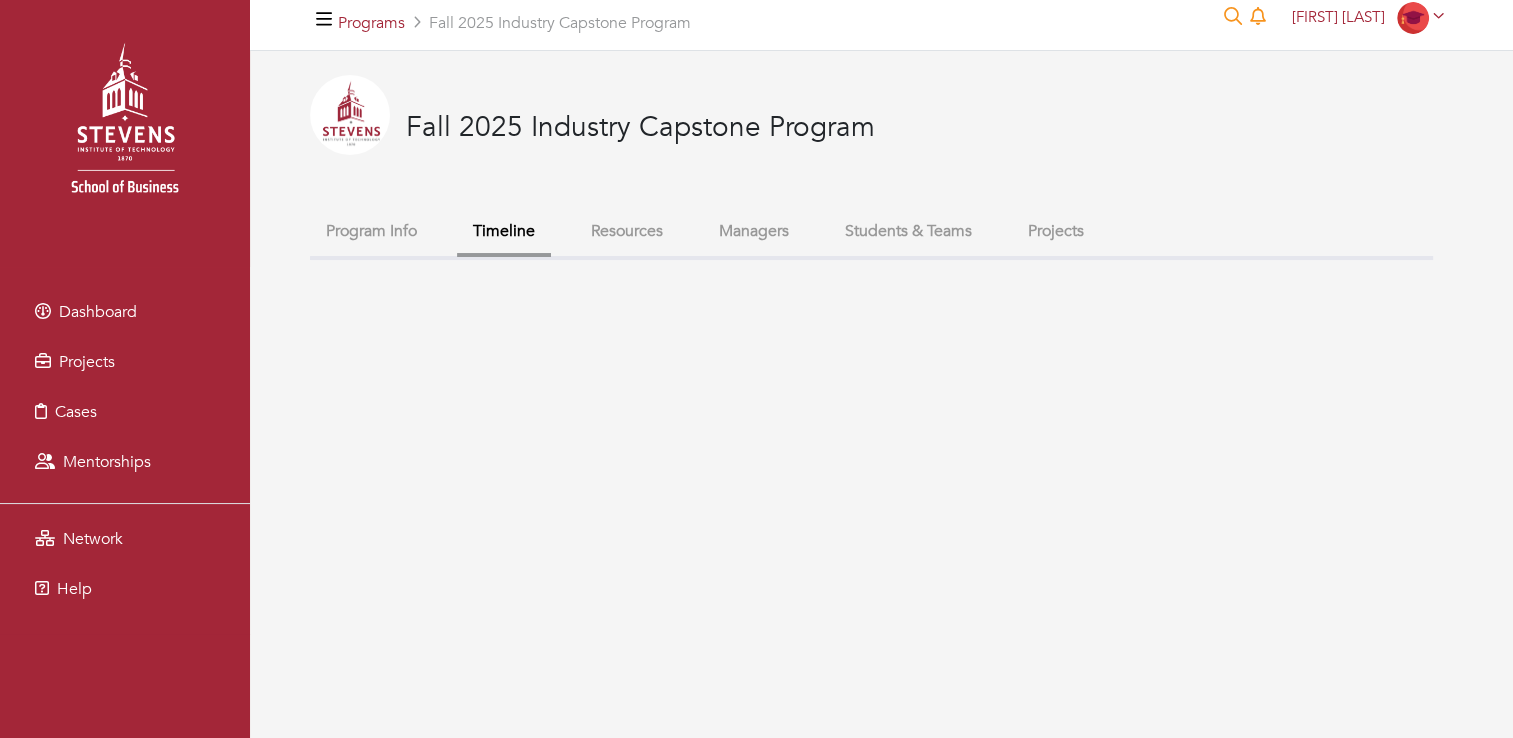 scroll, scrollTop: 0, scrollLeft: 0, axis: both 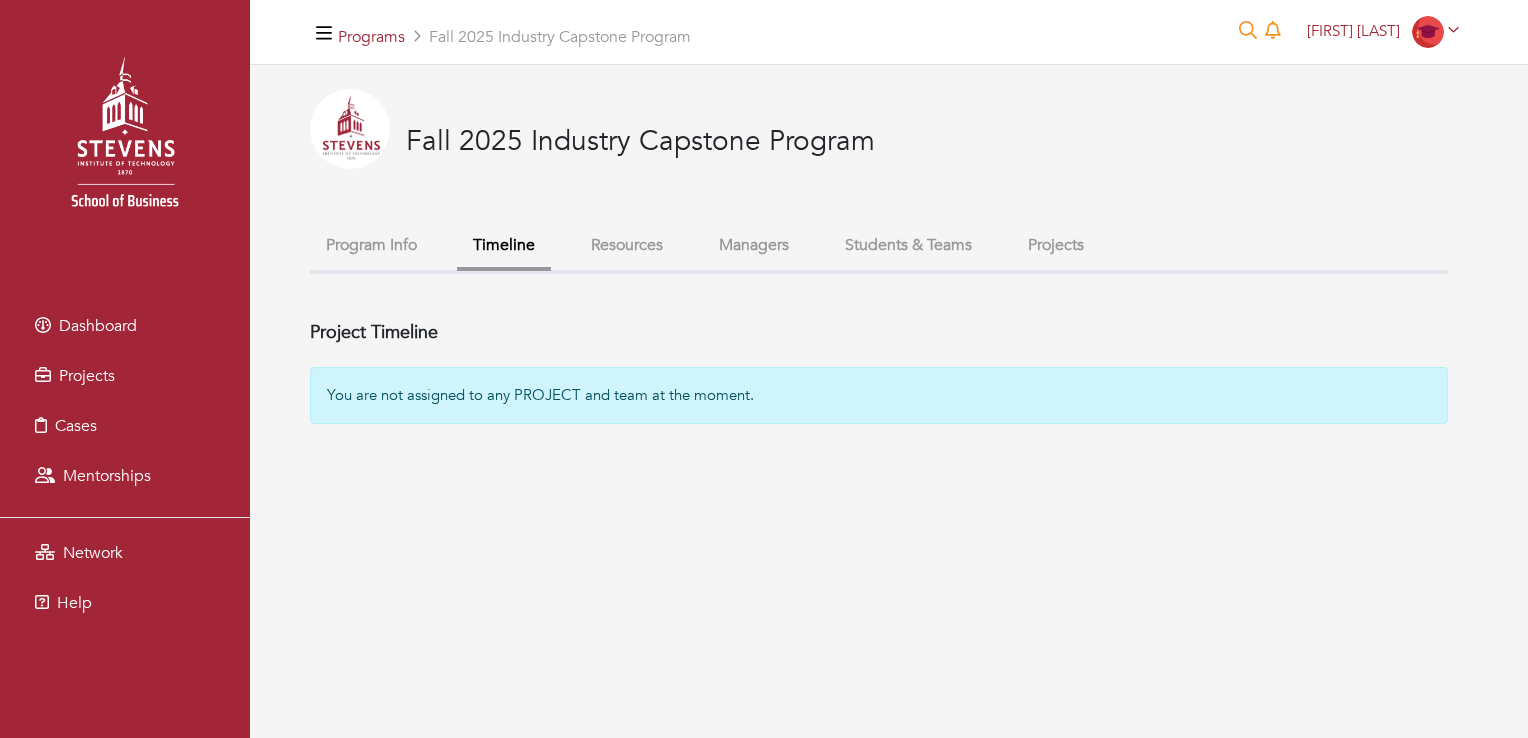 click on "Resources" at bounding box center (627, 245) 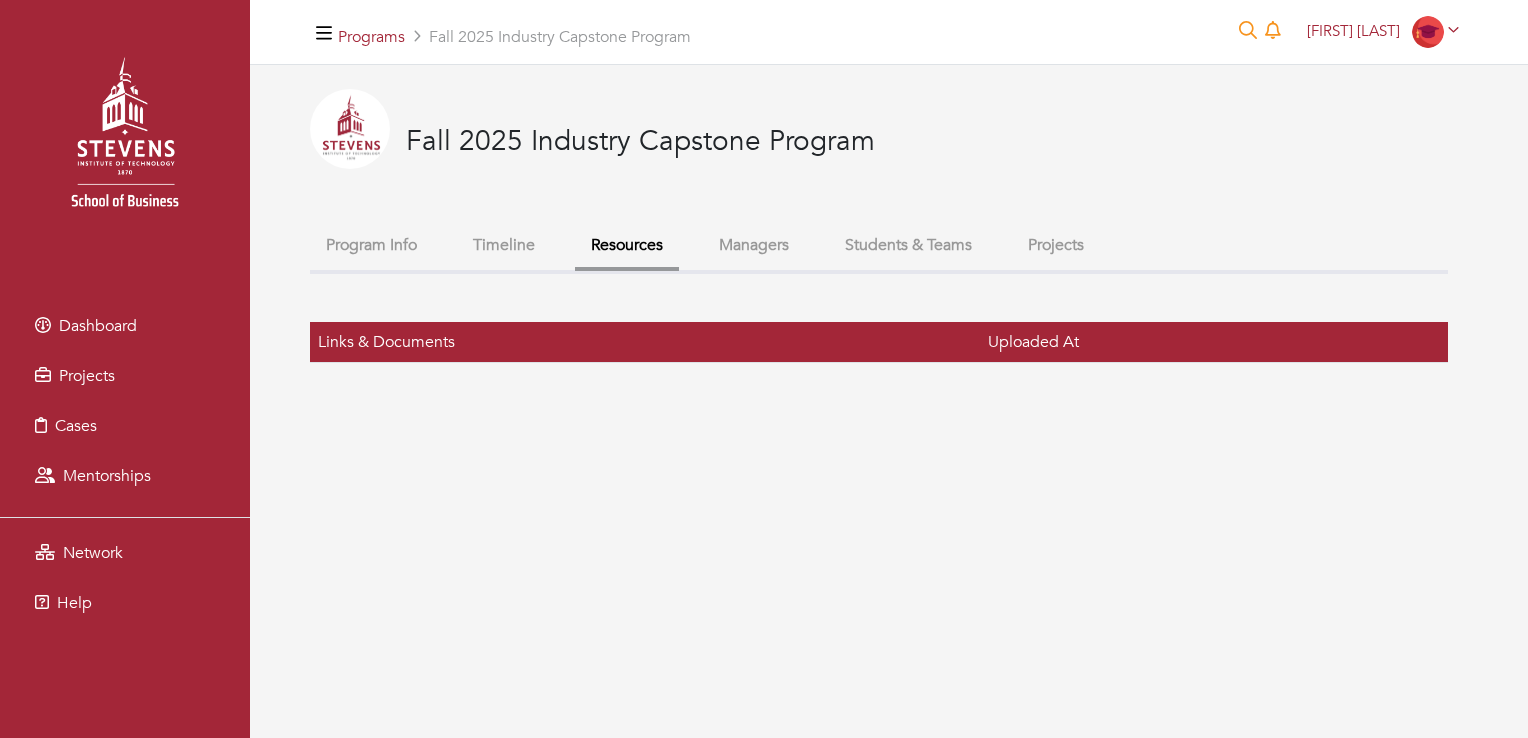 drag, startPoint x: 812, startPoint y: 211, endPoint x: 777, endPoint y: 244, distance: 48.104053 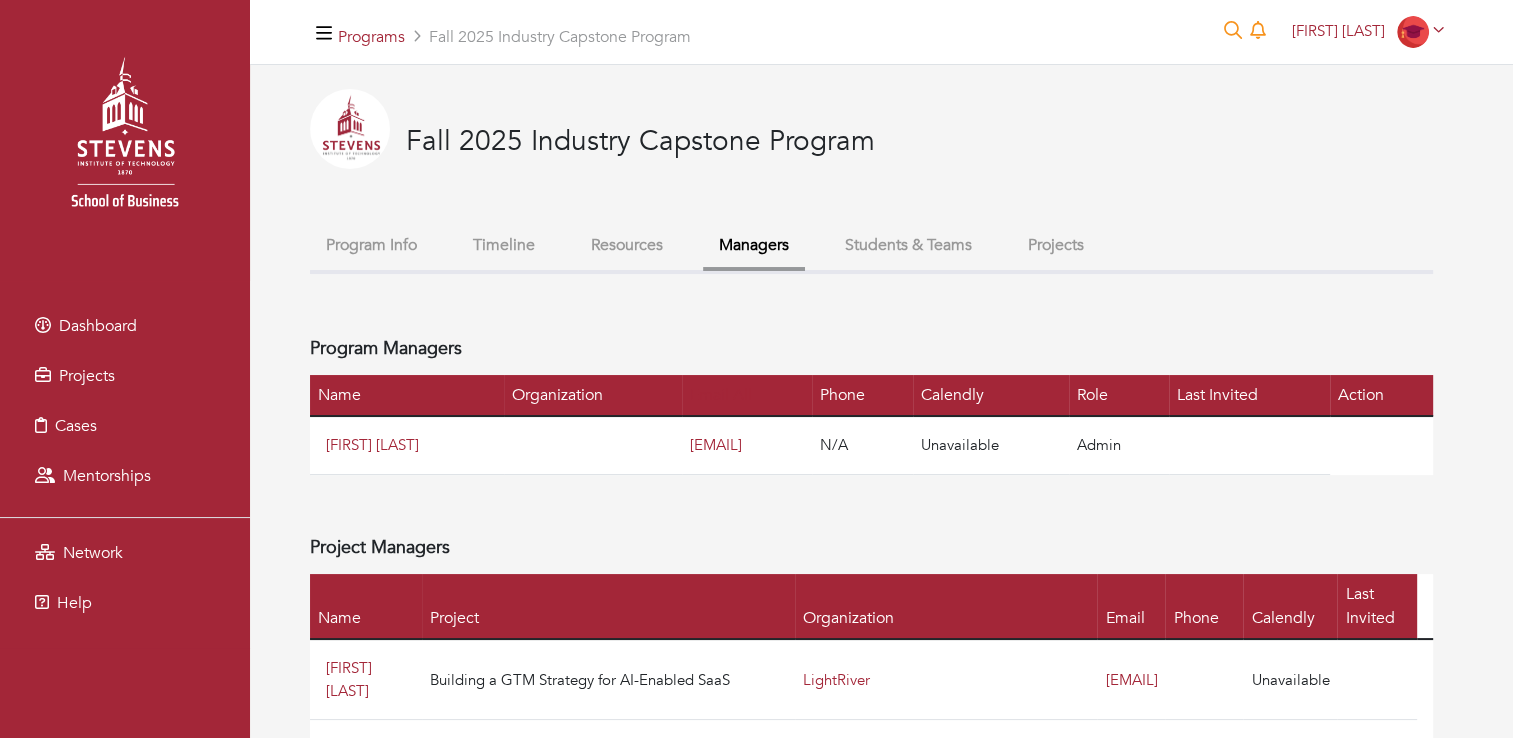 click on "Program Managers" at bounding box center (871, 349) 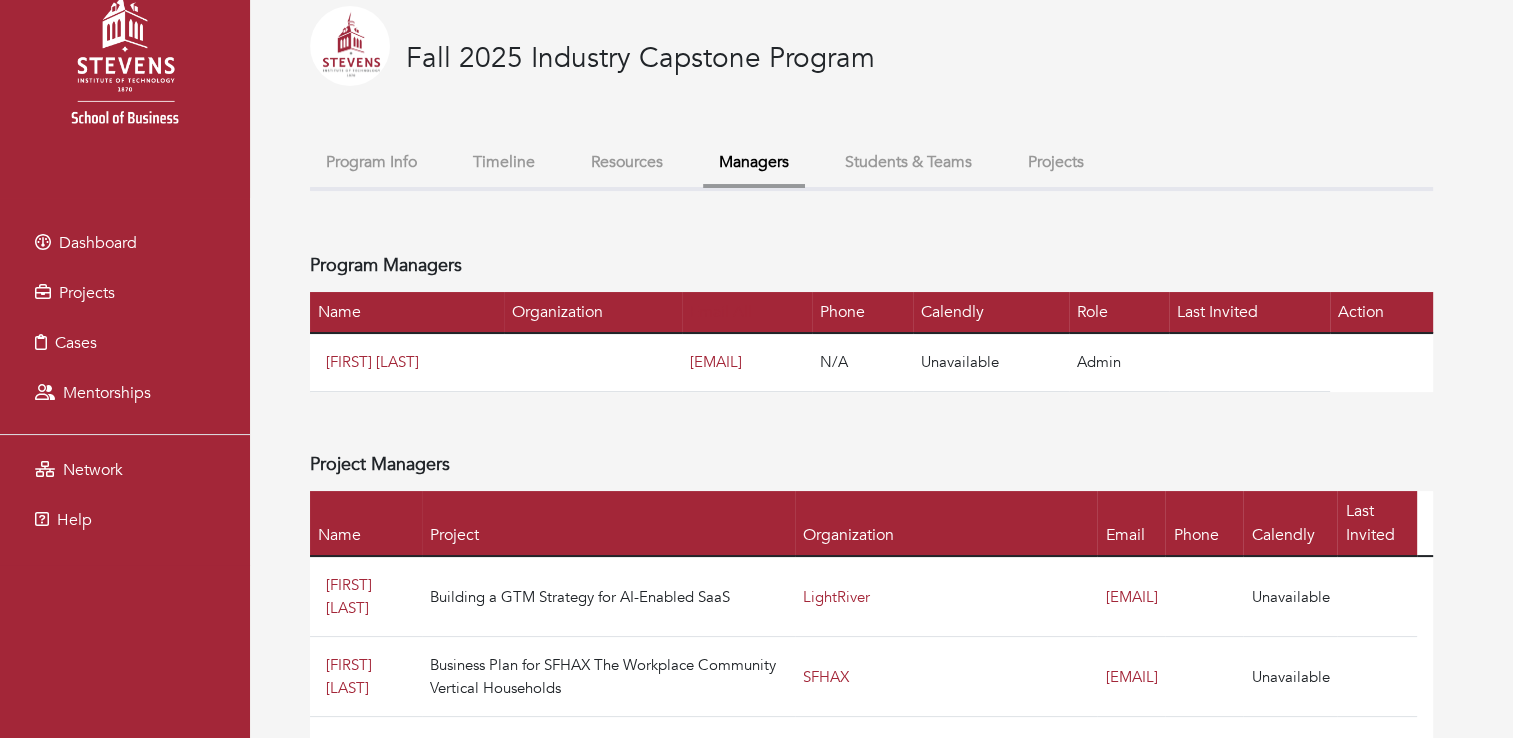 scroll, scrollTop: 0, scrollLeft: 0, axis: both 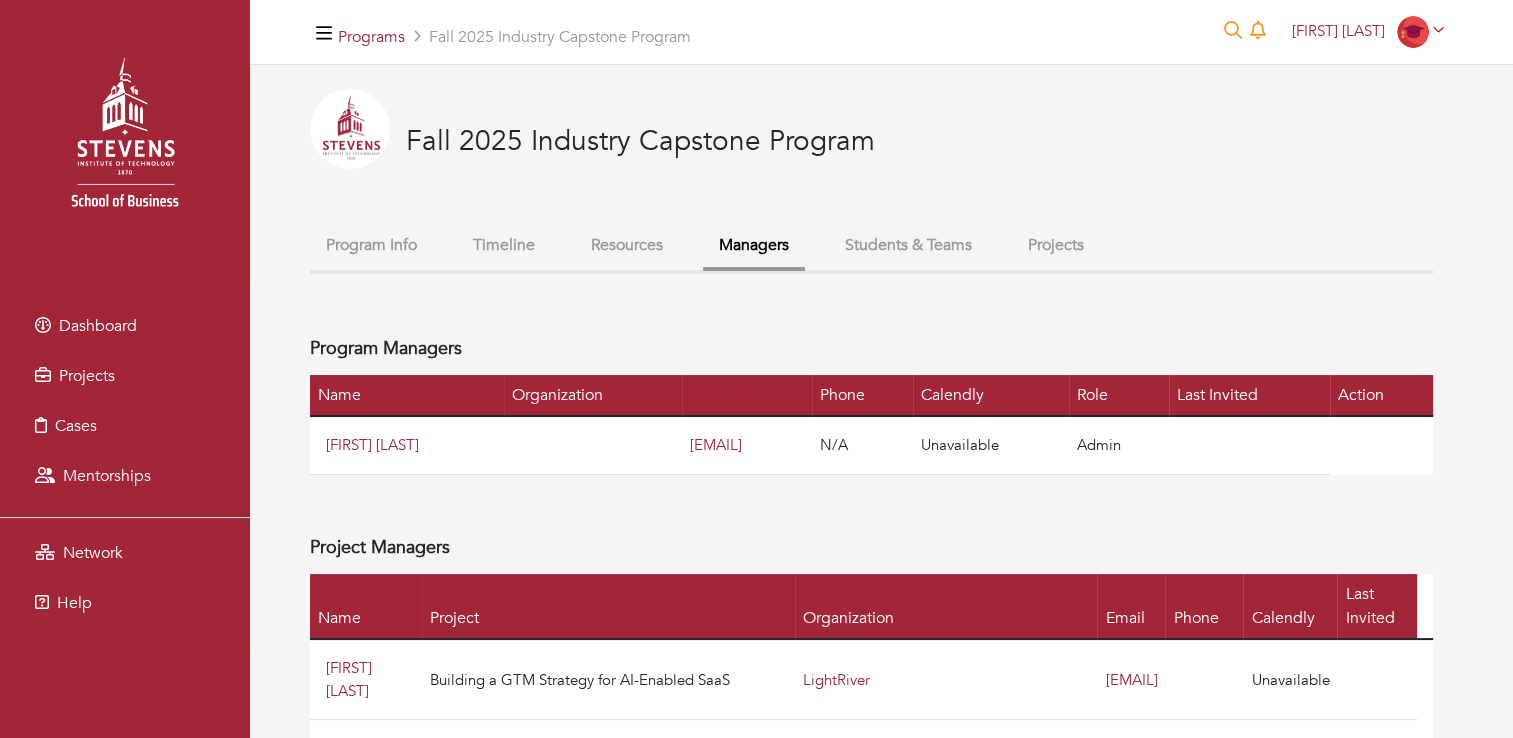 click on "Students & Teams" at bounding box center (908, 245) 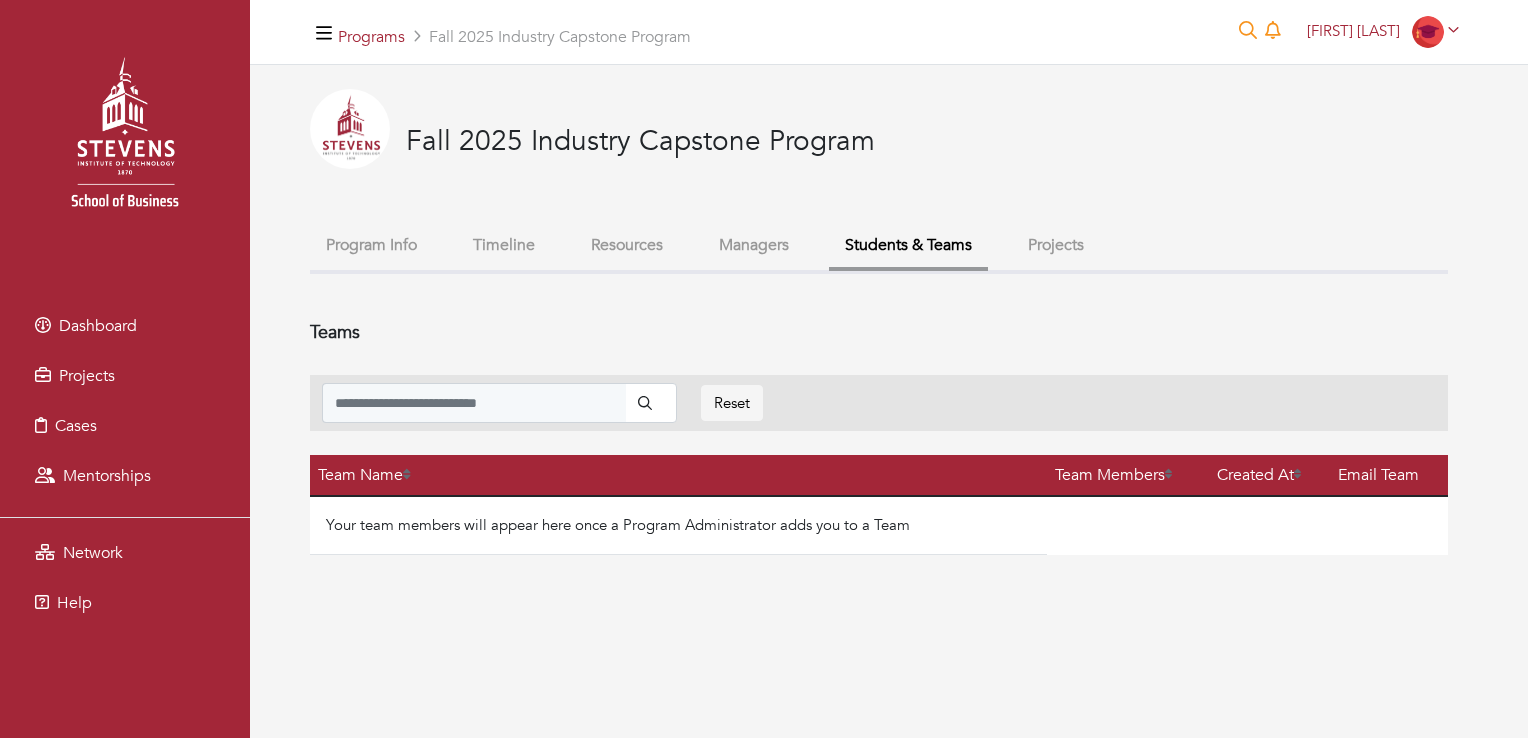 click on "Projects" at bounding box center [1056, 245] 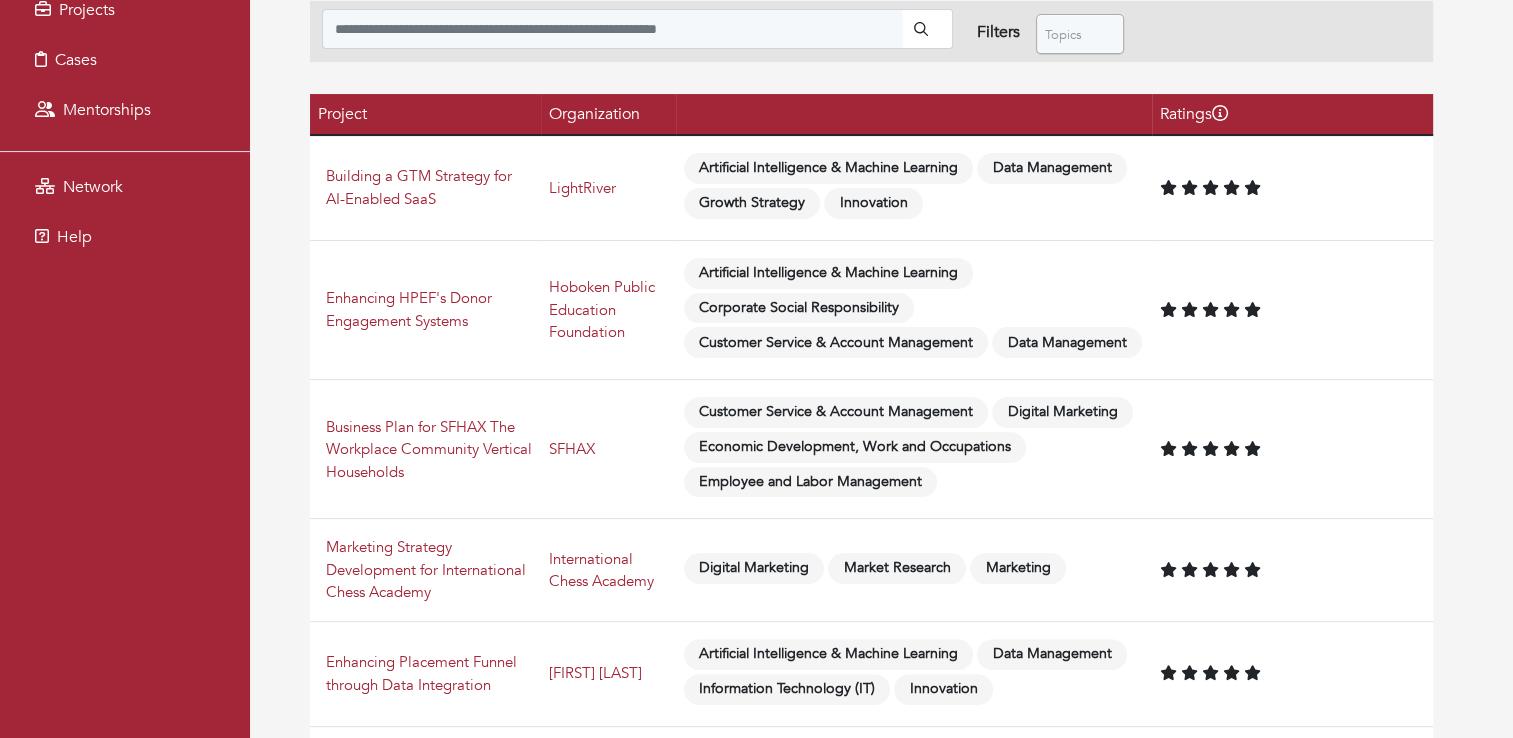 scroll, scrollTop: 0, scrollLeft: 0, axis: both 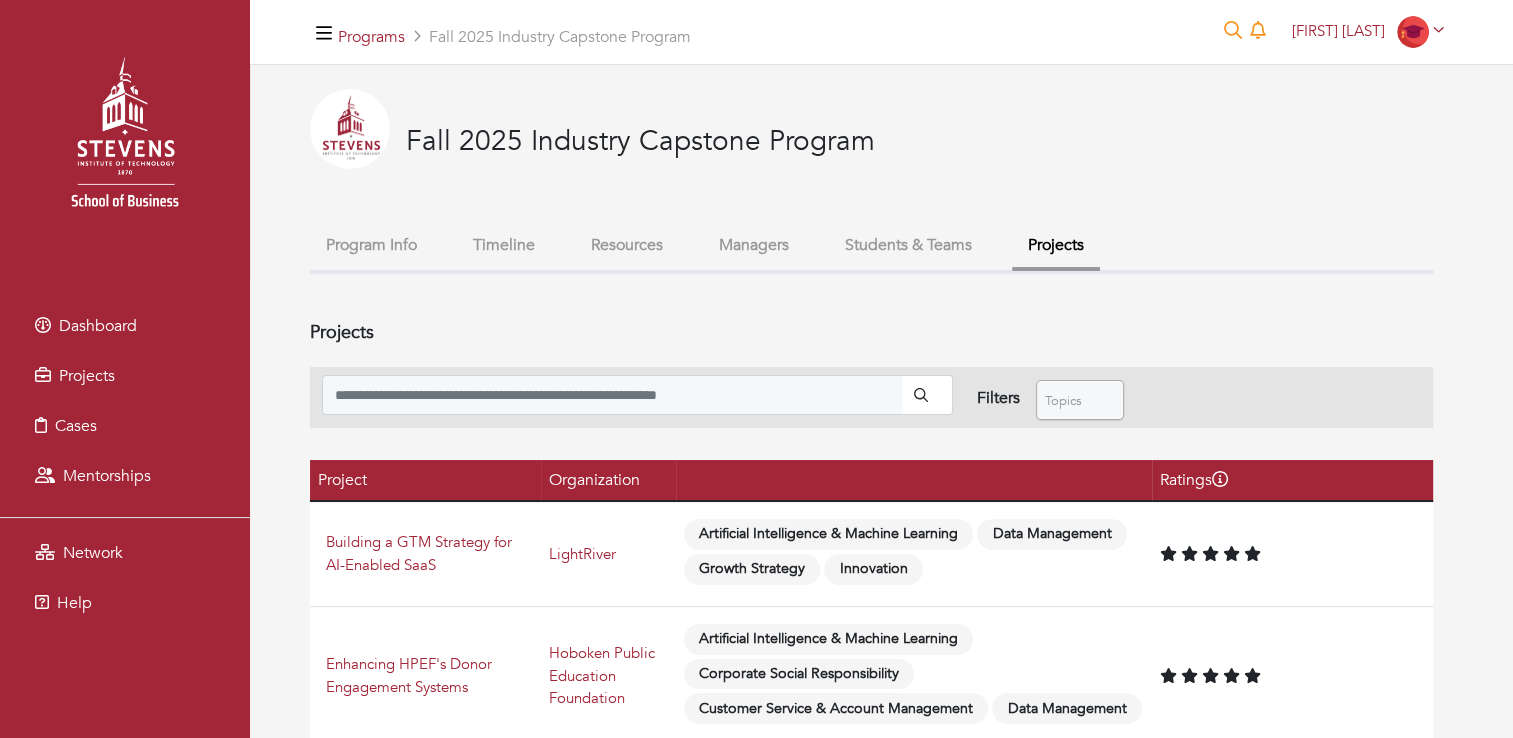 click on "Program Info" at bounding box center (371, 245) 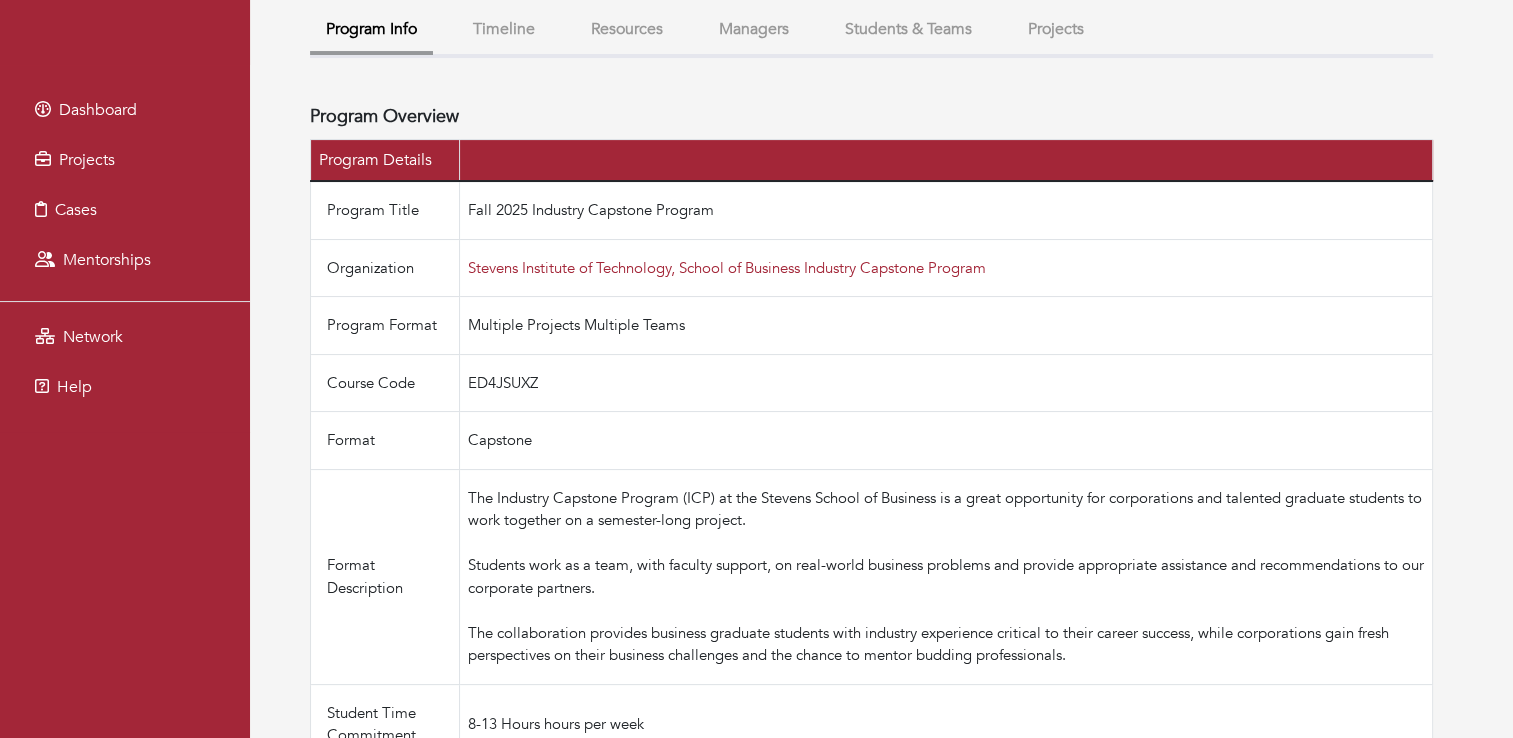 scroll, scrollTop: 196, scrollLeft: 0, axis: vertical 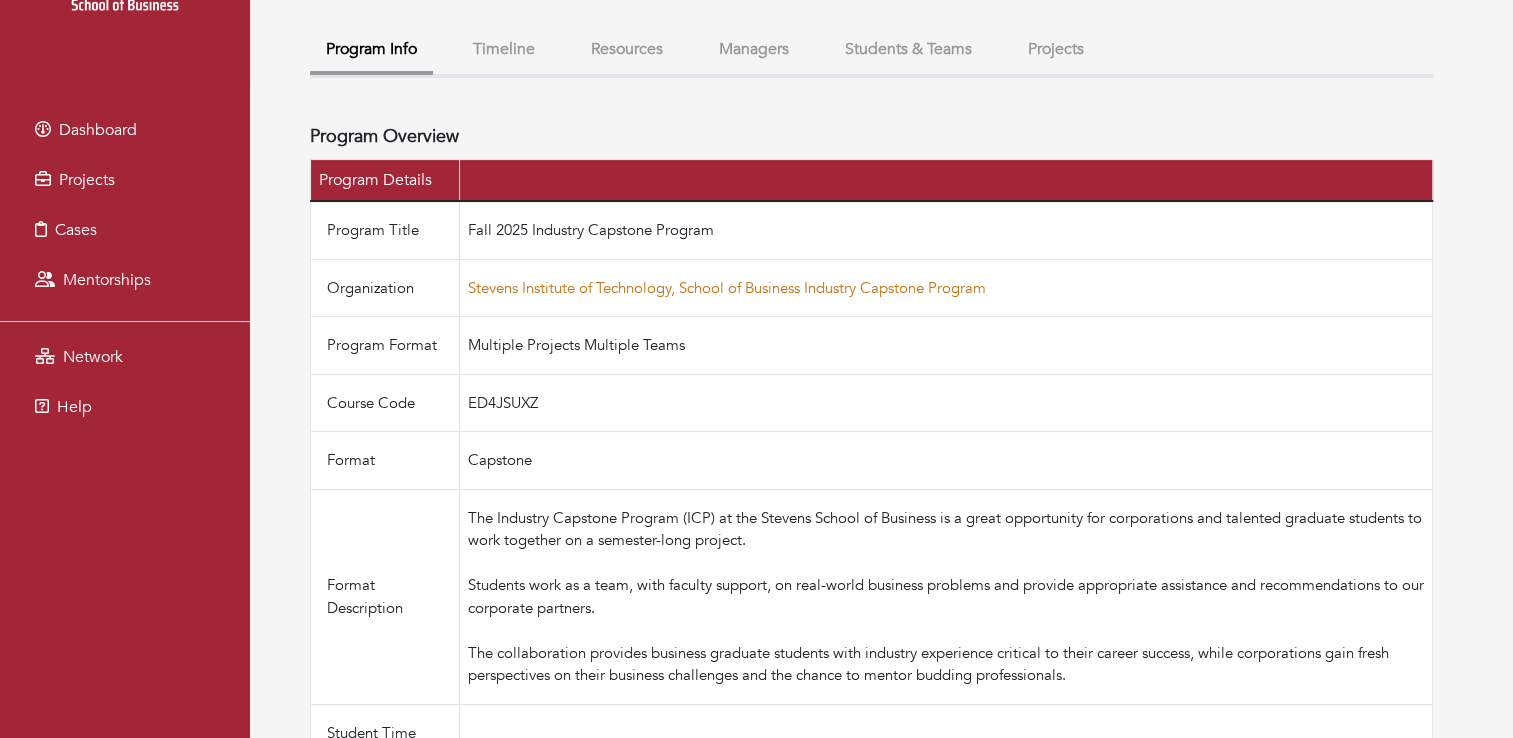click on "Stevens Institute of Technology, School of Business Industry Capstone Program" at bounding box center (727, 288) 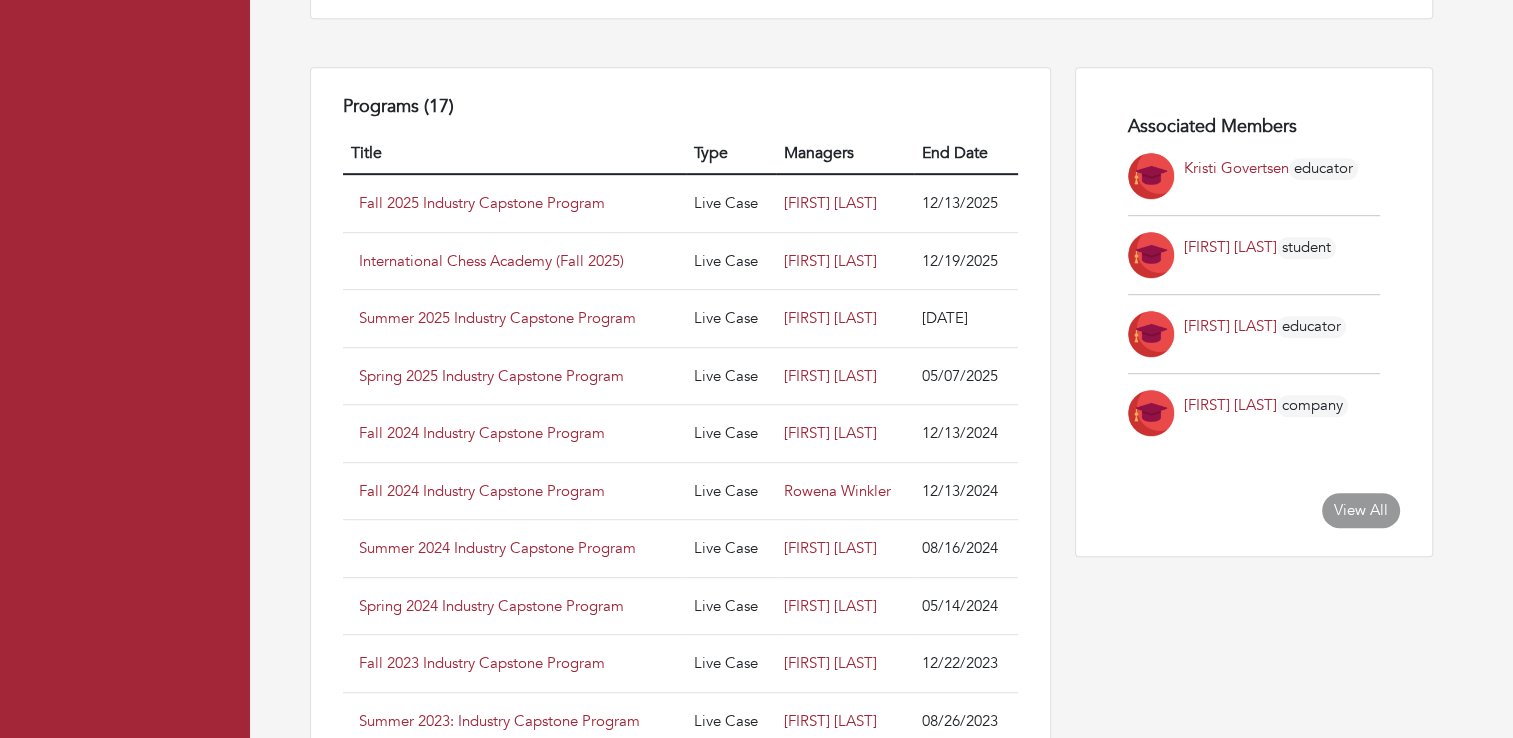 scroll, scrollTop: 1106, scrollLeft: 0, axis: vertical 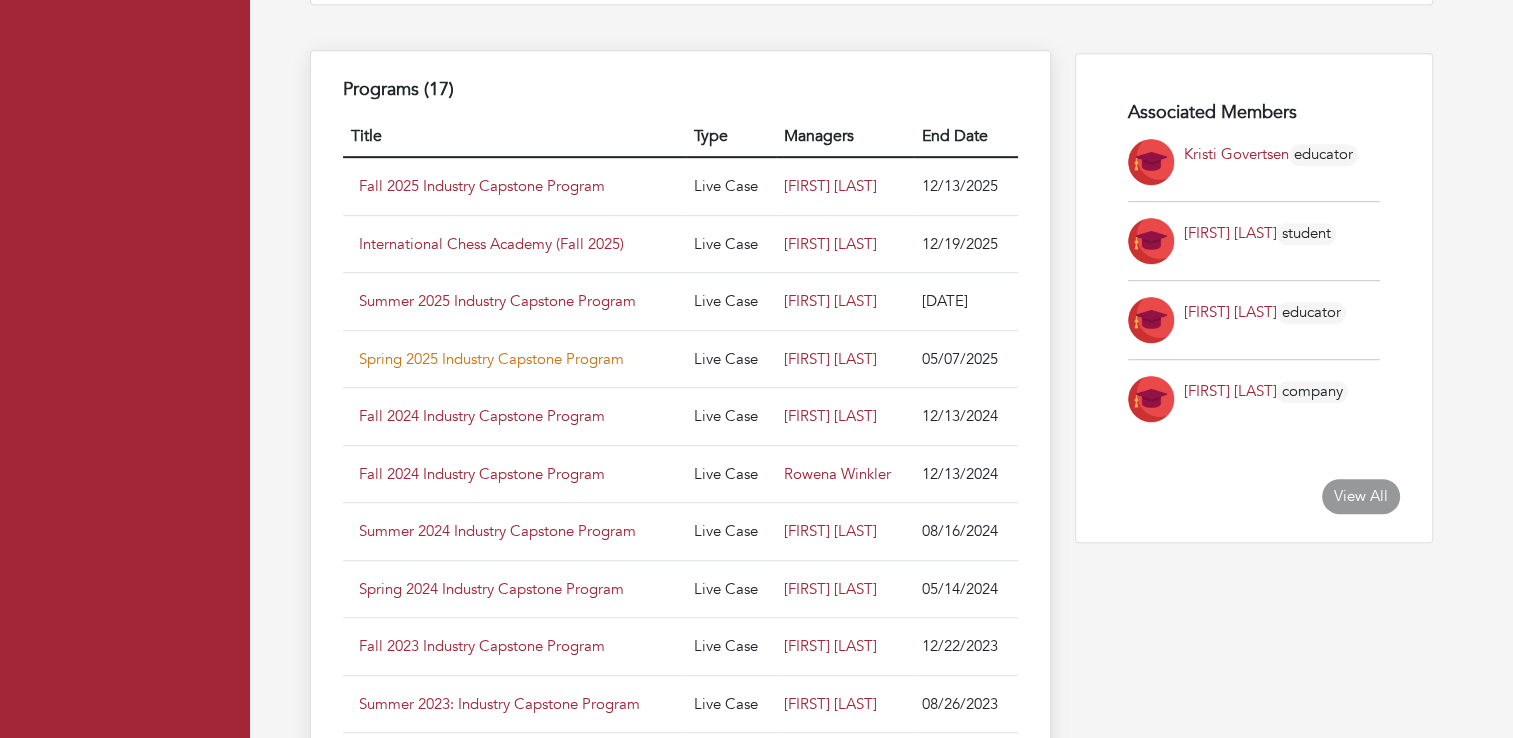 click on "Spring 2025 Industry Capstone Program" at bounding box center [491, 359] 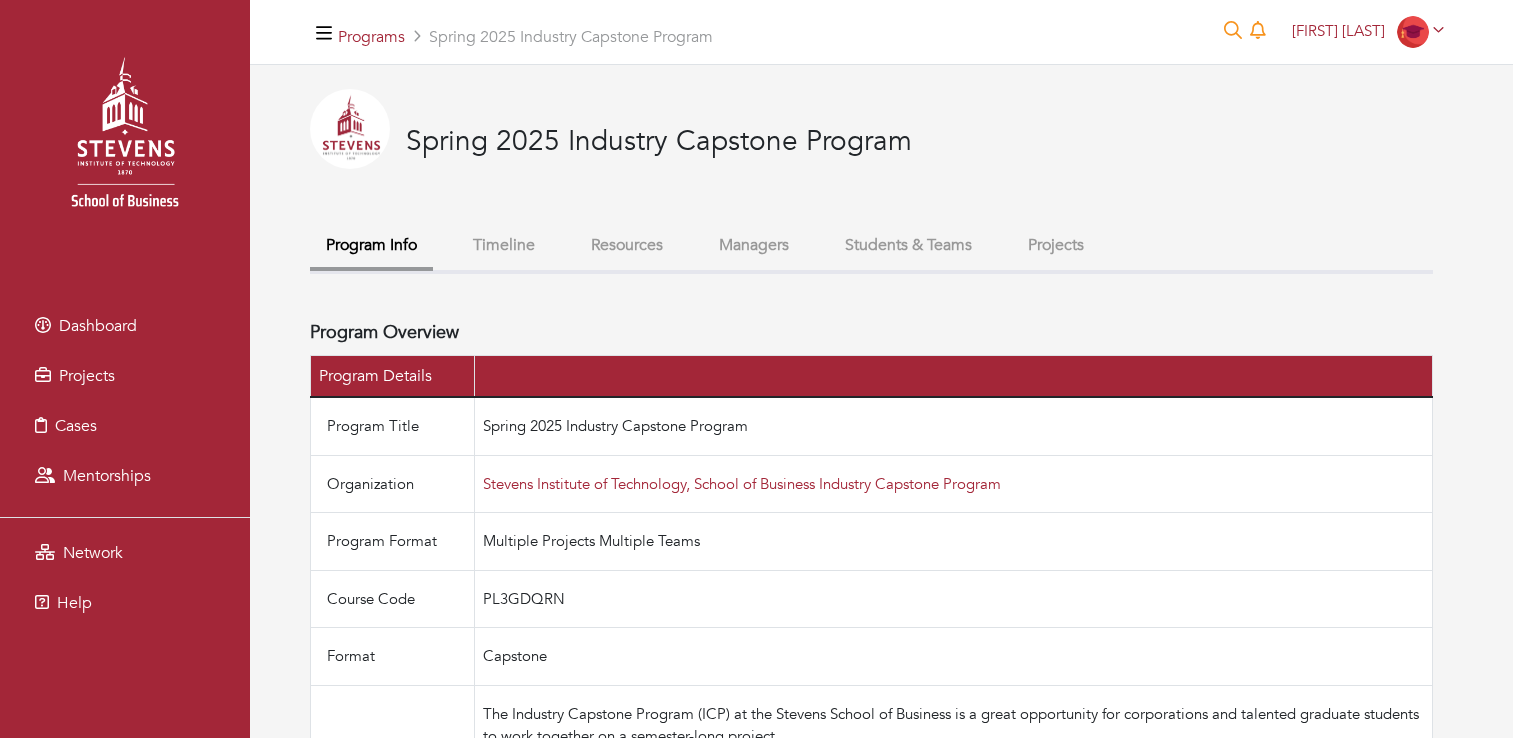 scroll, scrollTop: 0, scrollLeft: 0, axis: both 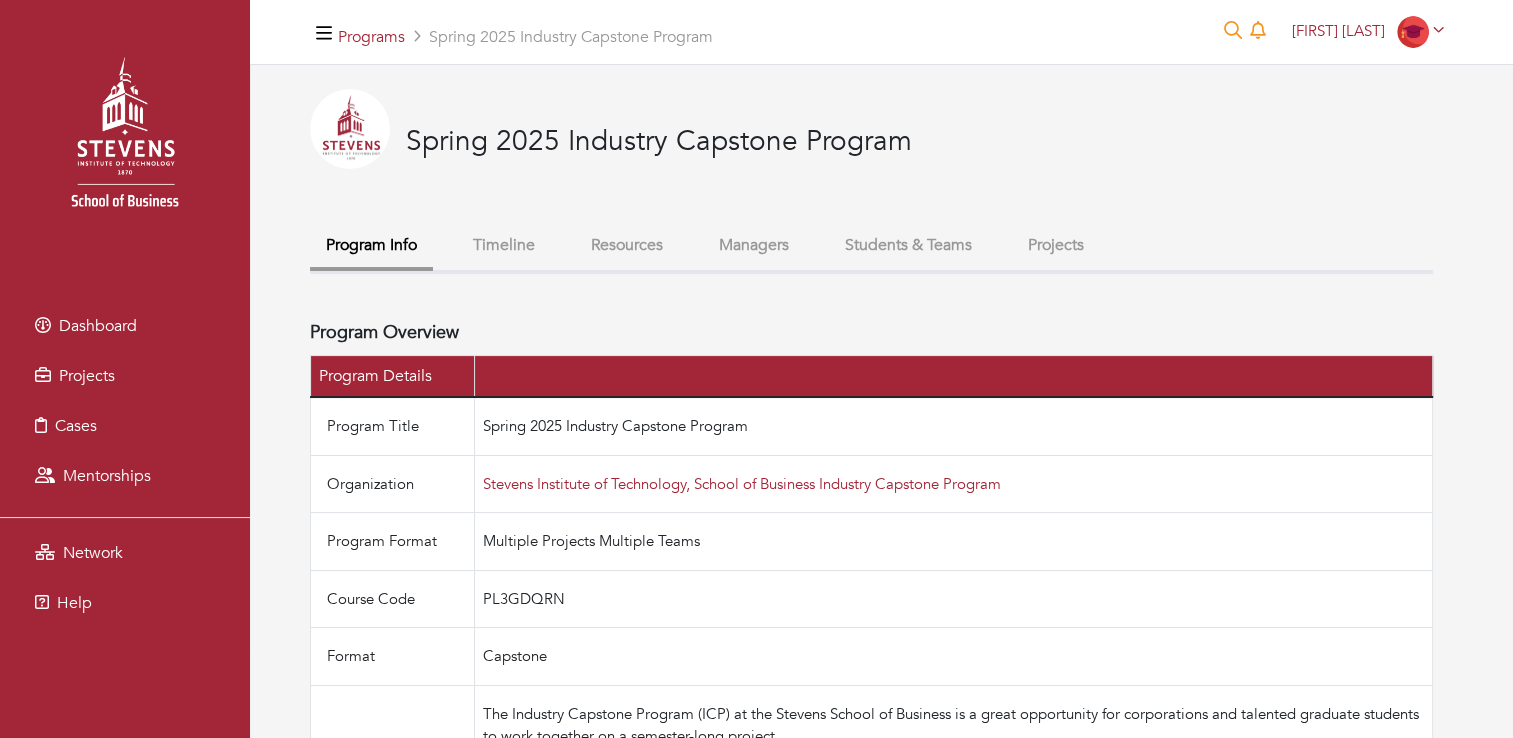 click on "Projects" at bounding box center [1056, 245] 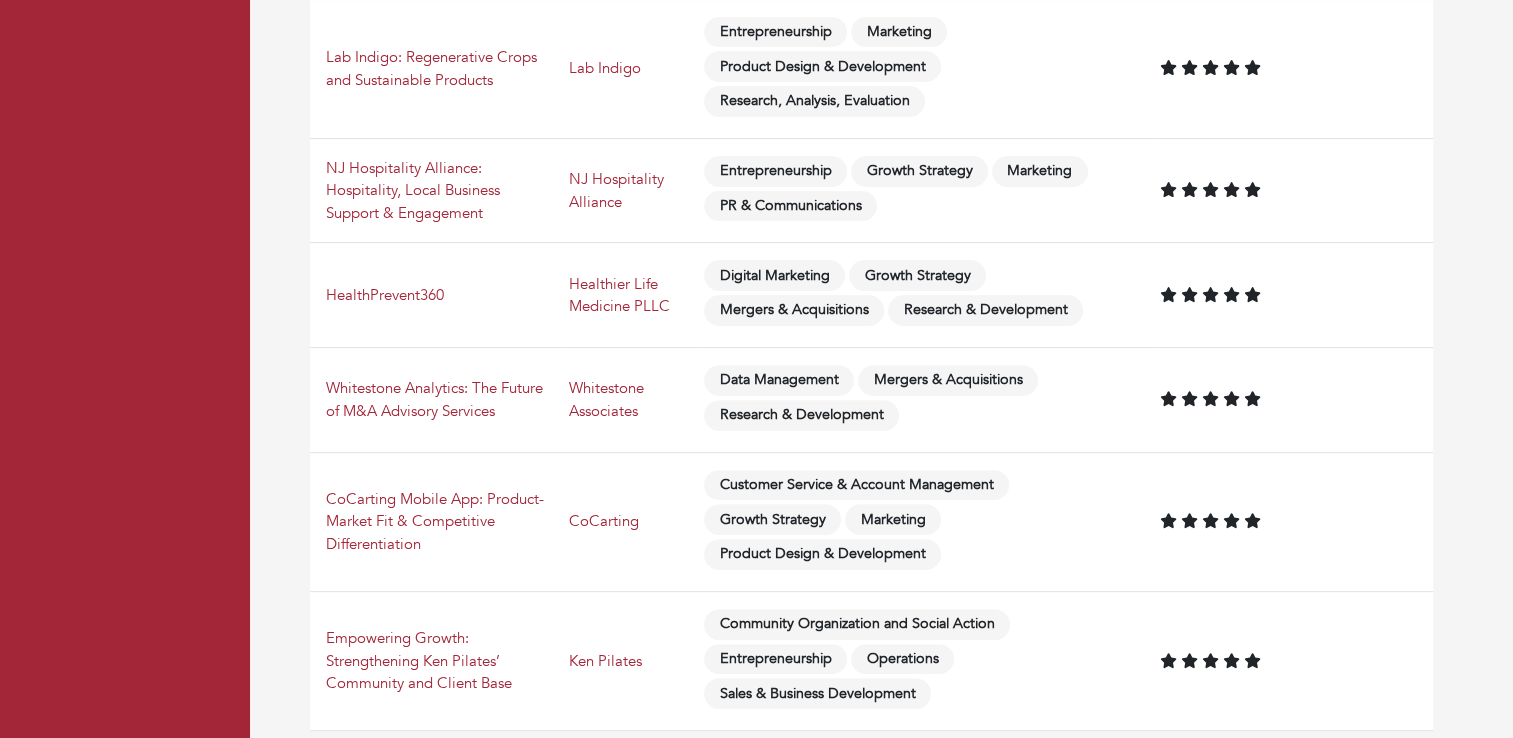 scroll, scrollTop: 0, scrollLeft: 0, axis: both 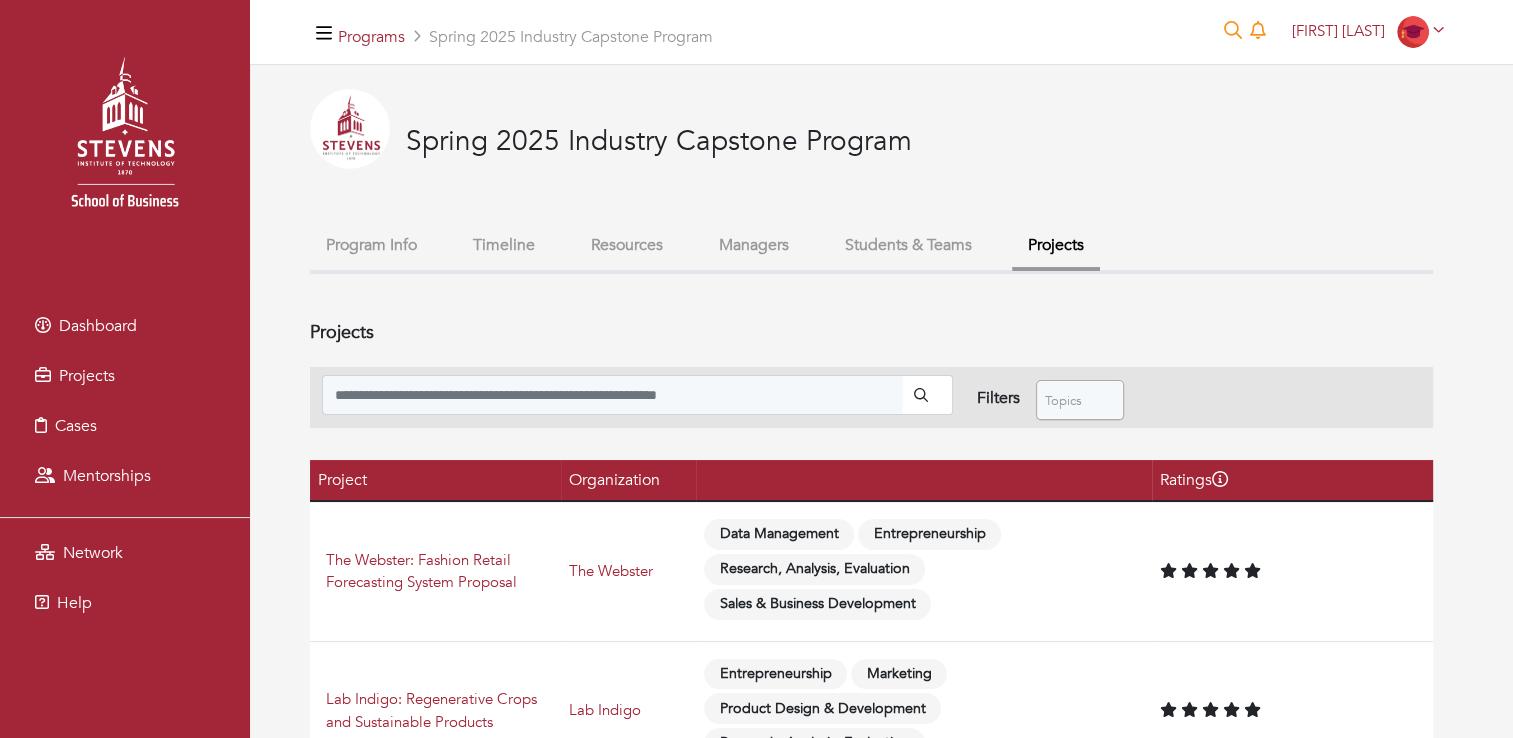 click on "Students & Teams" at bounding box center [908, 245] 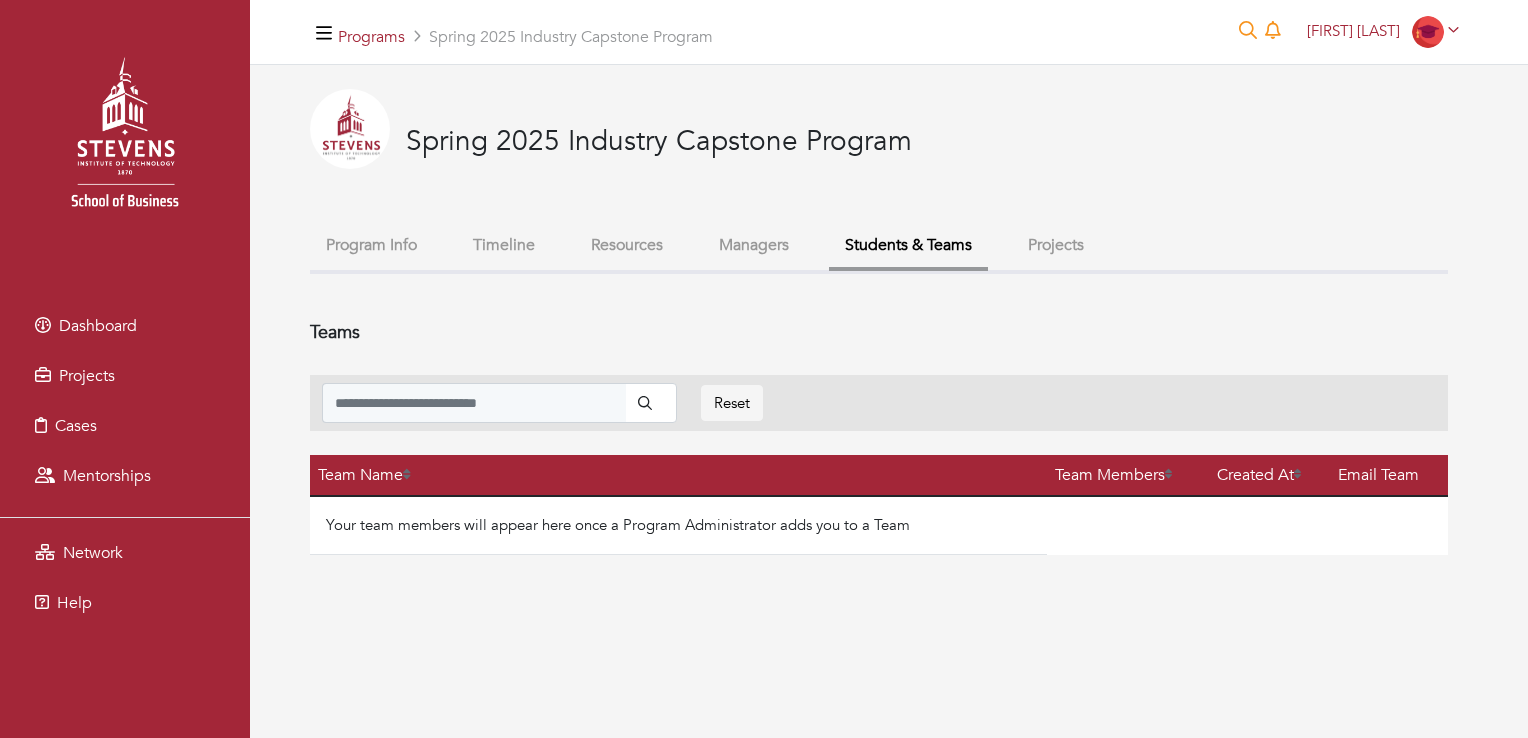 click on "Managers" at bounding box center [754, 245] 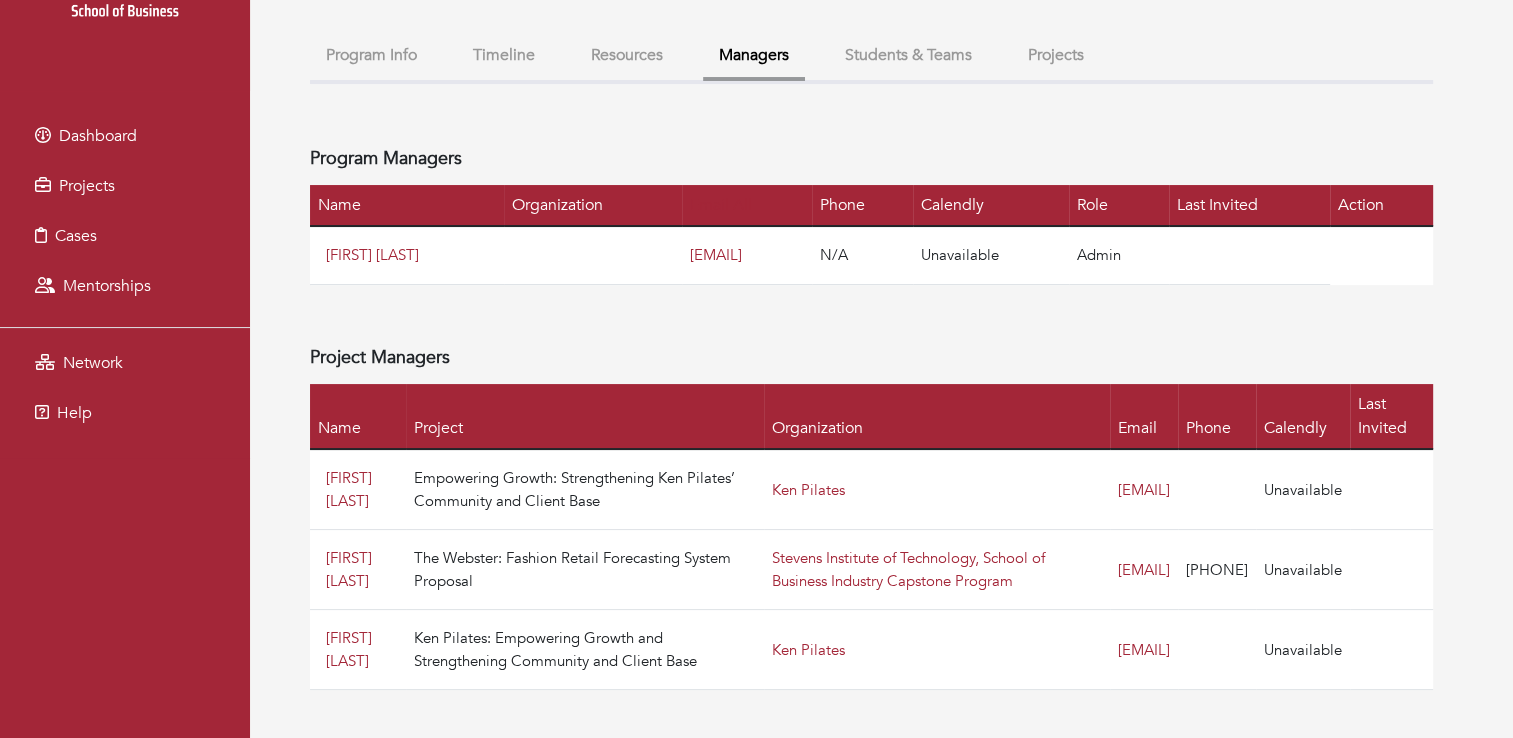 scroll, scrollTop: 0, scrollLeft: 0, axis: both 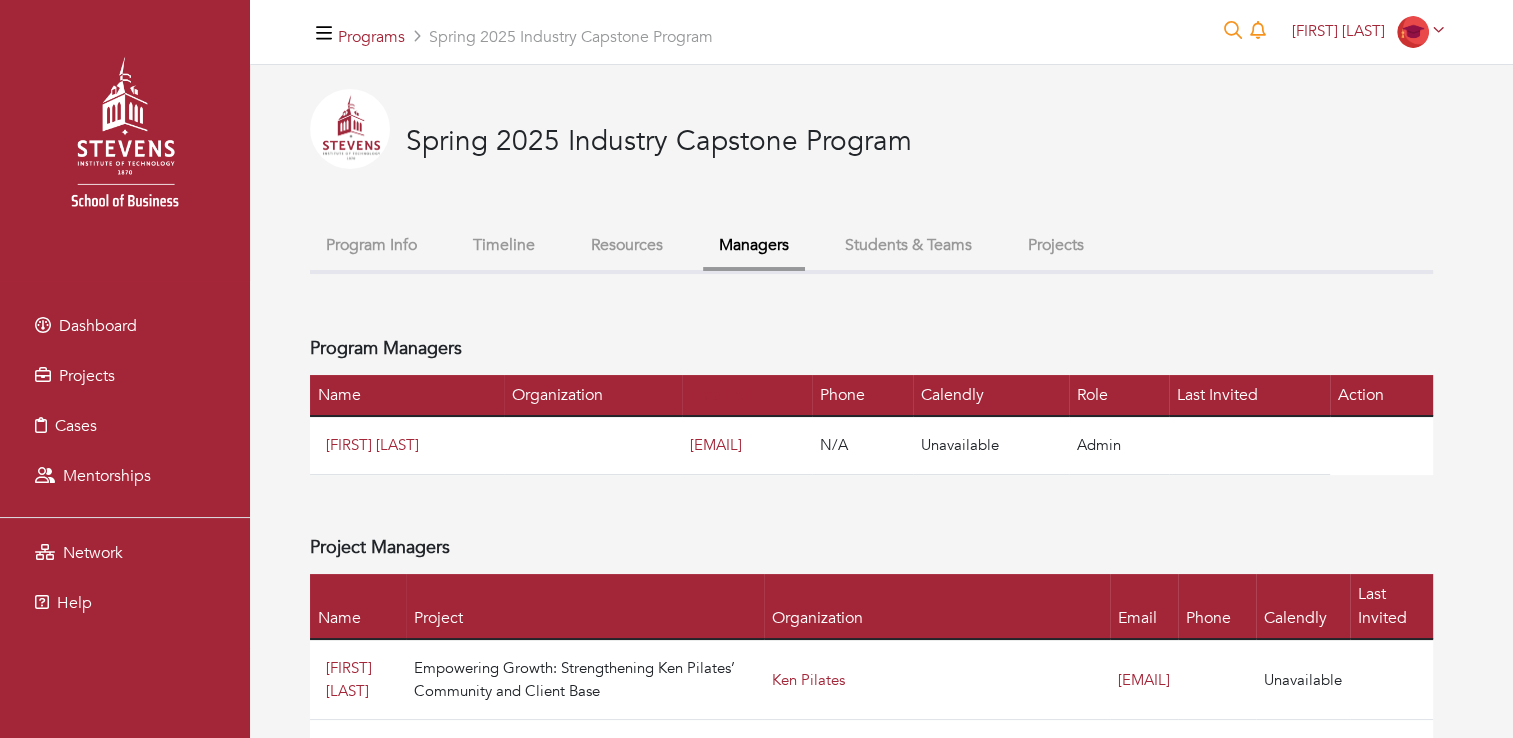 click on "Program Info" at bounding box center [371, 245] 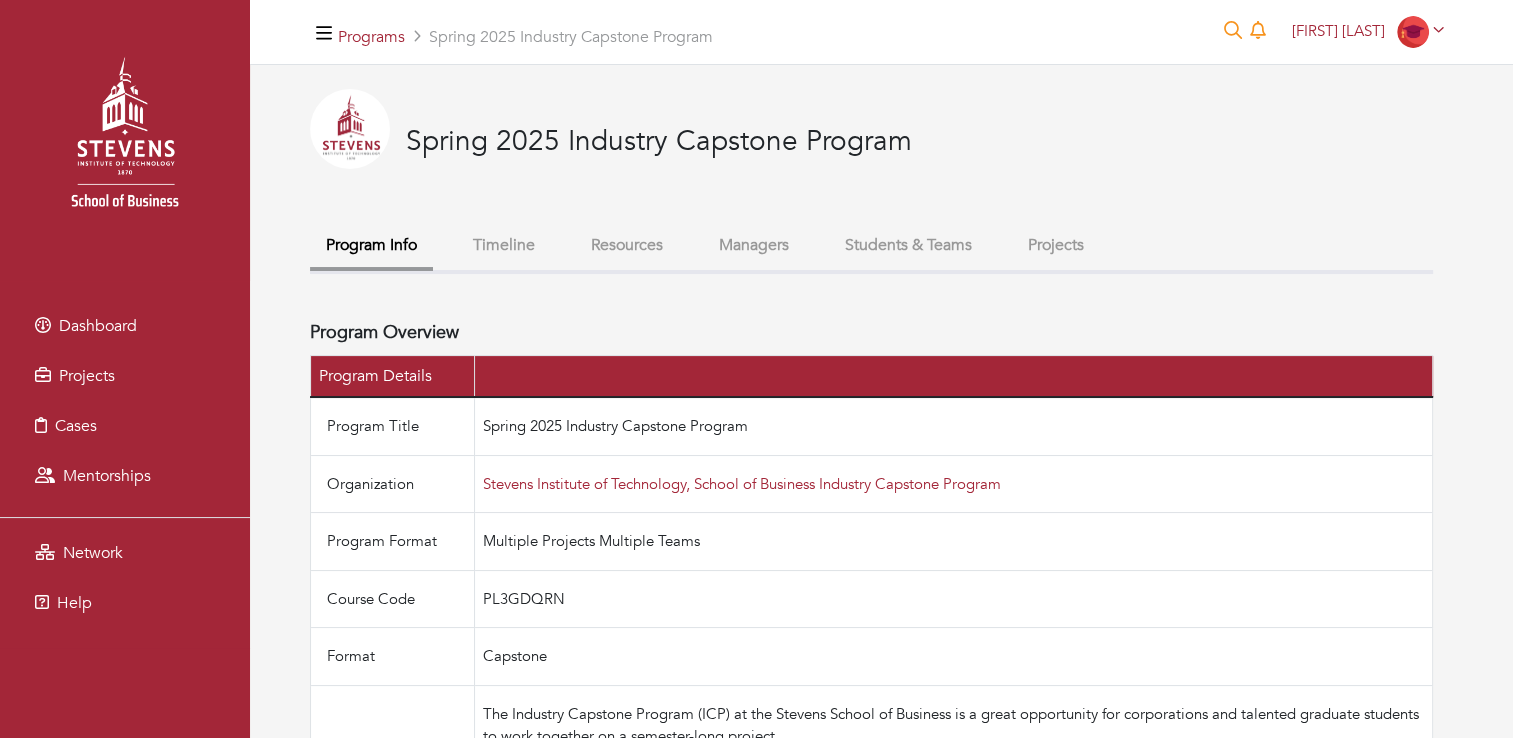 click on "Timeline" at bounding box center [504, 245] 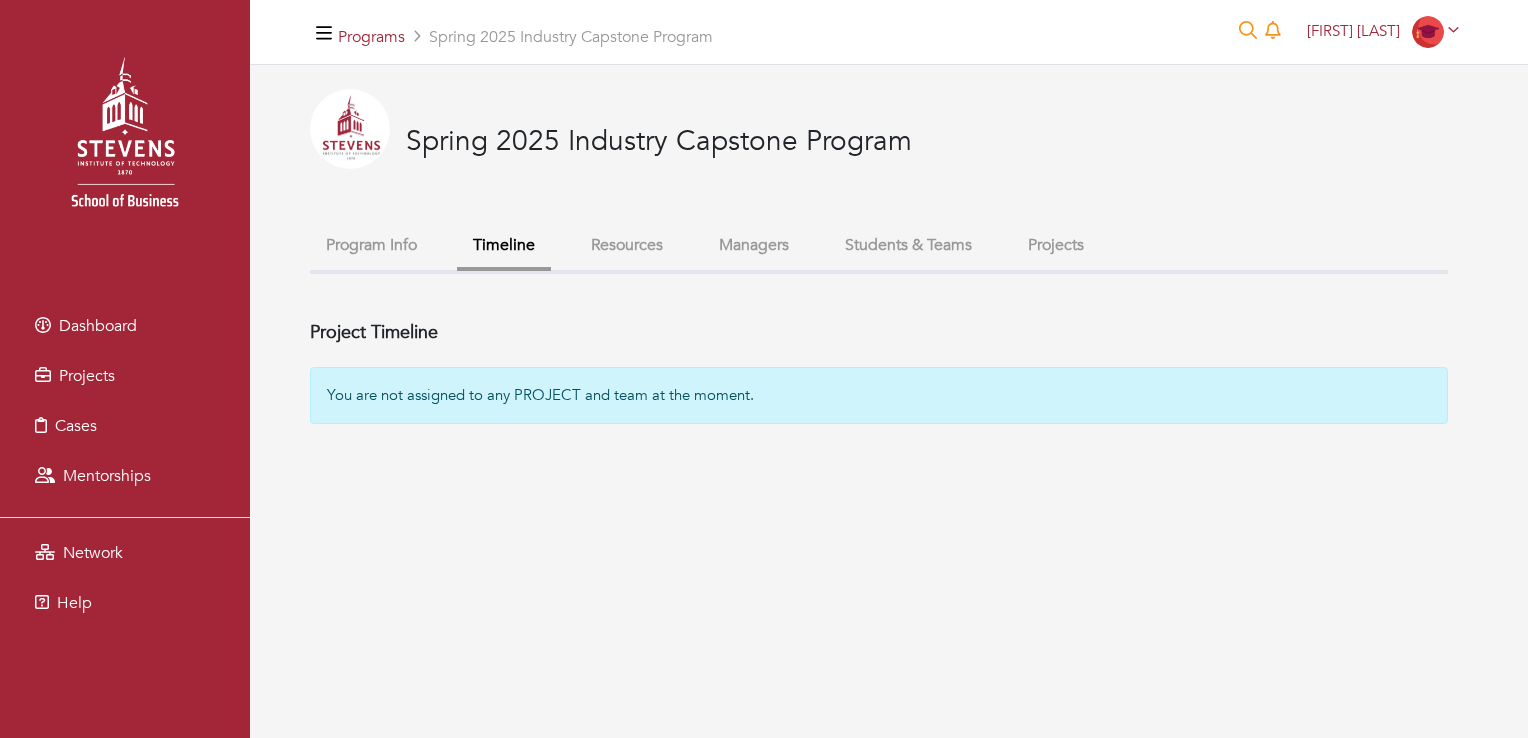 click on "Program Info" at bounding box center (371, 245) 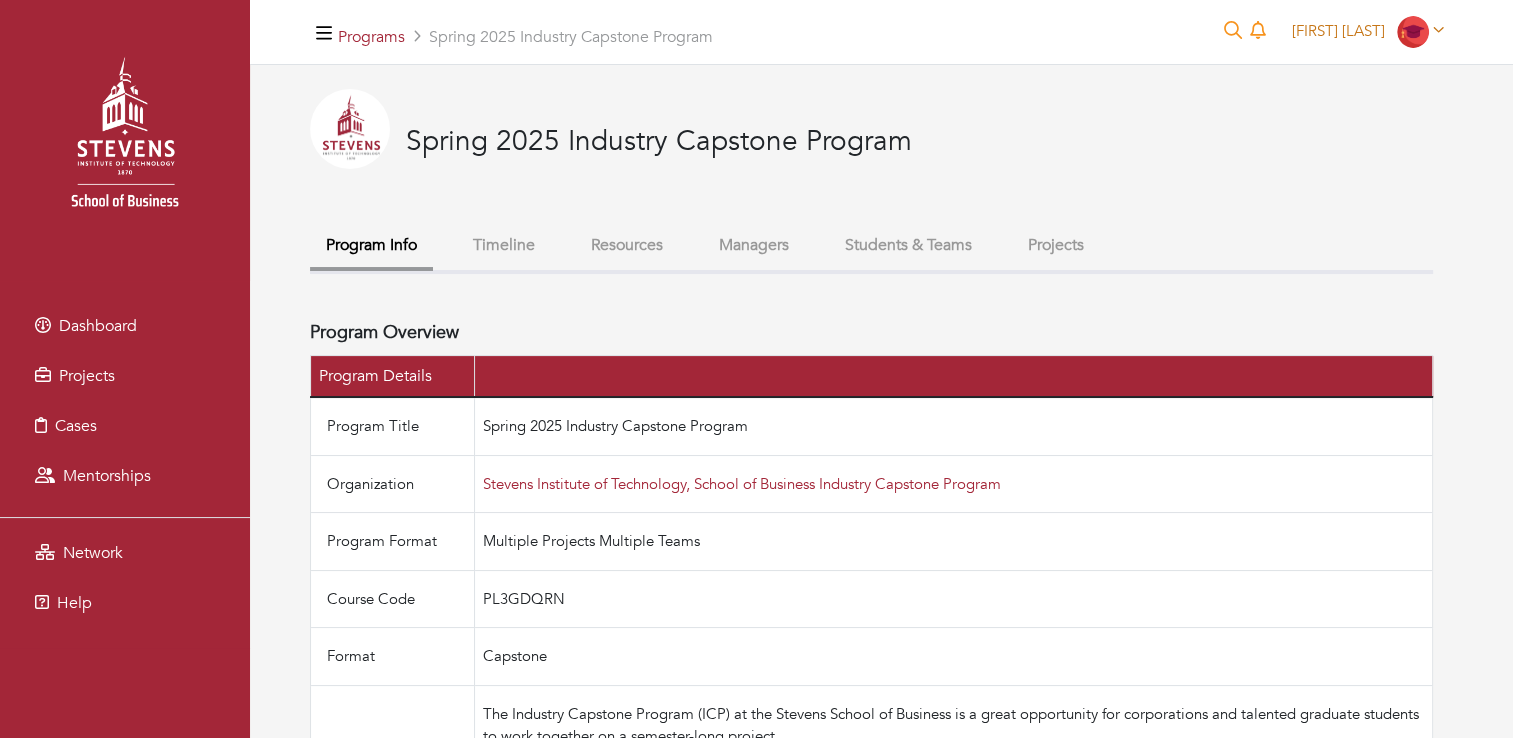 click on "[FIRST] [LAST]" at bounding box center [1368, 31] 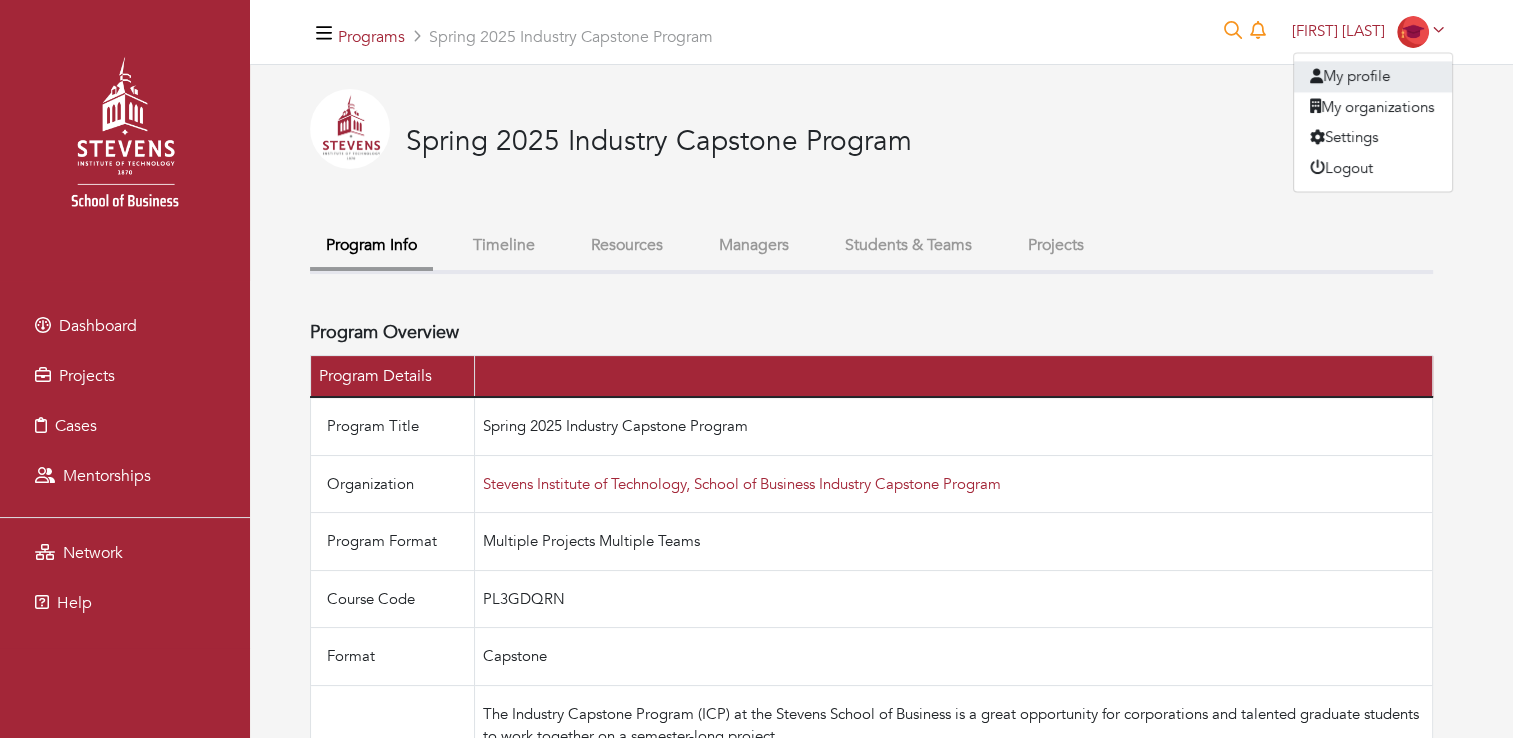 click on "My profile" at bounding box center [1373, 76] 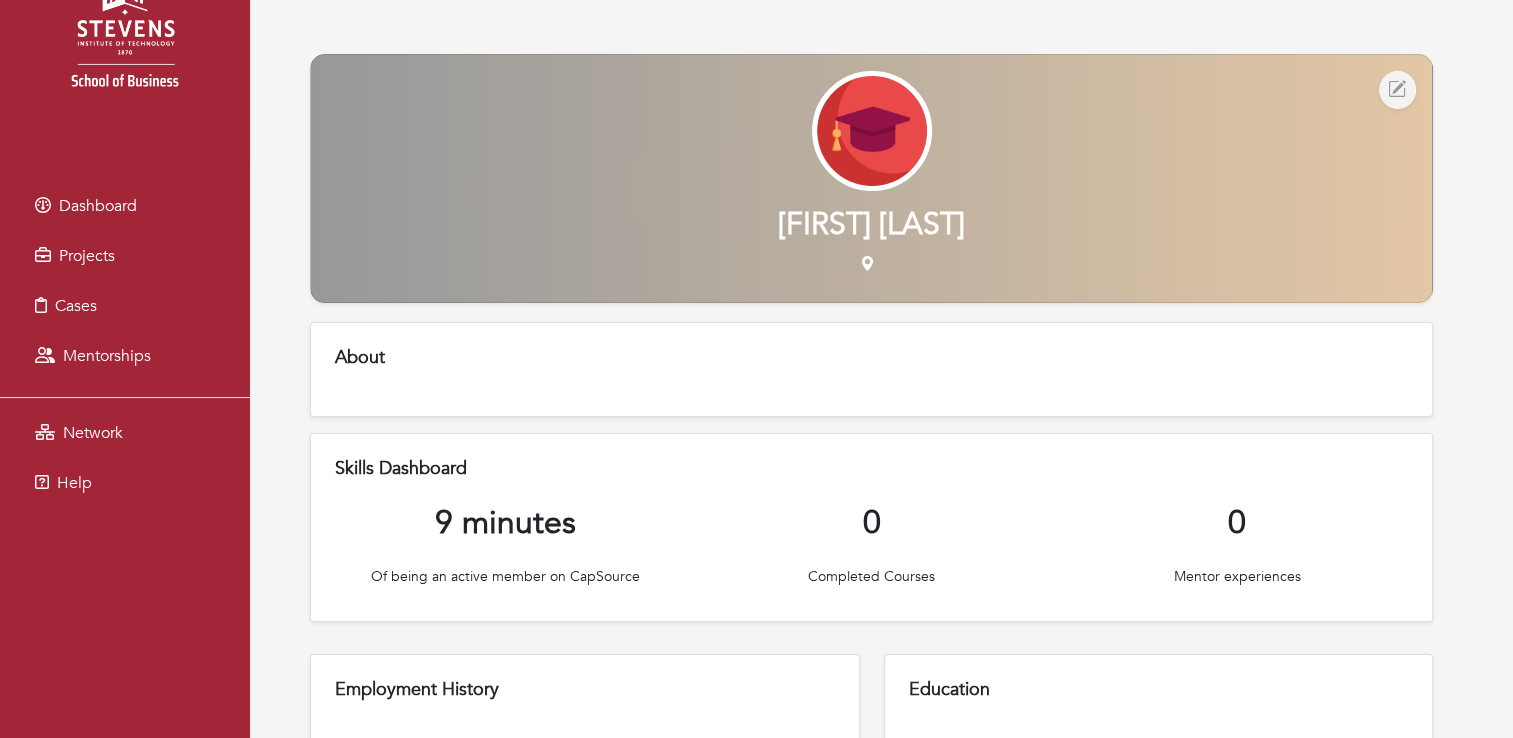 scroll, scrollTop: 123, scrollLeft: 0, axis: vertical 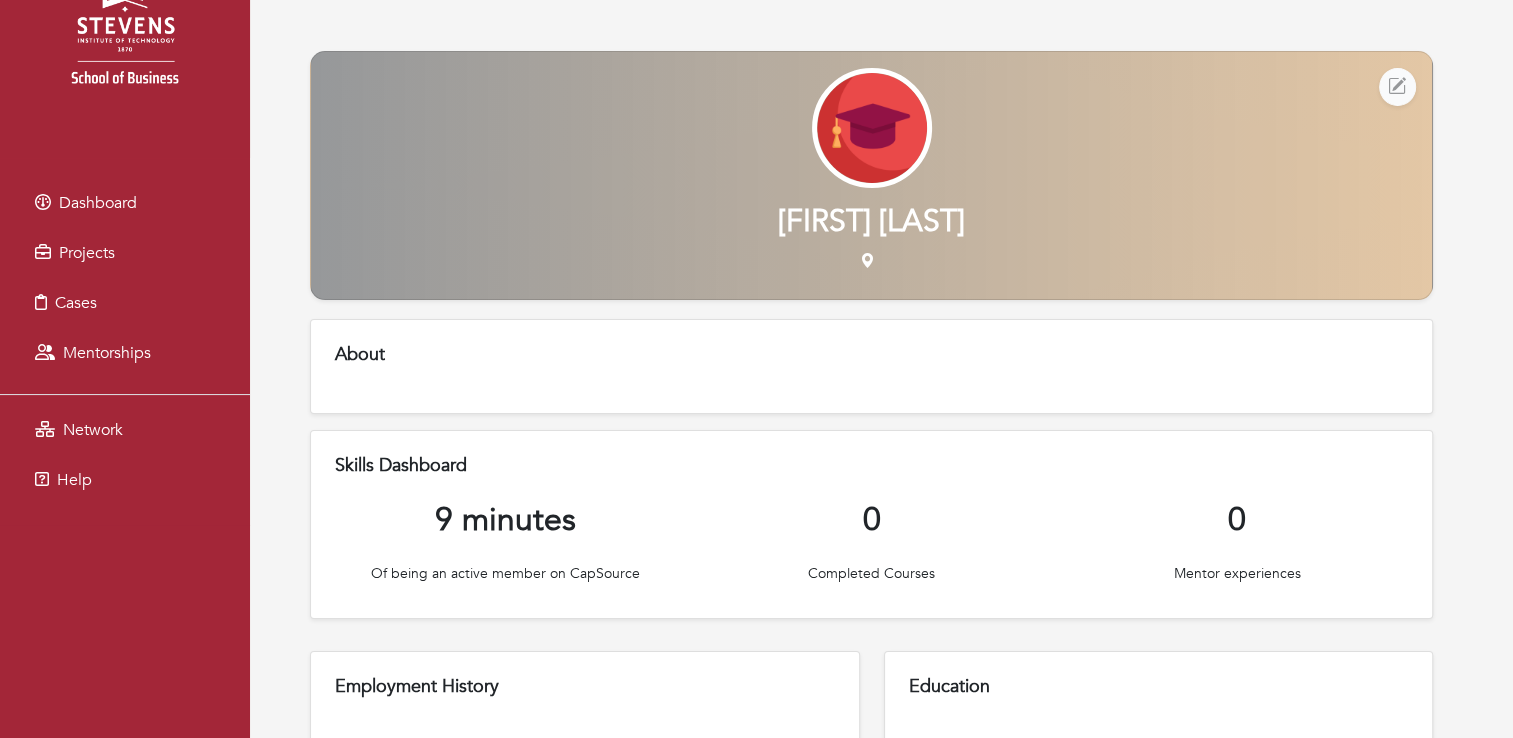 click at bounding box center (1397, 87) 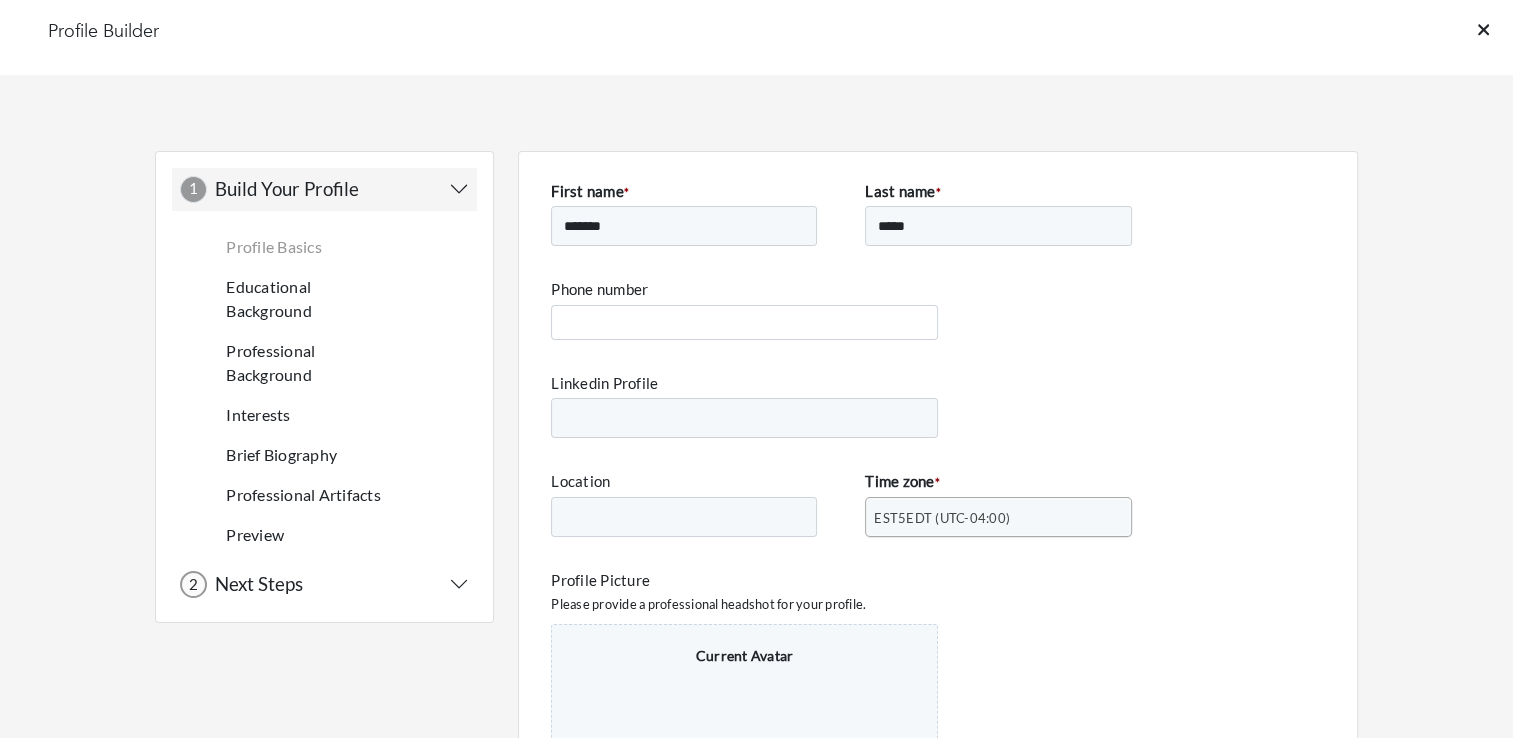 scroll, scrollTop: 0, scrollLeft: 0, axis: both 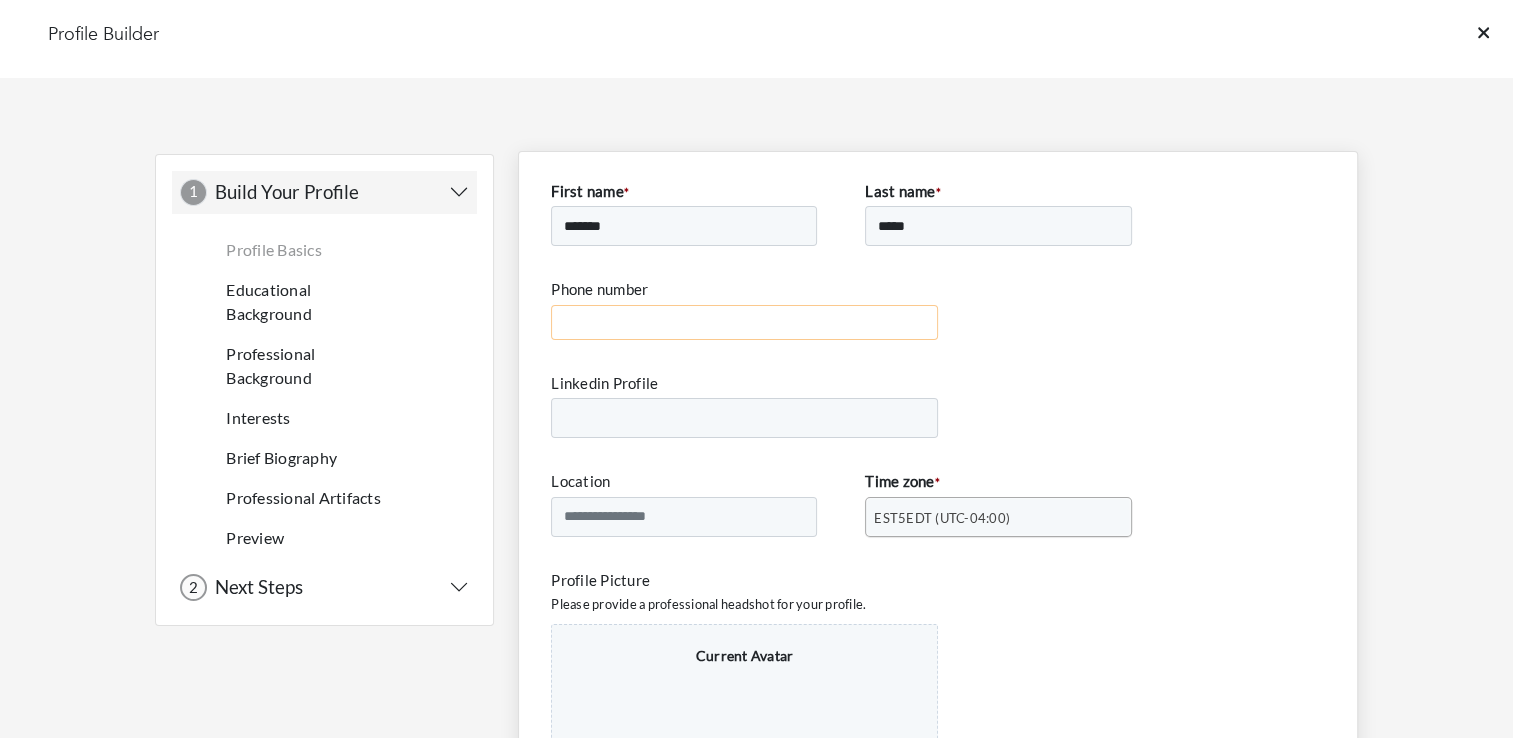 click on "Phone number" at bounding box center [744, 322] 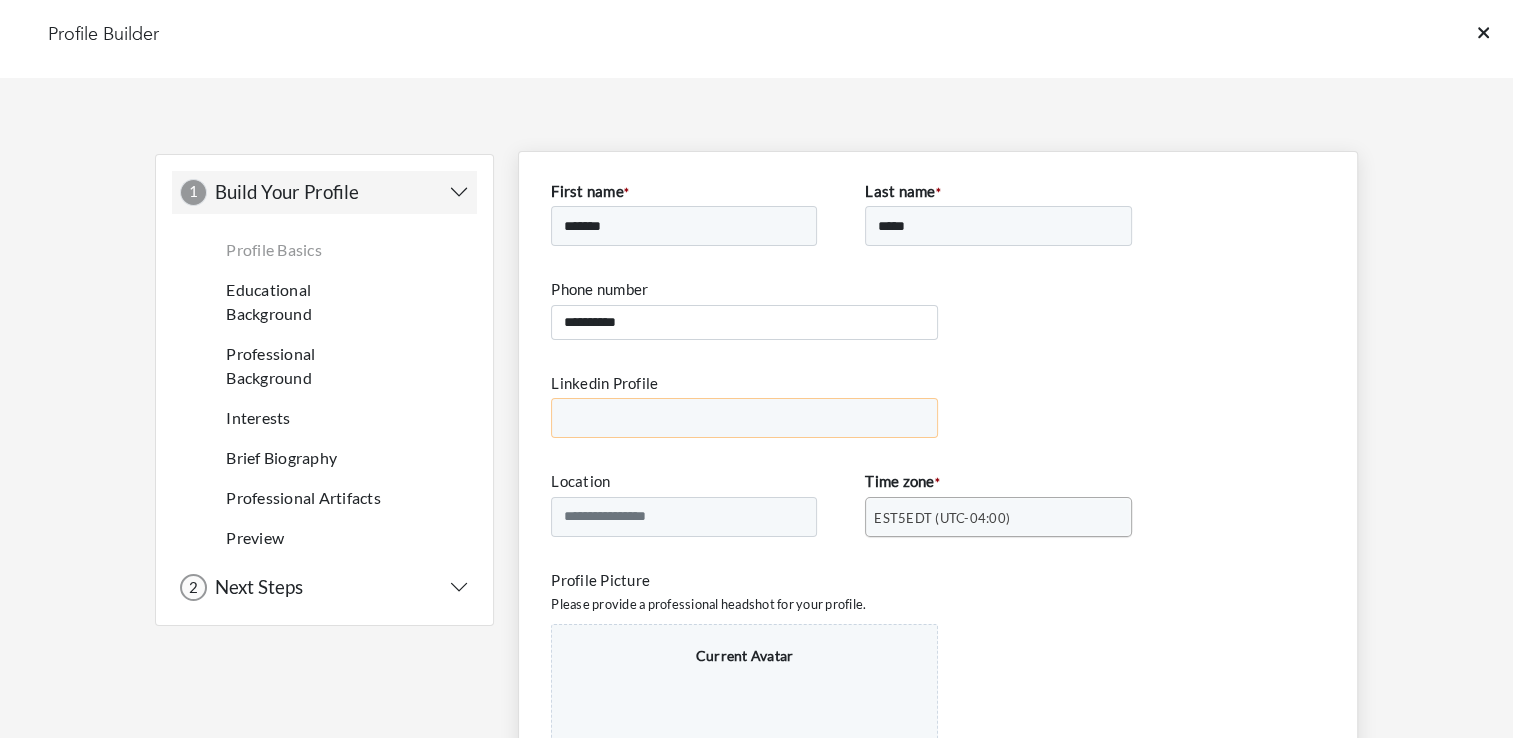 click on "Linkedin Profile" at bounding box center [744, 418] 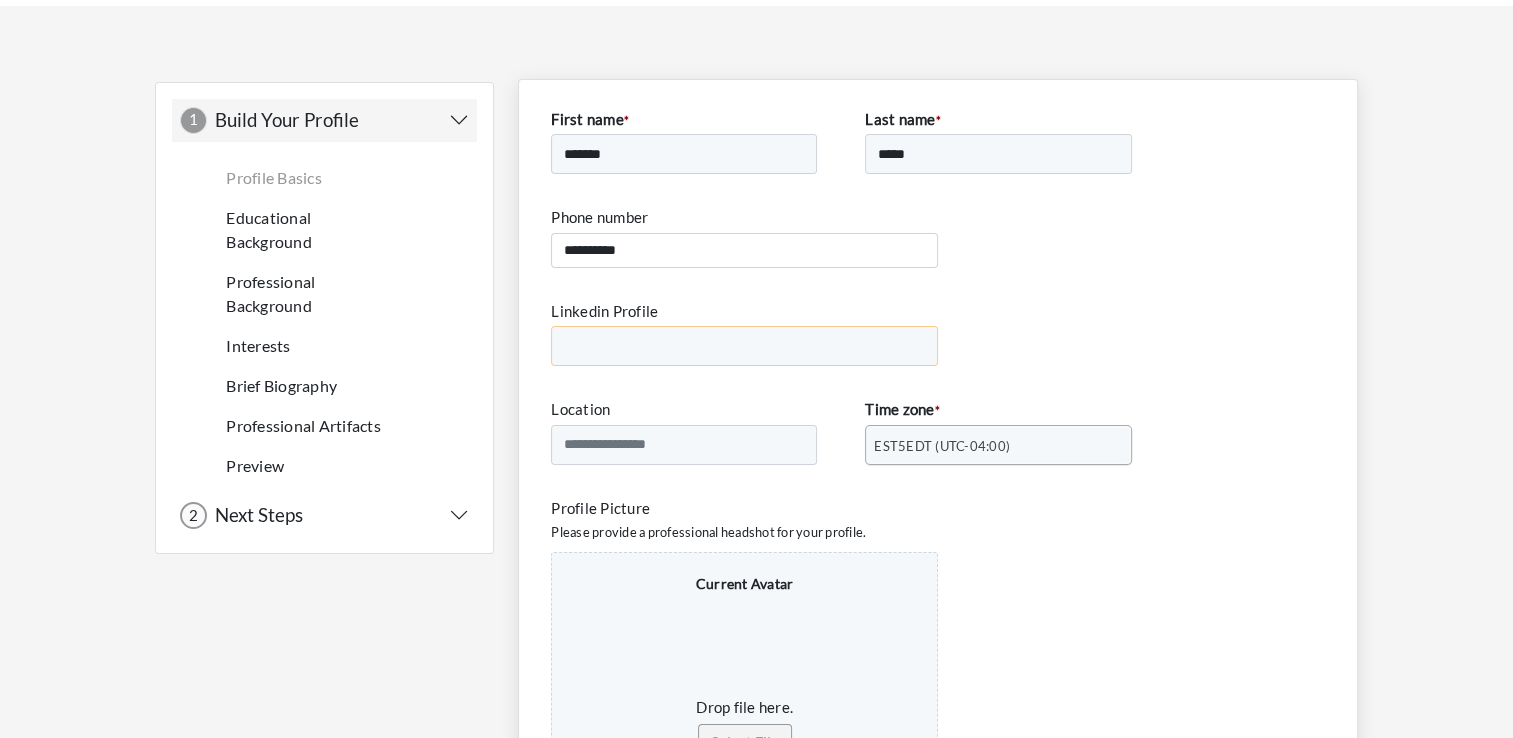 scroll, scrollTop: 72, scrollLeft: 0, axis: vertical 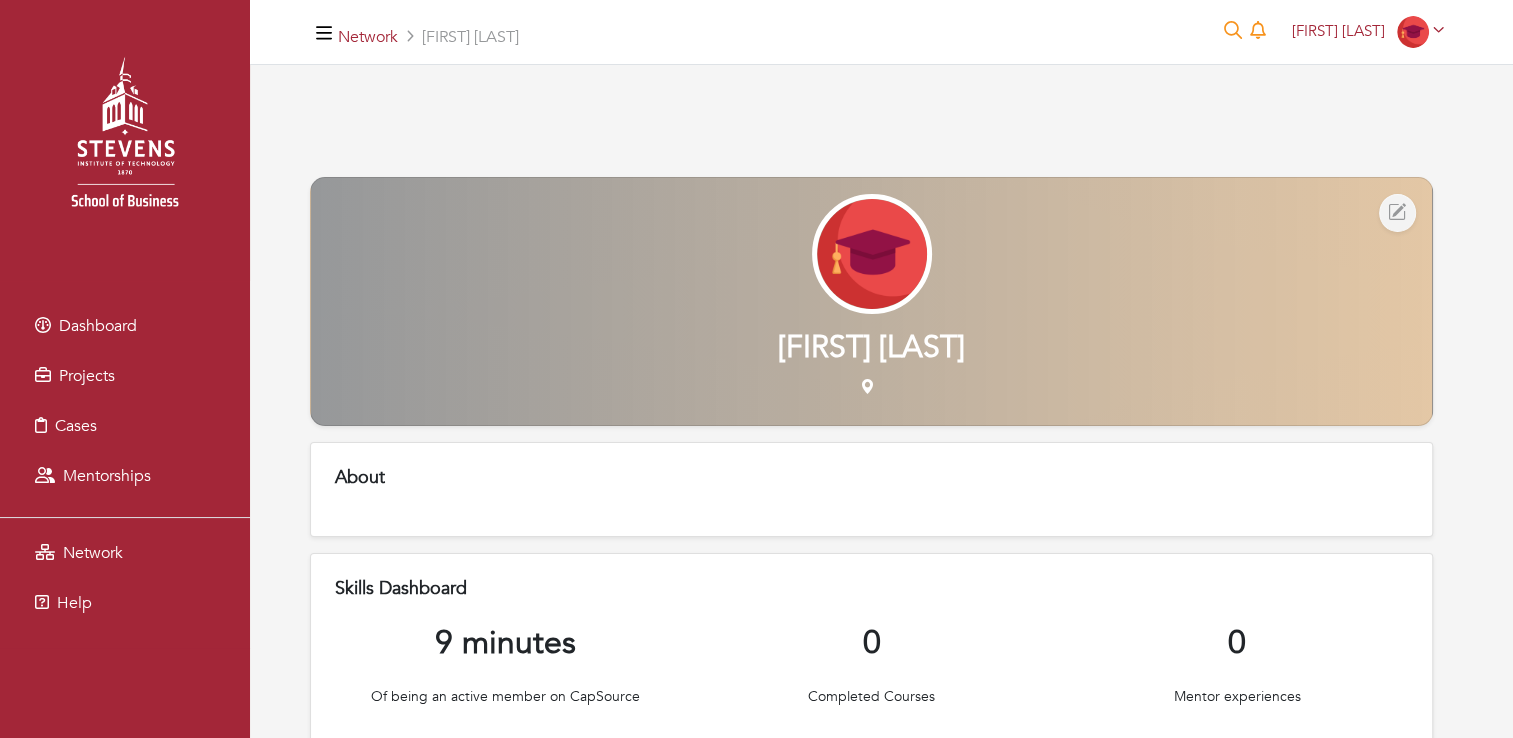 click on "Jahnavi Lanke
Jahnavi Lanke
My profile
My organizations
Settings
Logout" at bounding box center [1368, 32] 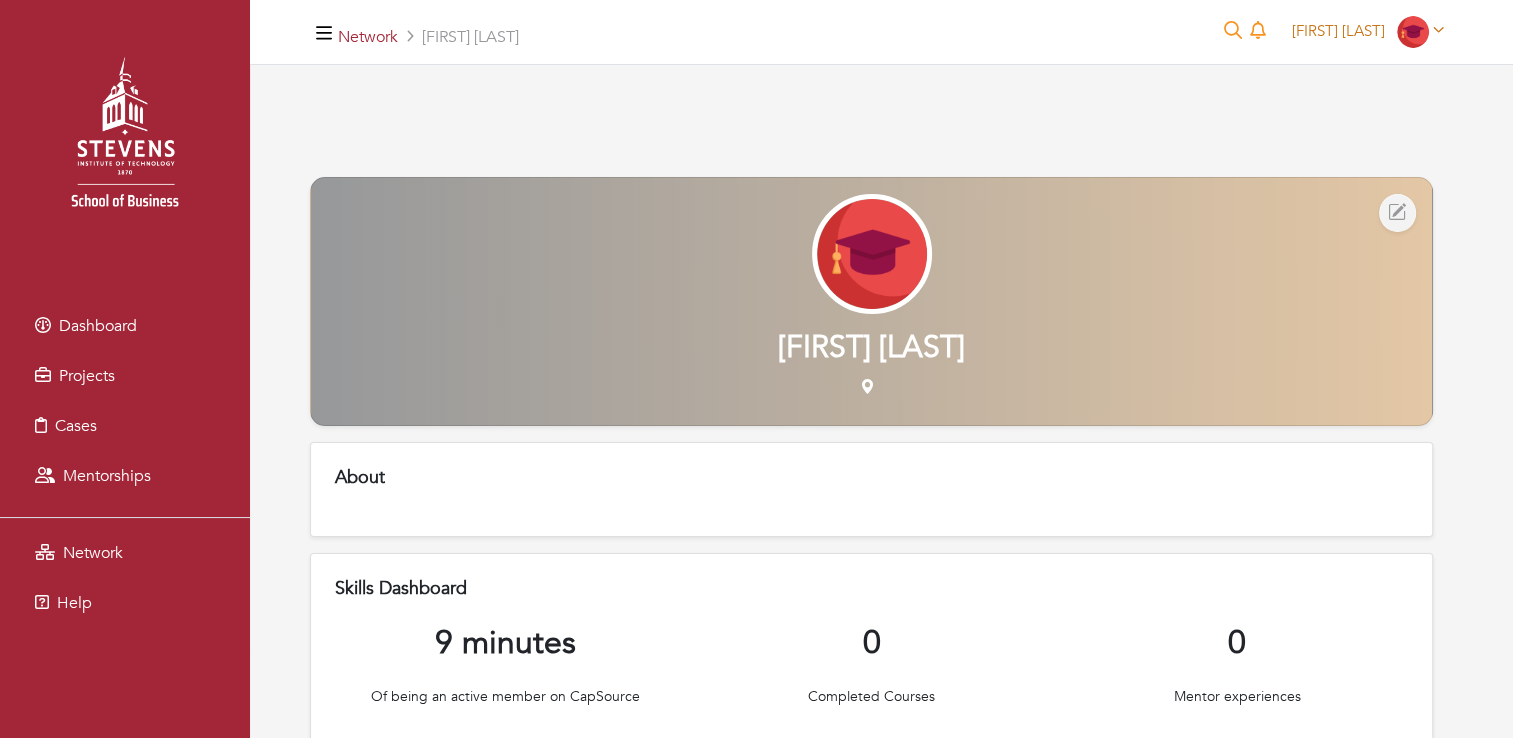 click 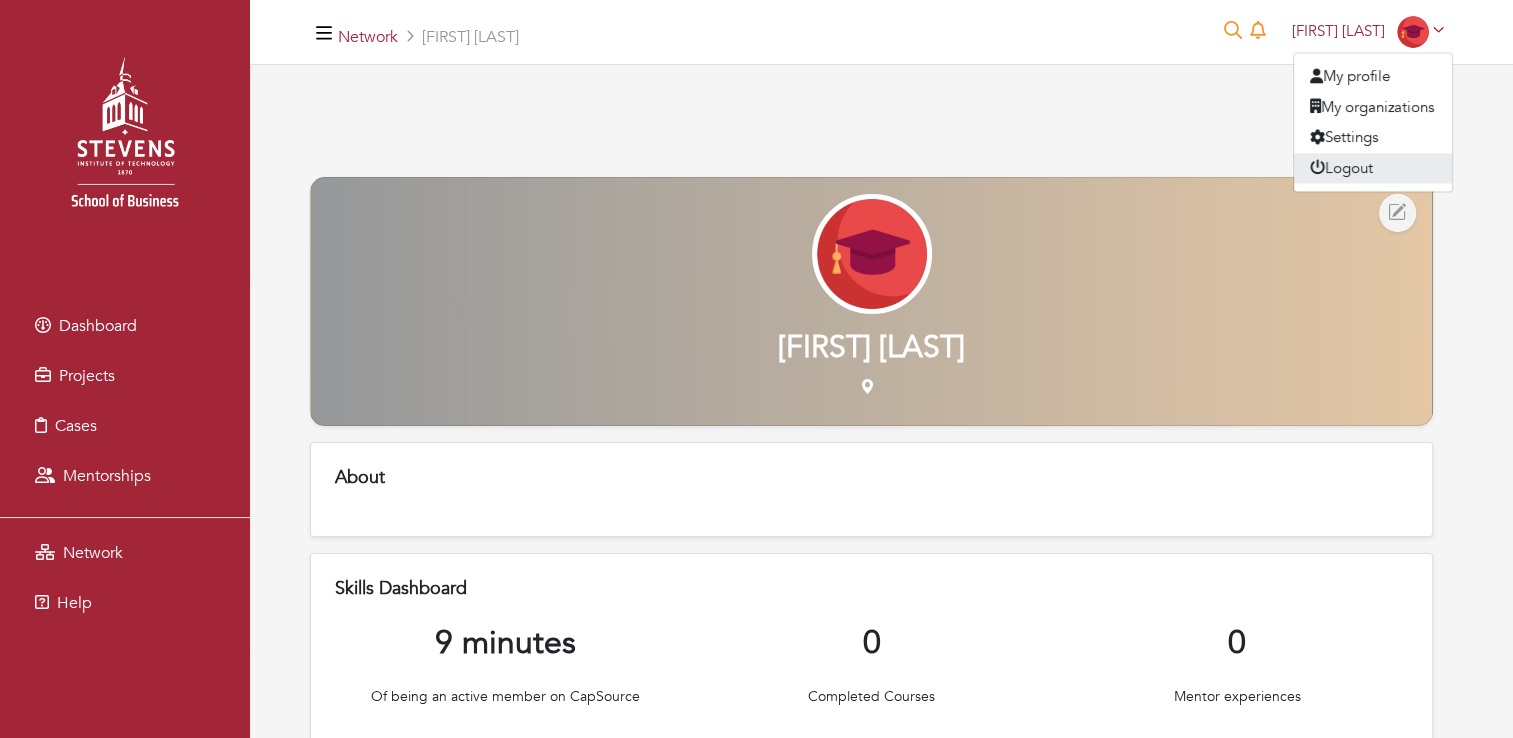 click on "Logout" at bounding box center [1373, 168] 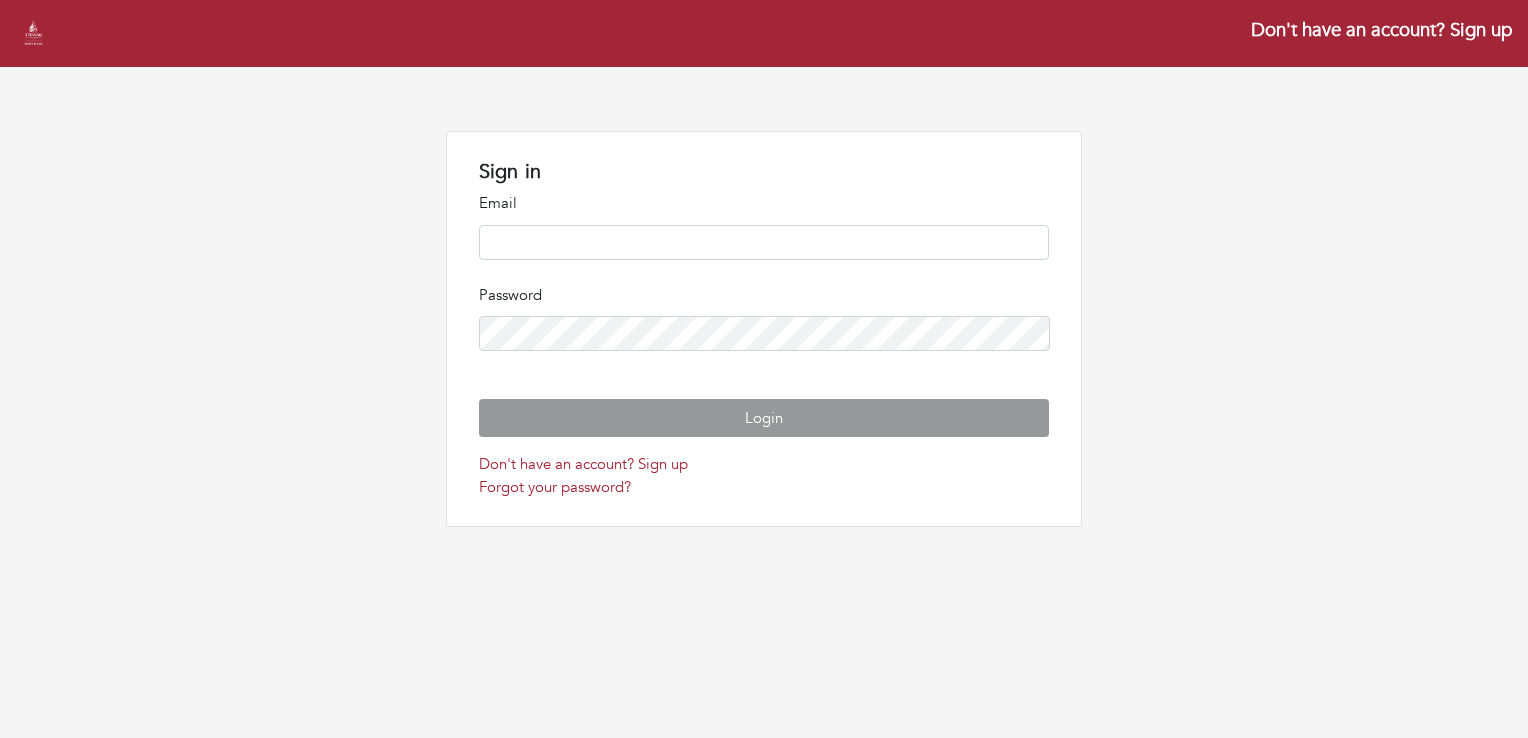 scroll, scrollTop: 0, scrollLeft: 0, axis: both 